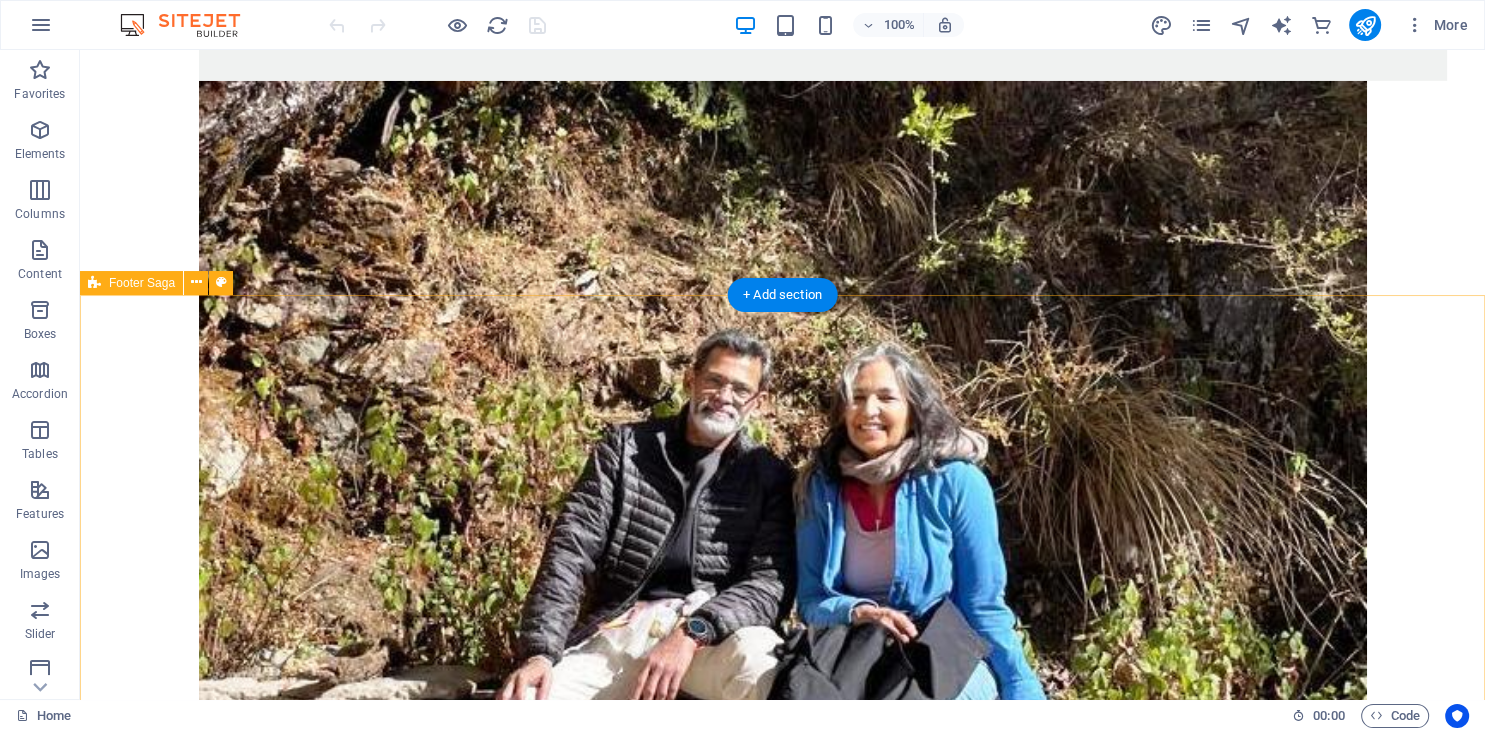 scroll, scrollTop: 13477, scrollLeft: 0, axis: vertical 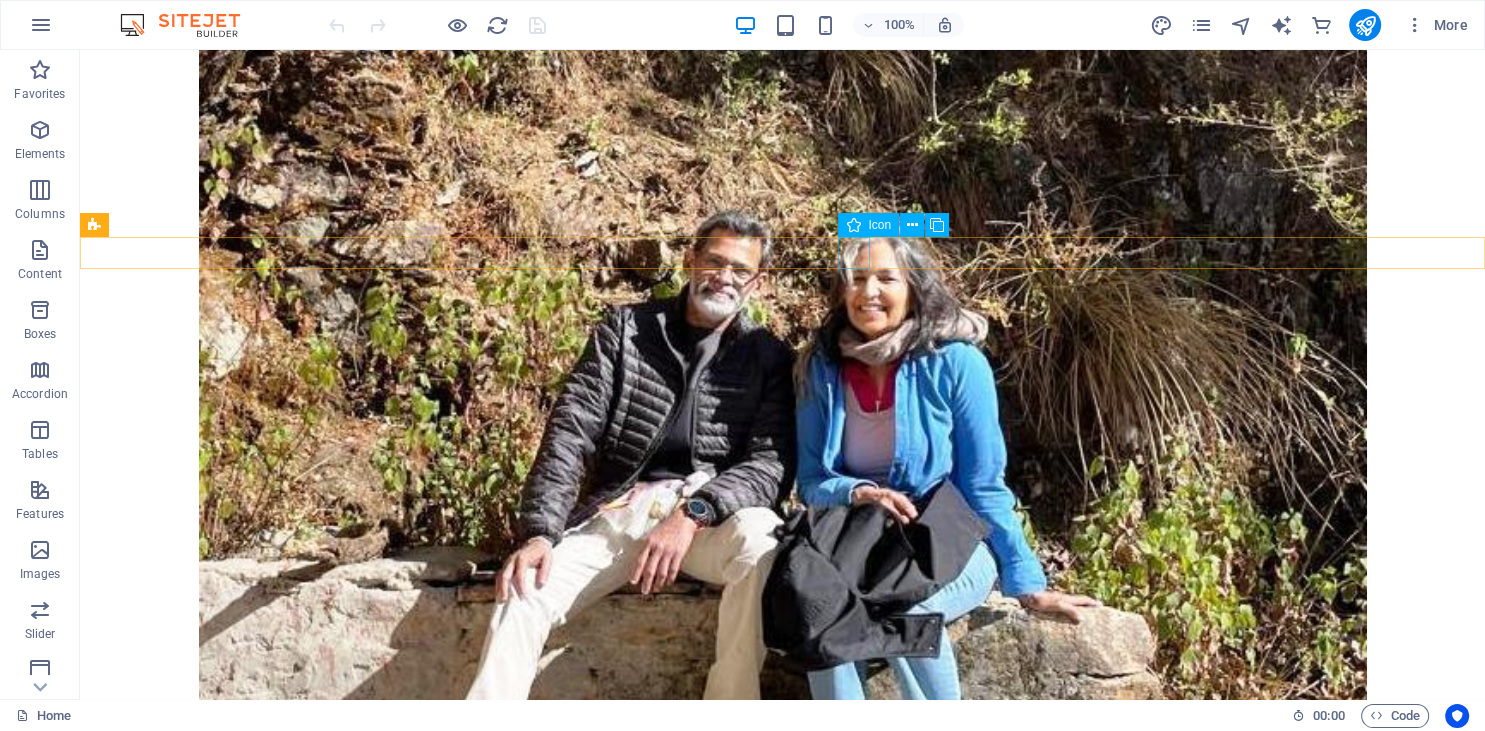 click at bounding box center [782, 2216] 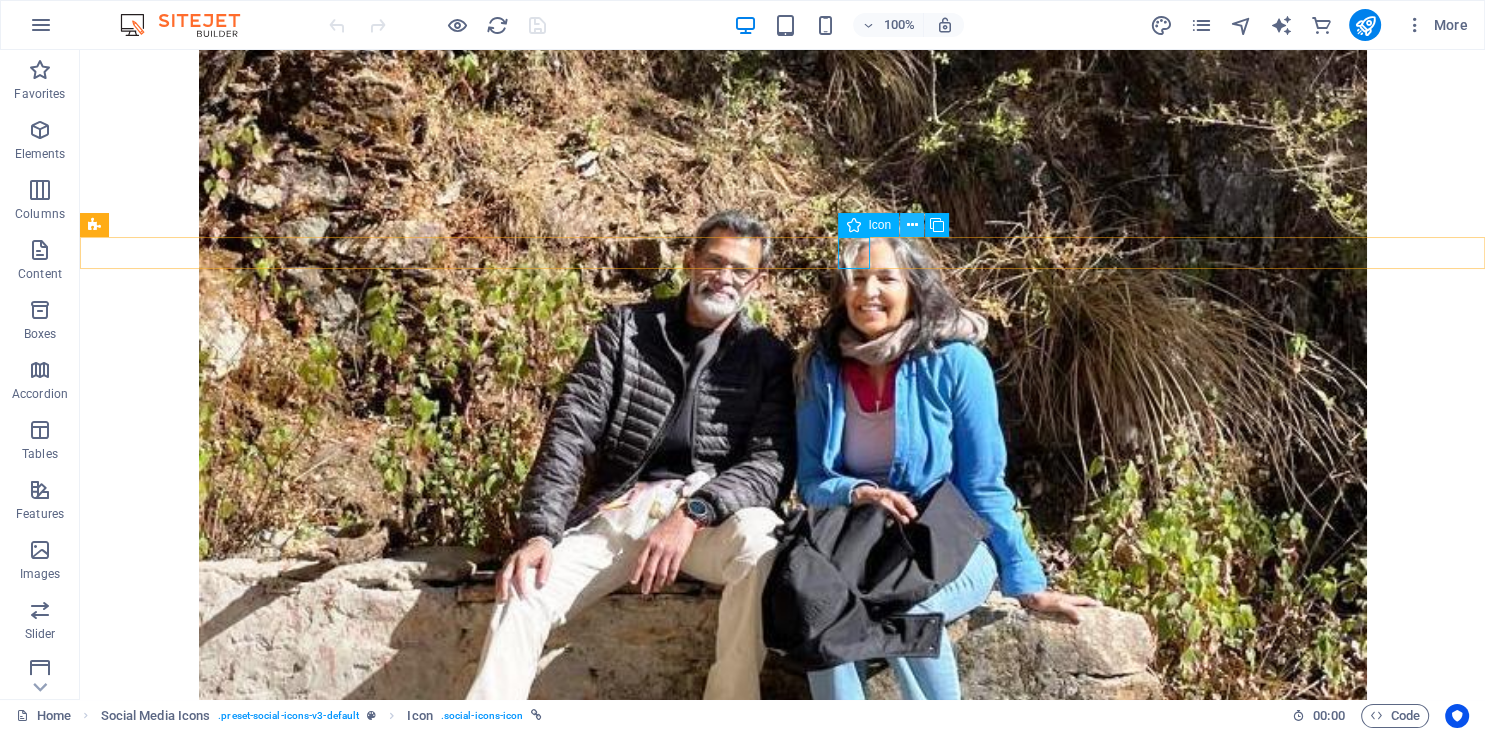 click at bounding box center [912, 225] 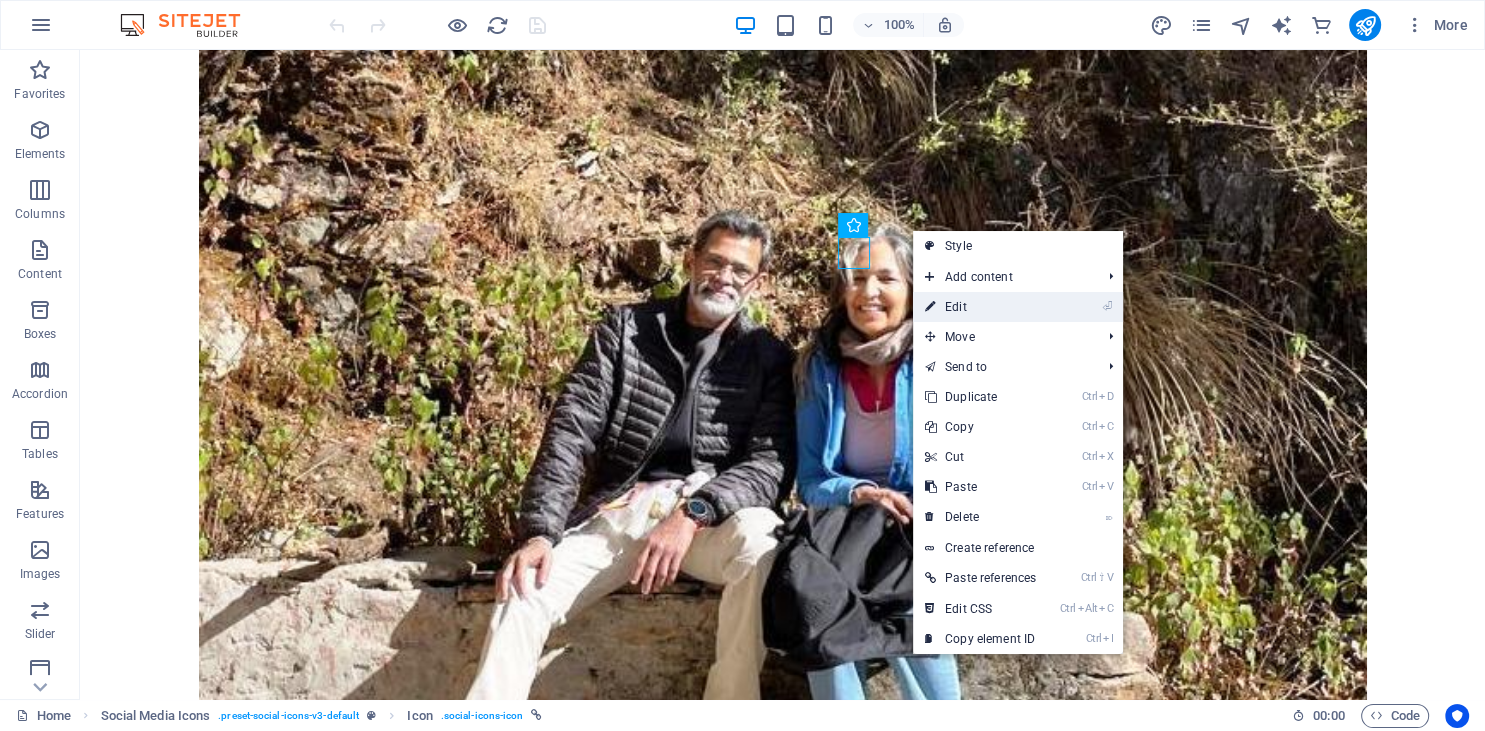 drag, startPoint x: 958, startPoint y: 303, endPoint x: 374, endPoint y: 303, distance: 584 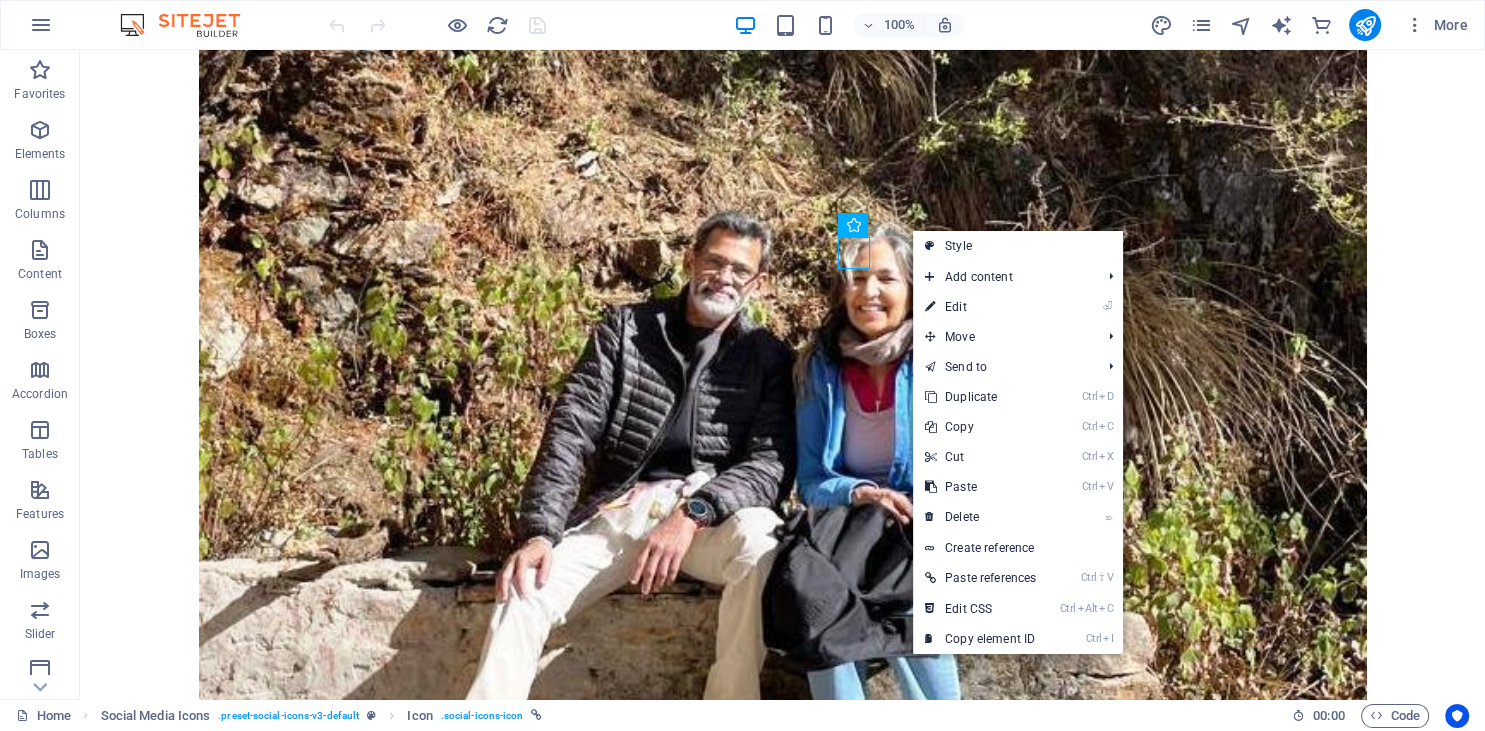 select on "xMidYMid" 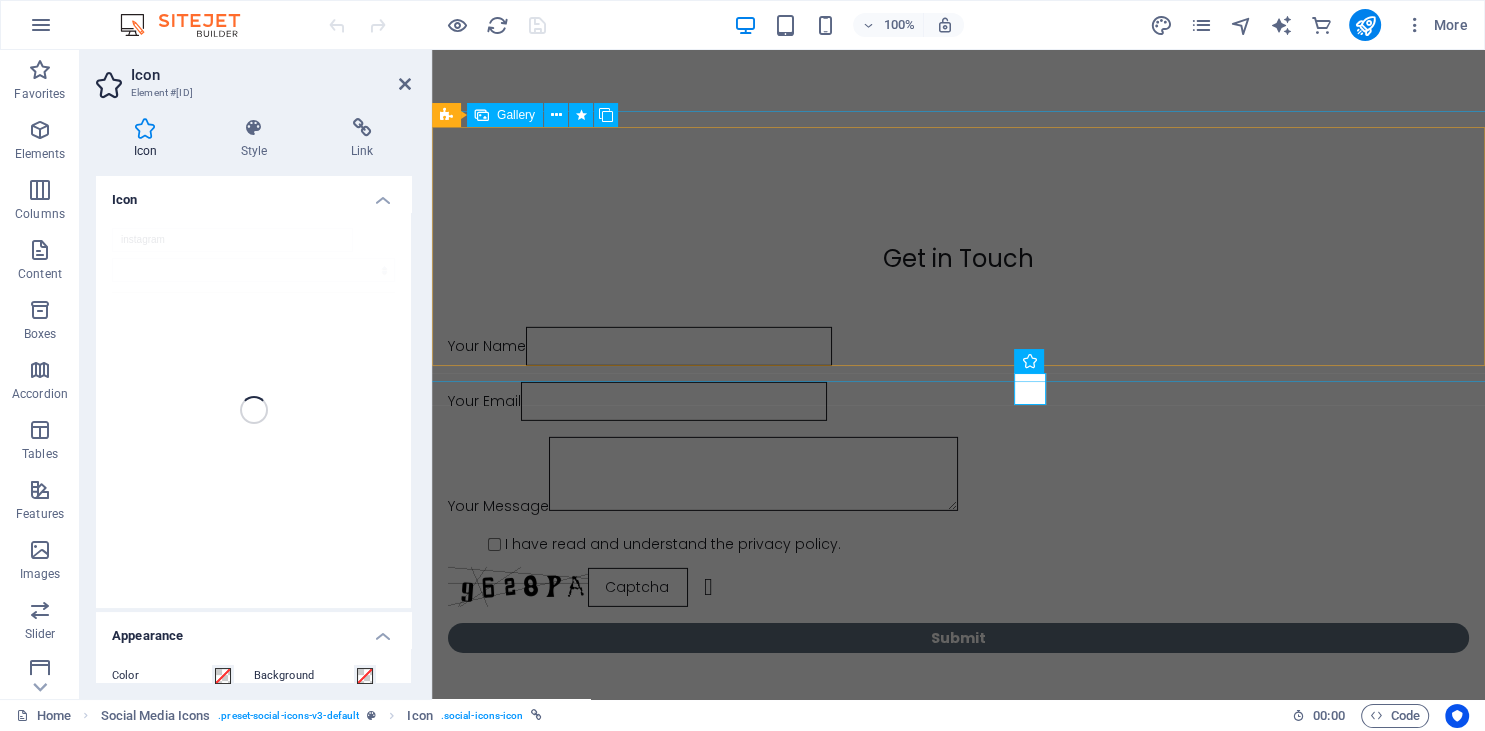 scroll, scrollTop: 12292, scrollLeft: 0, axis: vertical 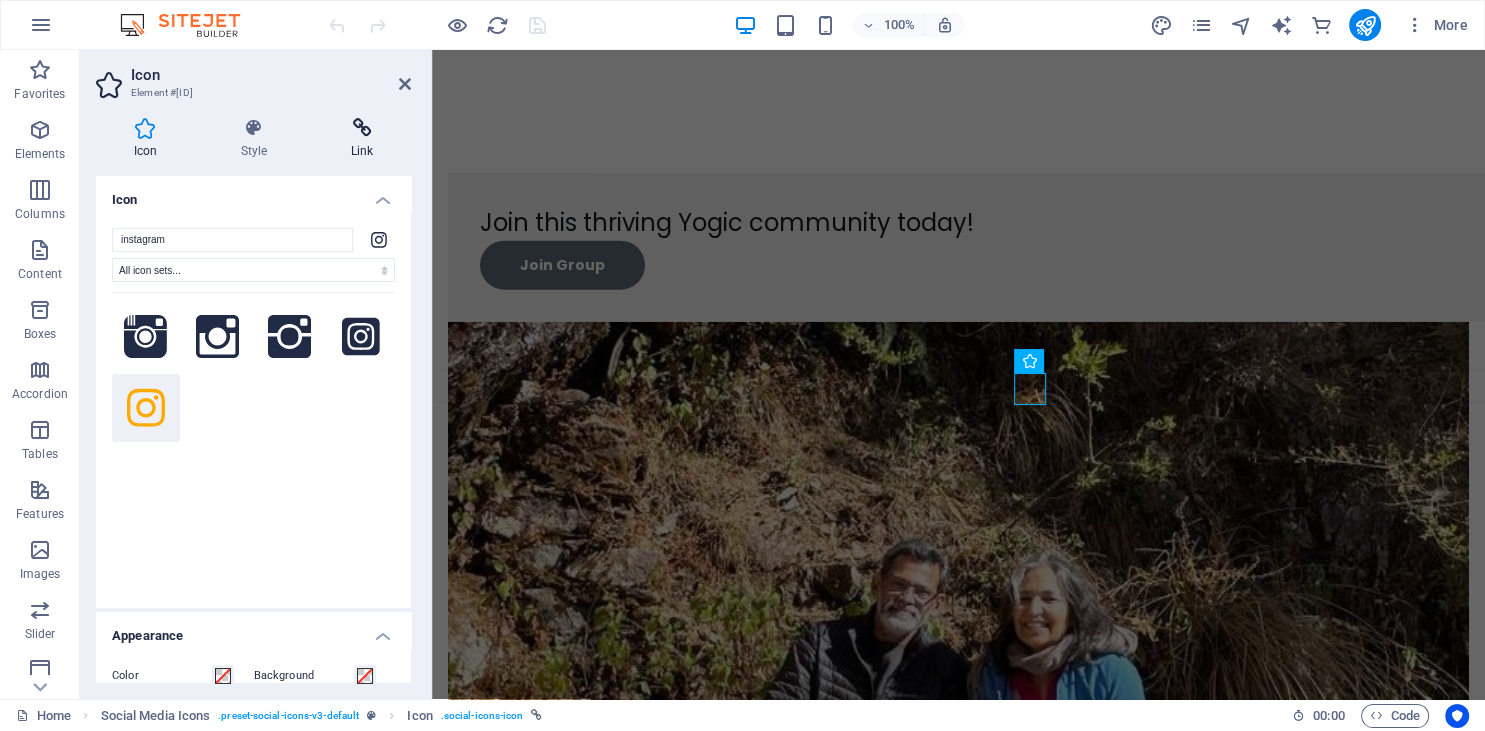 click on "Link" at bounding box center [362, 139] 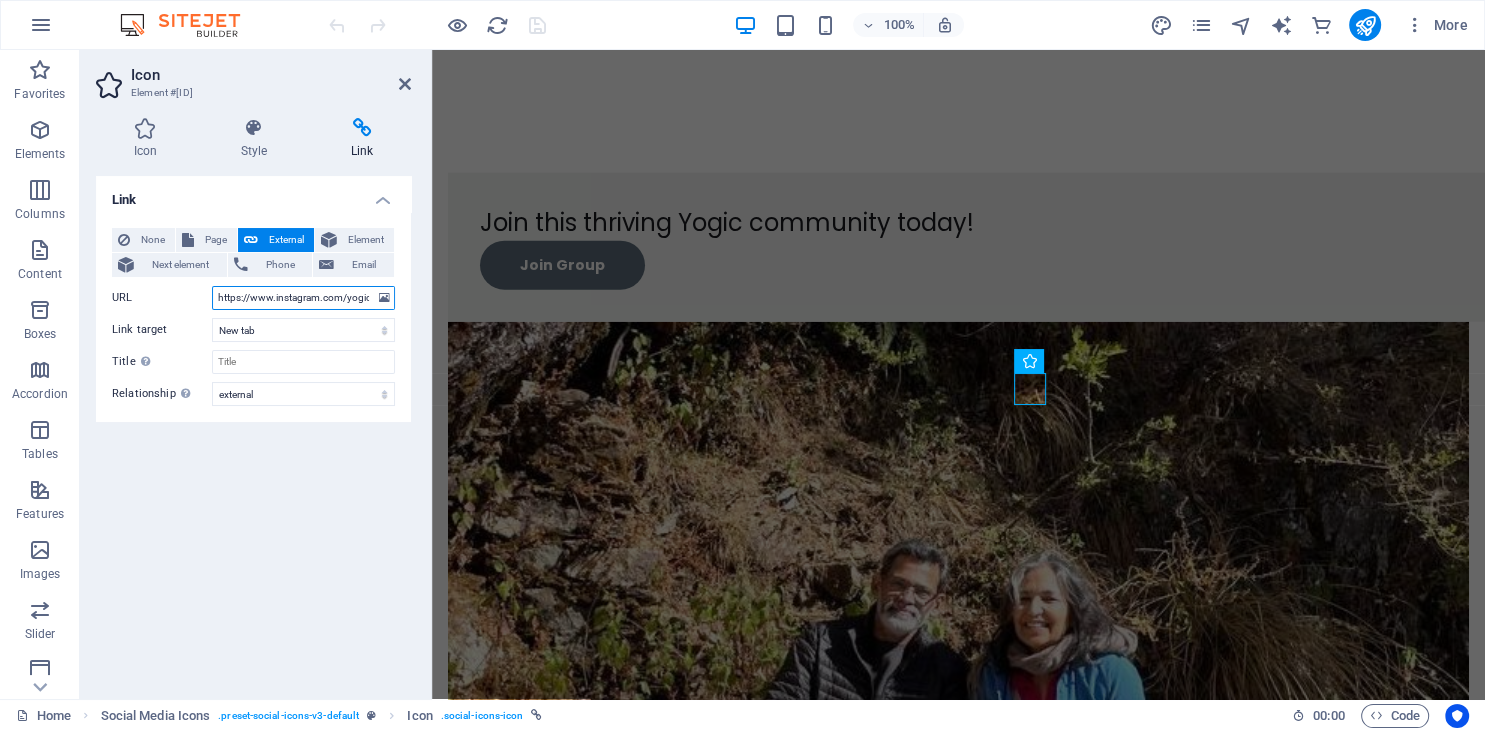scroll, scrollTop: 0, scrollLeft: 26, axis: horizontal 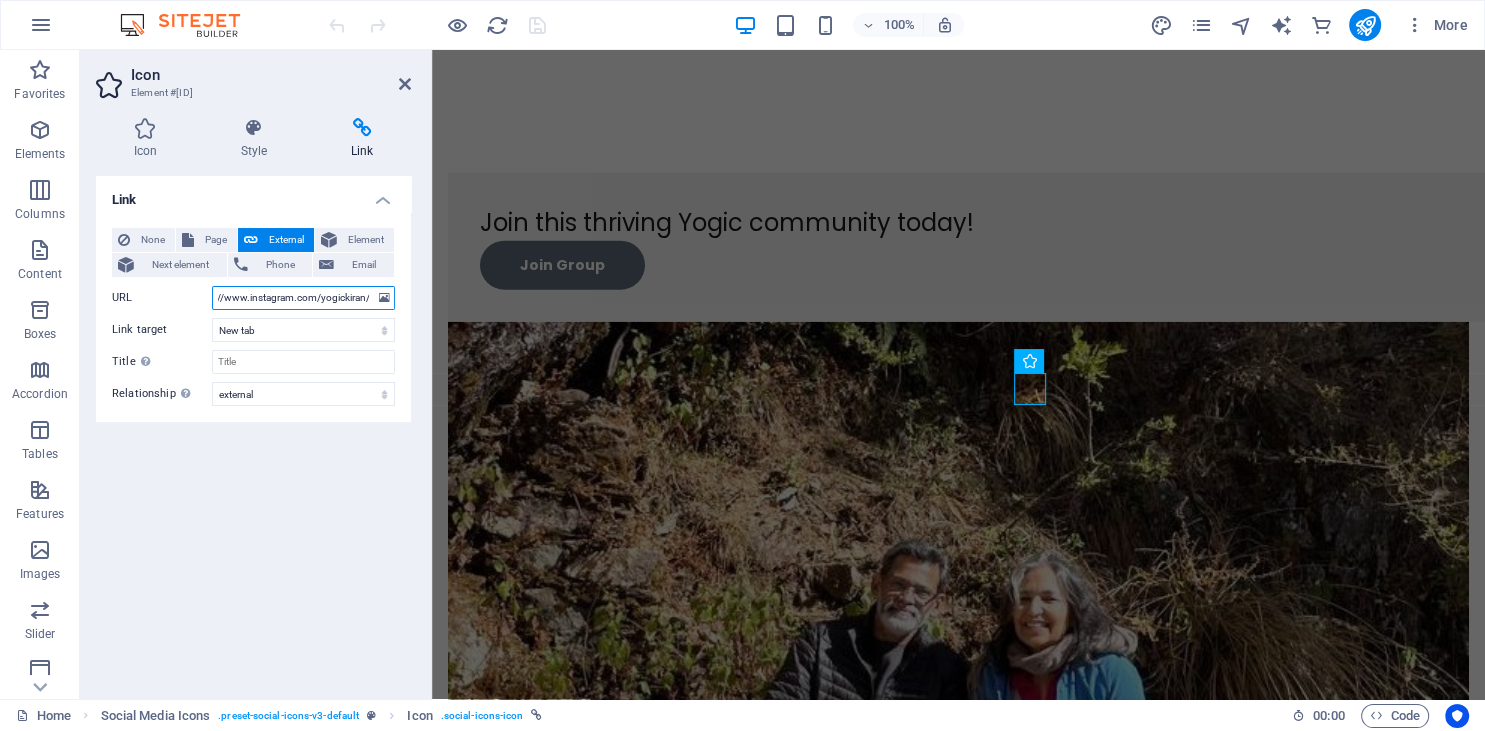 drag, startPoint x: 346, startPoint y: 298, endPoint x: 363, endPoint y: 298, distance: 17 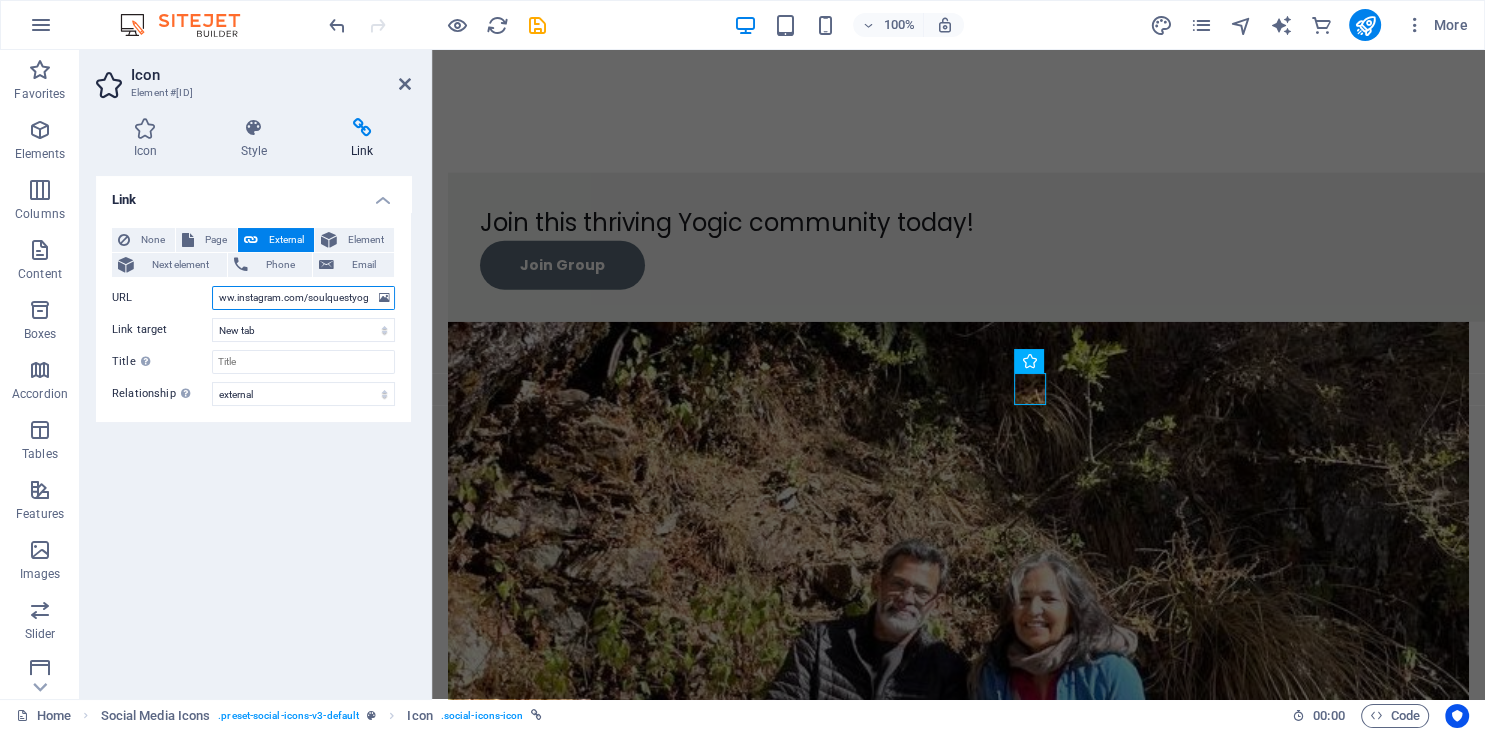 scroll, scrollTop: 0, scrollLeft: 44, axis: horizontal 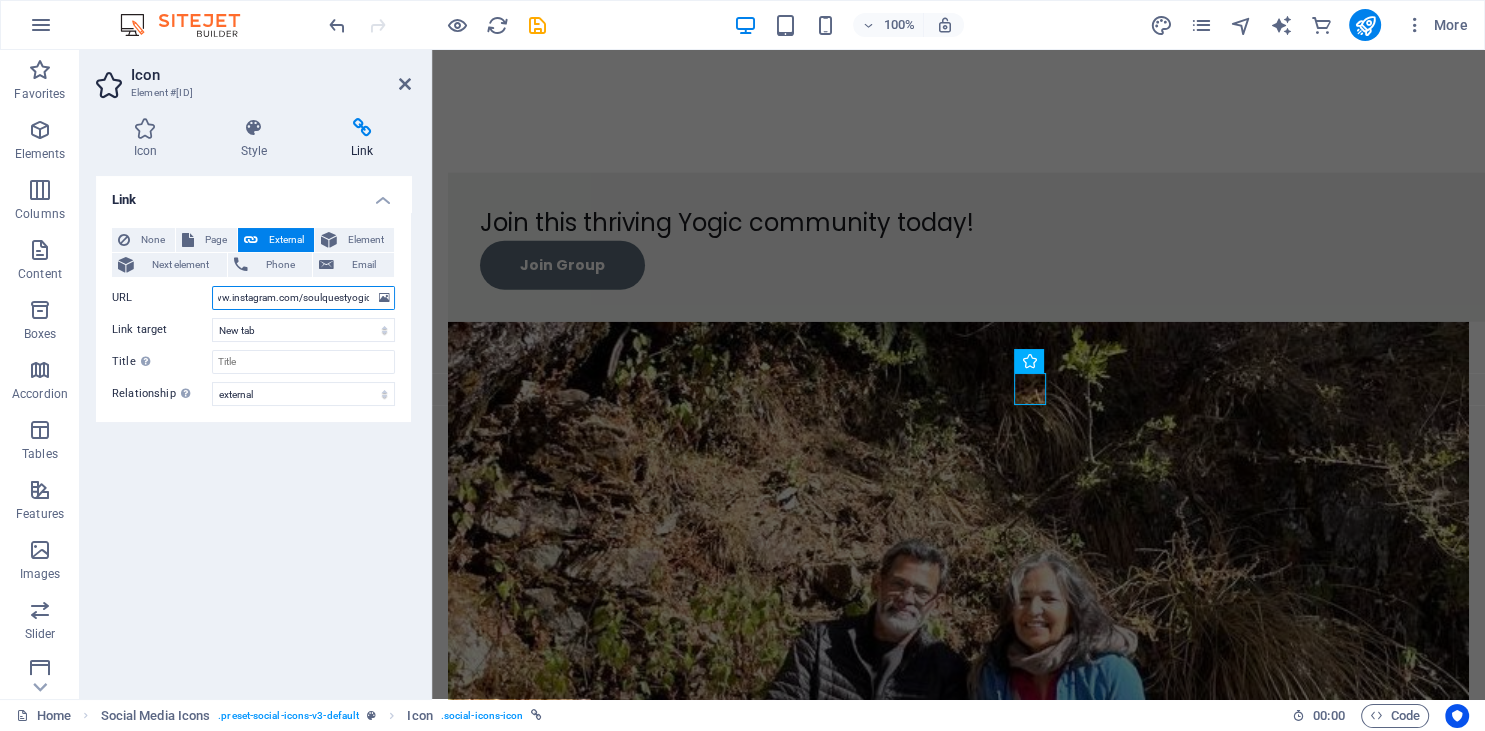 type on "https://www.instagram.com/soulquestyogic/" 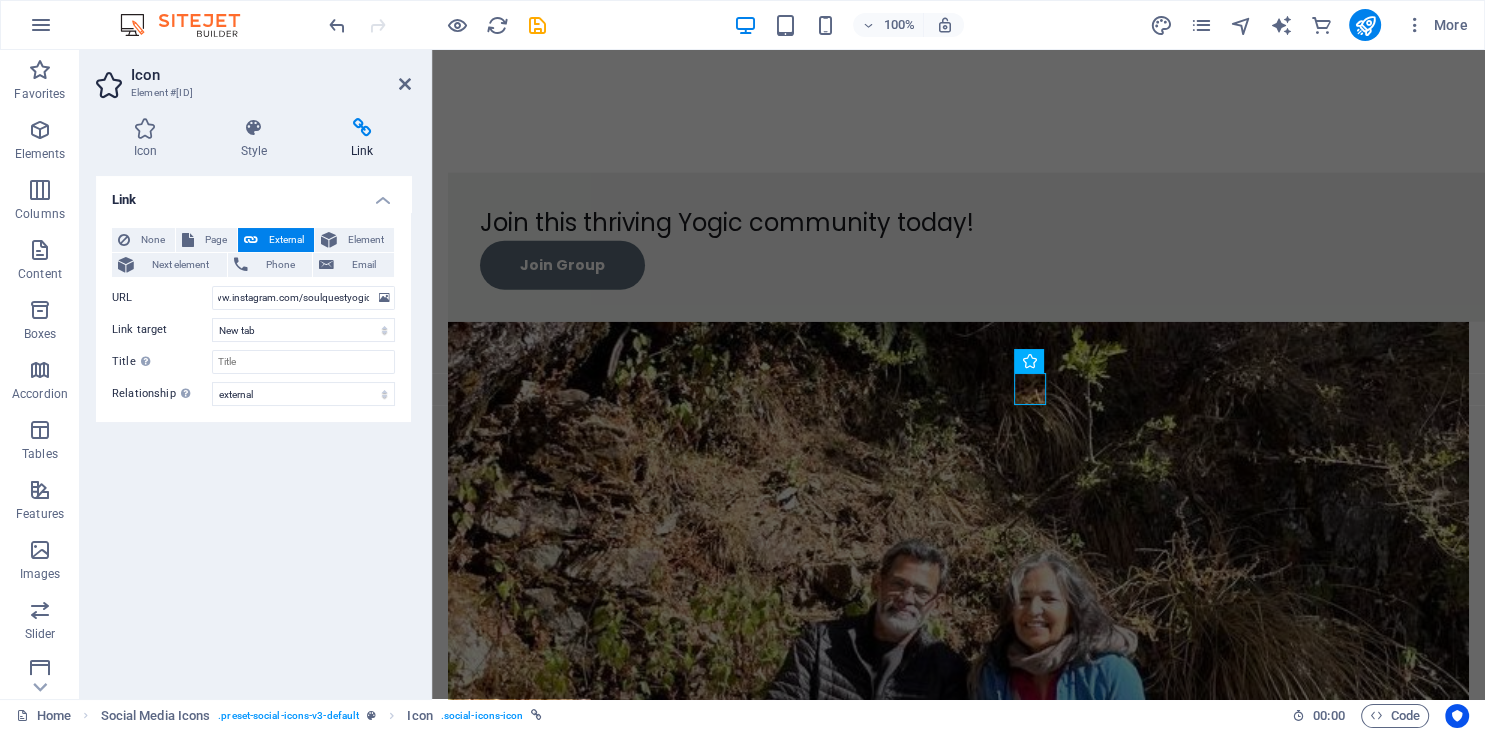 click on "Link None Page External Element Next element Phone Email Page Home AboutYogi Retreats YogicDemos YogisBlog Privacy Element
URL https://www.instagram.com/soulquestyogic/ Phone Email Link target New tab Same tab Overlay Title Additional link description, should not be the same as the link text. The title is most often shown as a tooltip text when the mouse moves over the element. Leave empty if uncertain. Relationship Sets the  relationship of this link to the link target . For example, the value "nofollow" instructs search engines not to follow the link. Can be left empty. alternate author bookmark external help license next nofollow noreferrer noopener prev search tag" at bounding box center (253, 429) 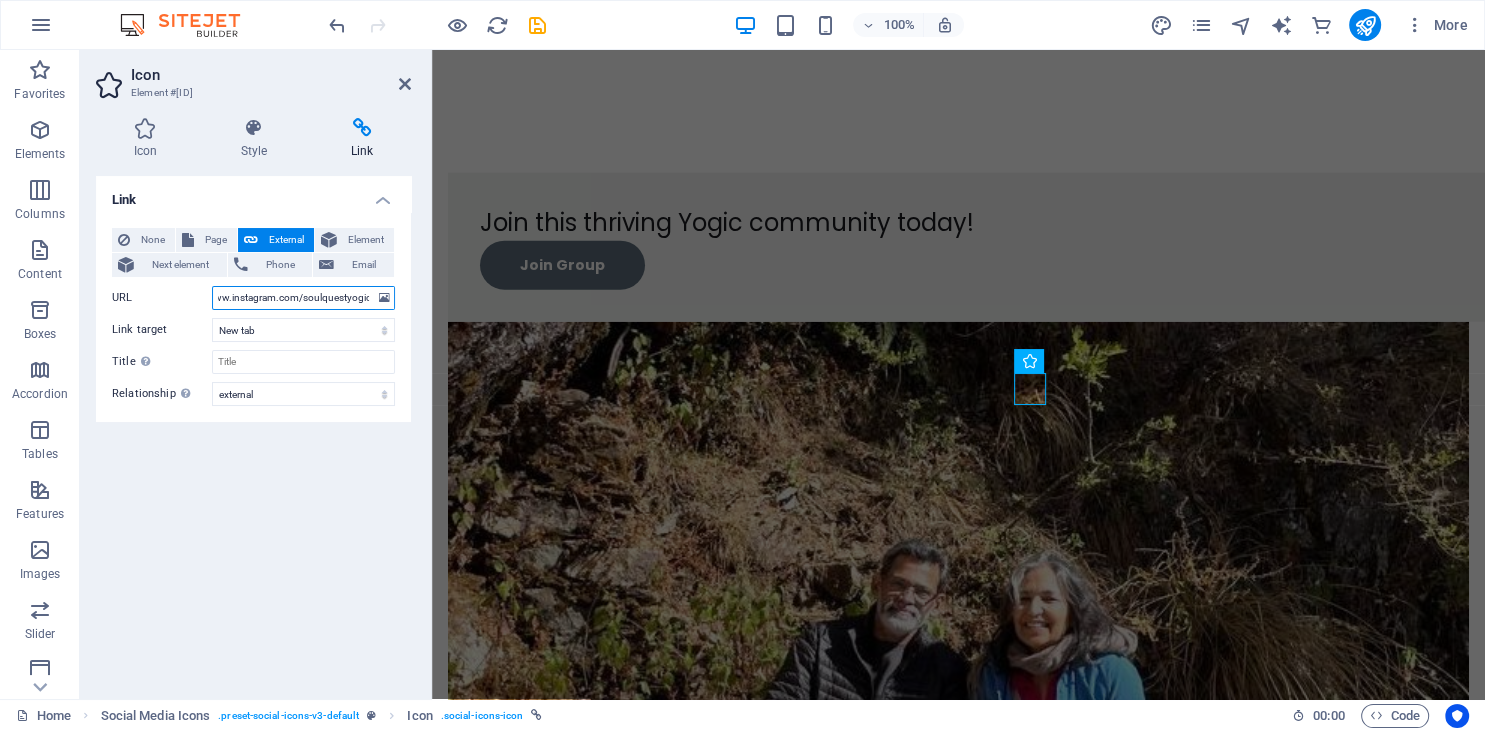 scroll, scrollTop: 0, scrollLeft: 48, axis: horizontal 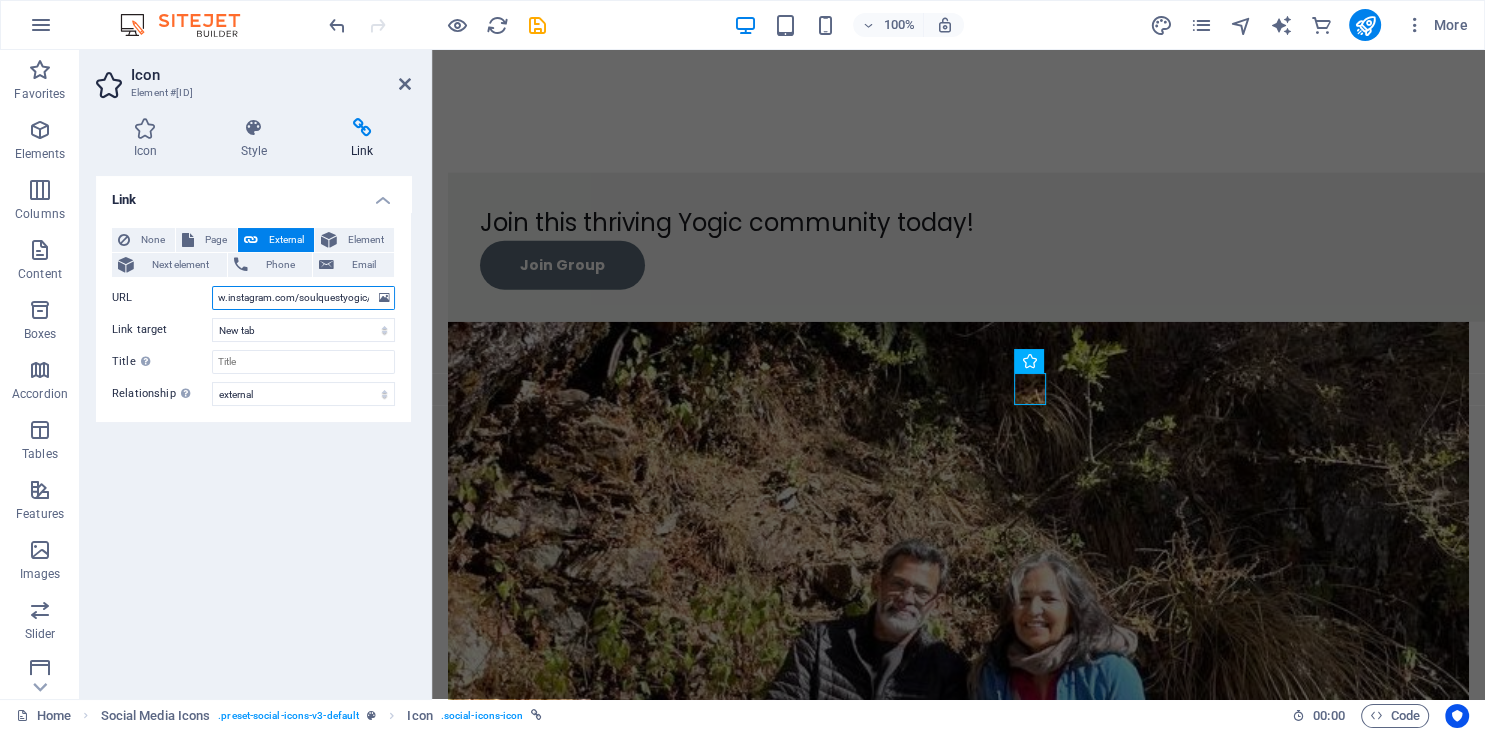 drag, startPoint x: 354, startPoint y: 298, endPoint x: 372, endPoint y: 302, distance: 18.439089 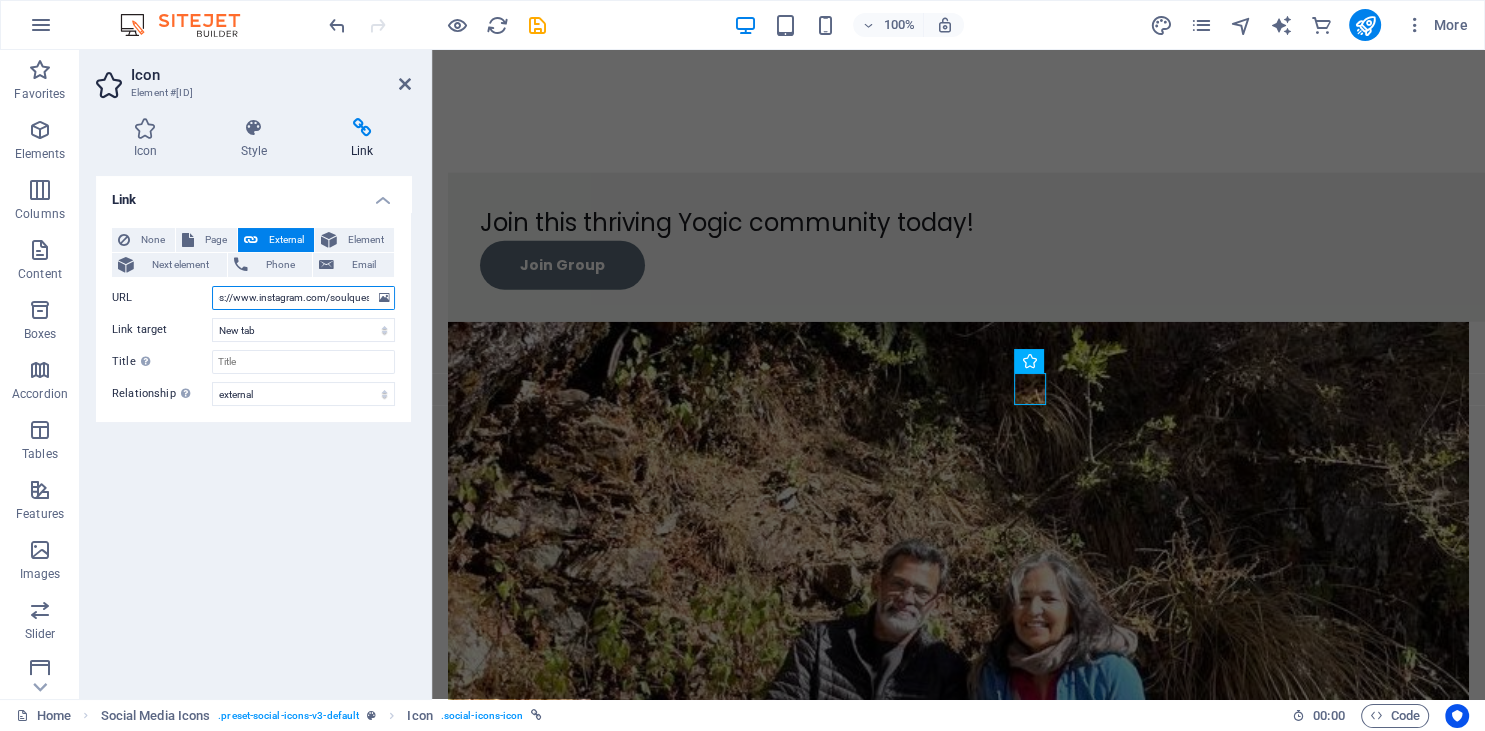 scroll, scrollTop: 0, scrollLeft: 0, axis: both 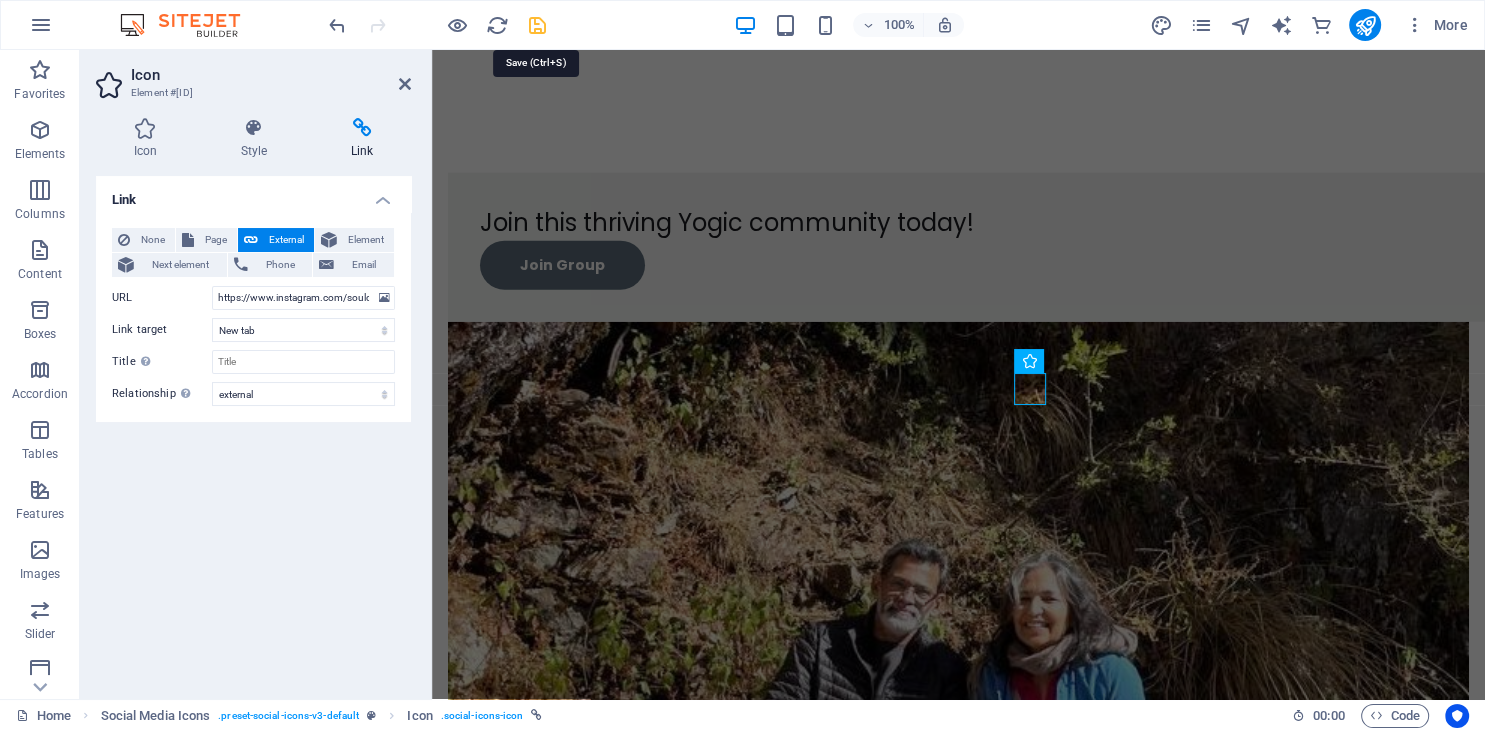 click at bounding box center [537, 25] 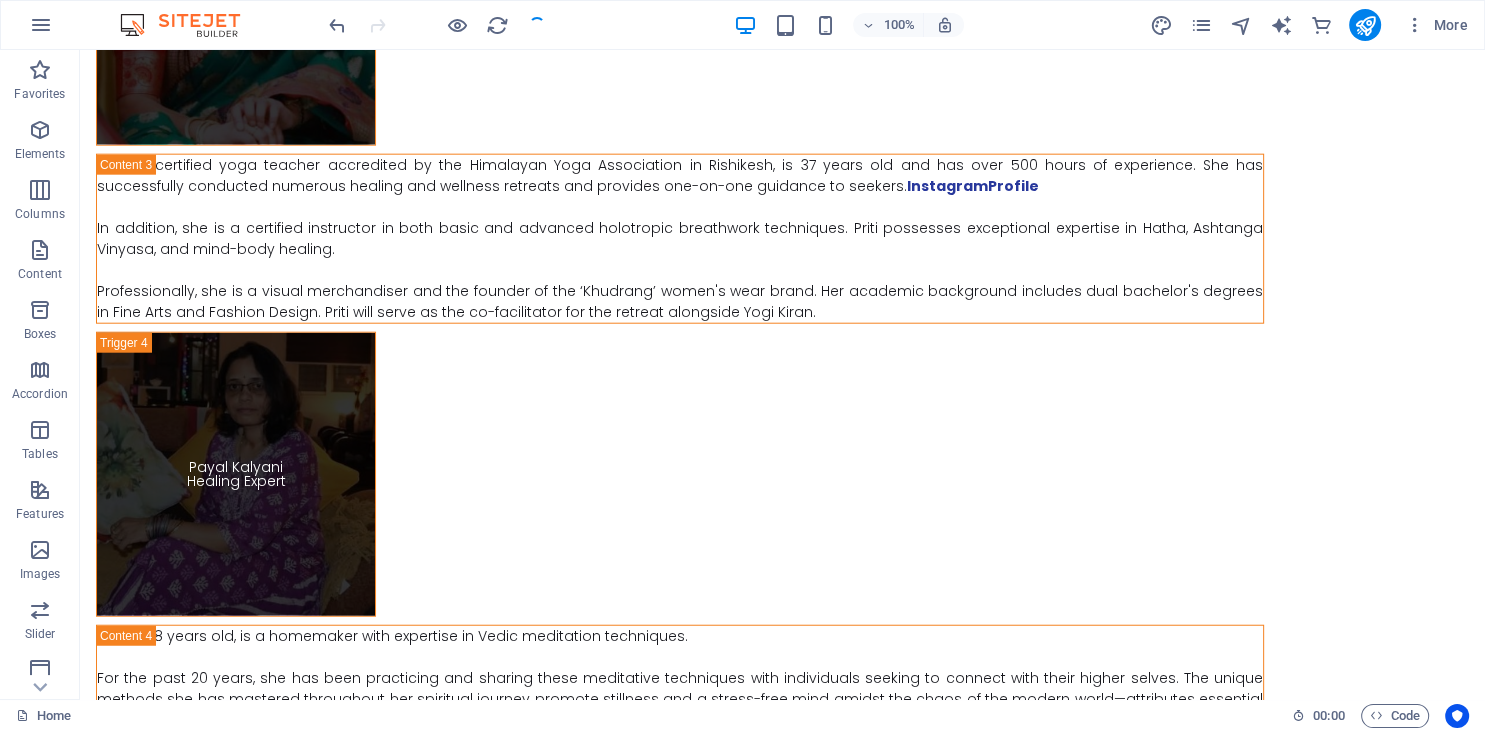 scroll, scrollTop: 13253, scrollLeft: 0, axis: vertical 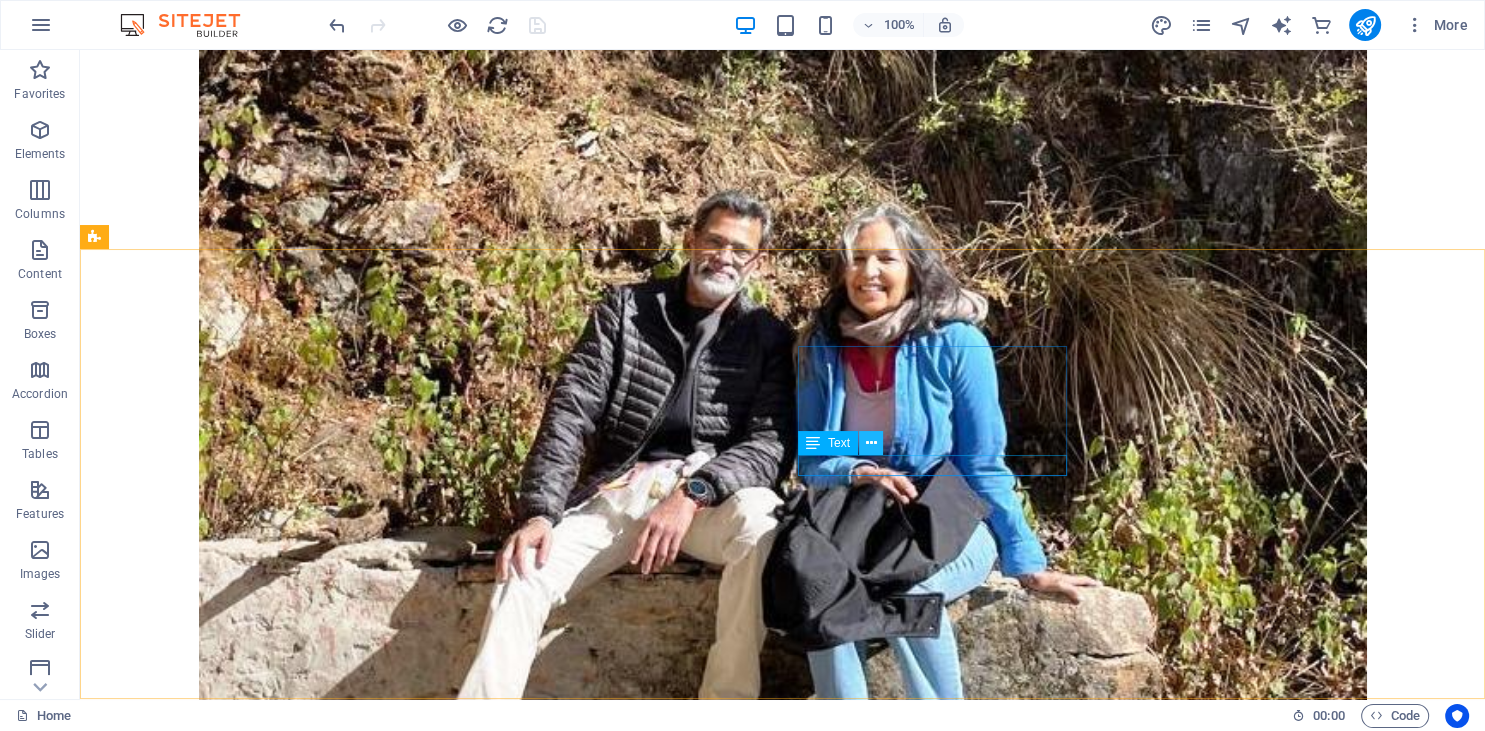 click at bounding box center [870, 443] 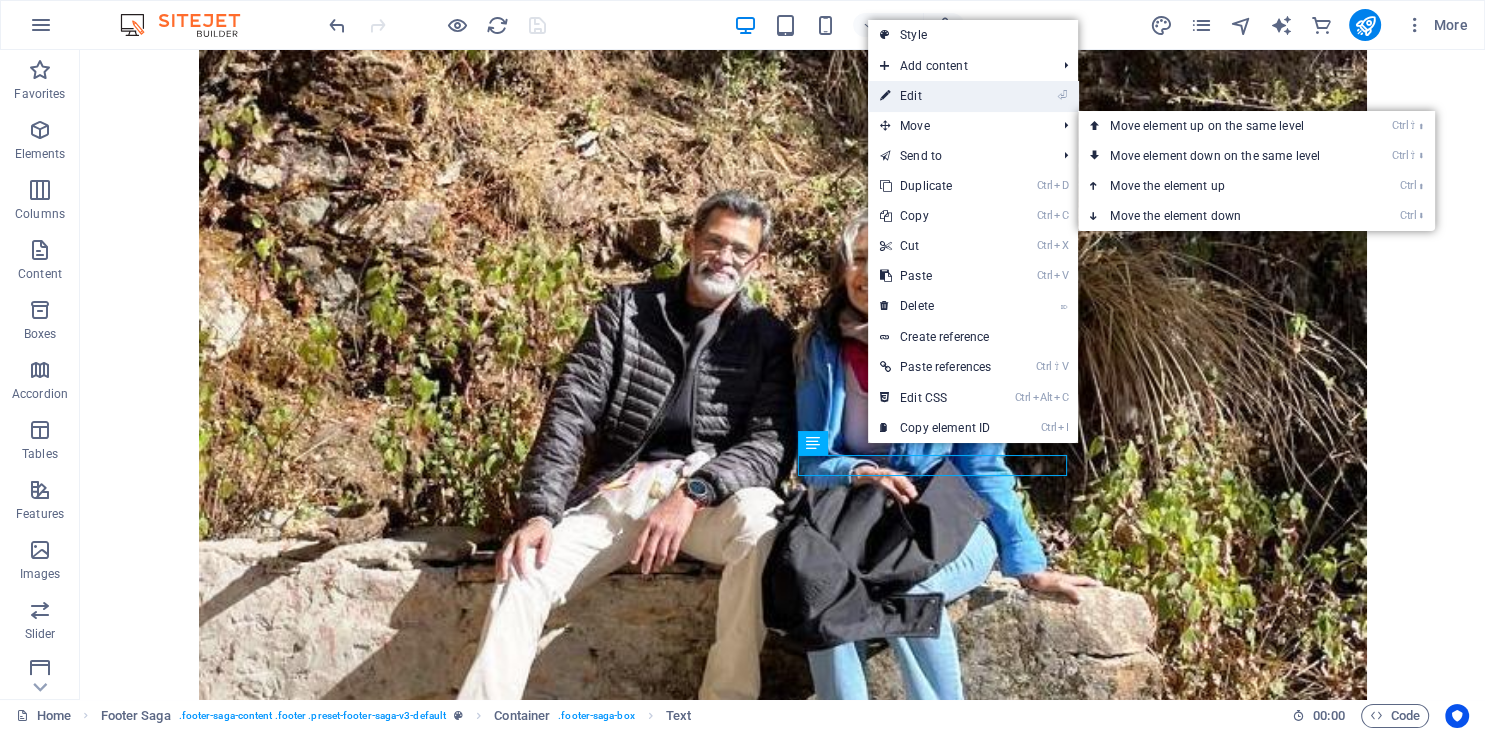 drag, startPoint x: 924, startPoint y: 98, endPoint x: 492, endPoint y: 49, distance: 434.77005 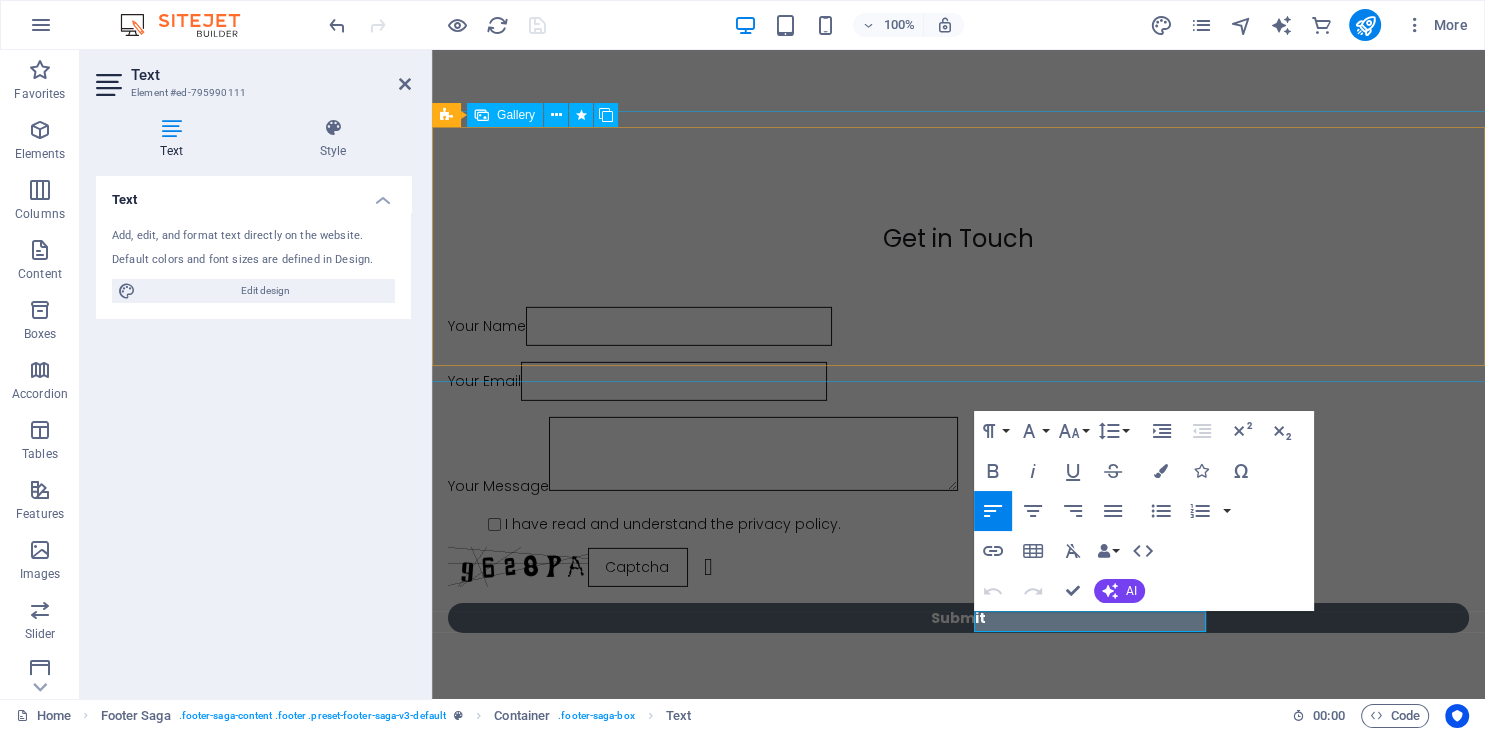 scroll, scrollTop: 12292, scrollLeft: 0, axis: vertical 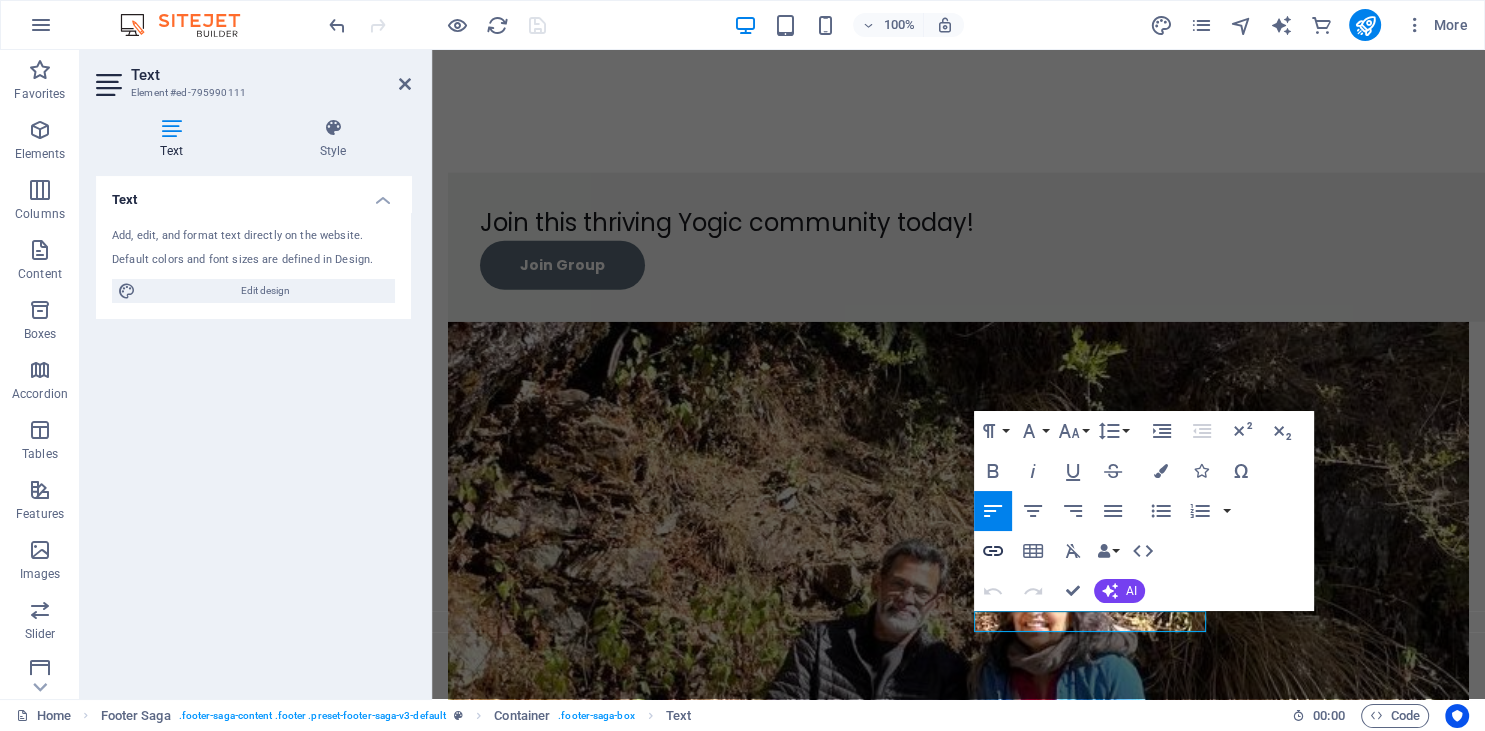 click 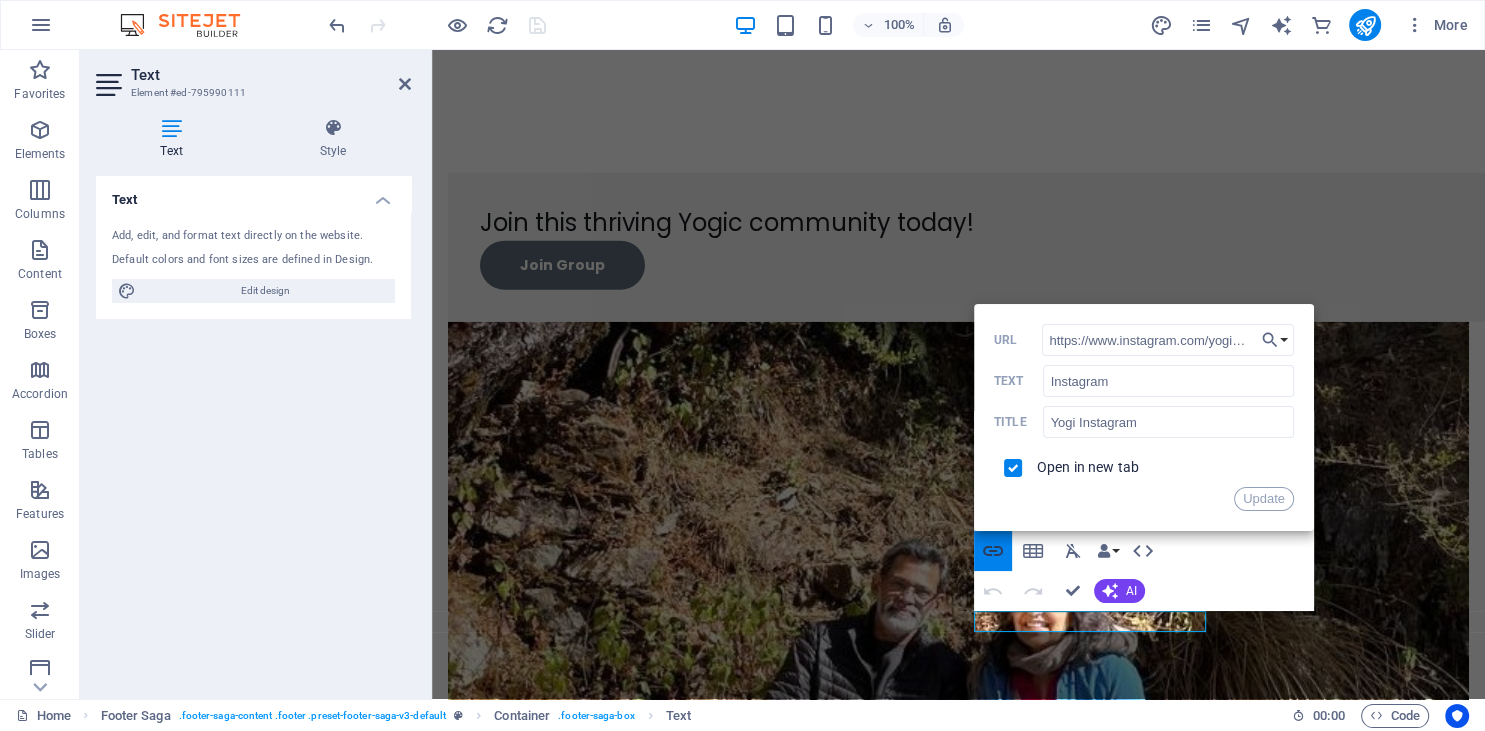 scroll, scrollTop: 0, scrollLeft: 25, axis: horizontal 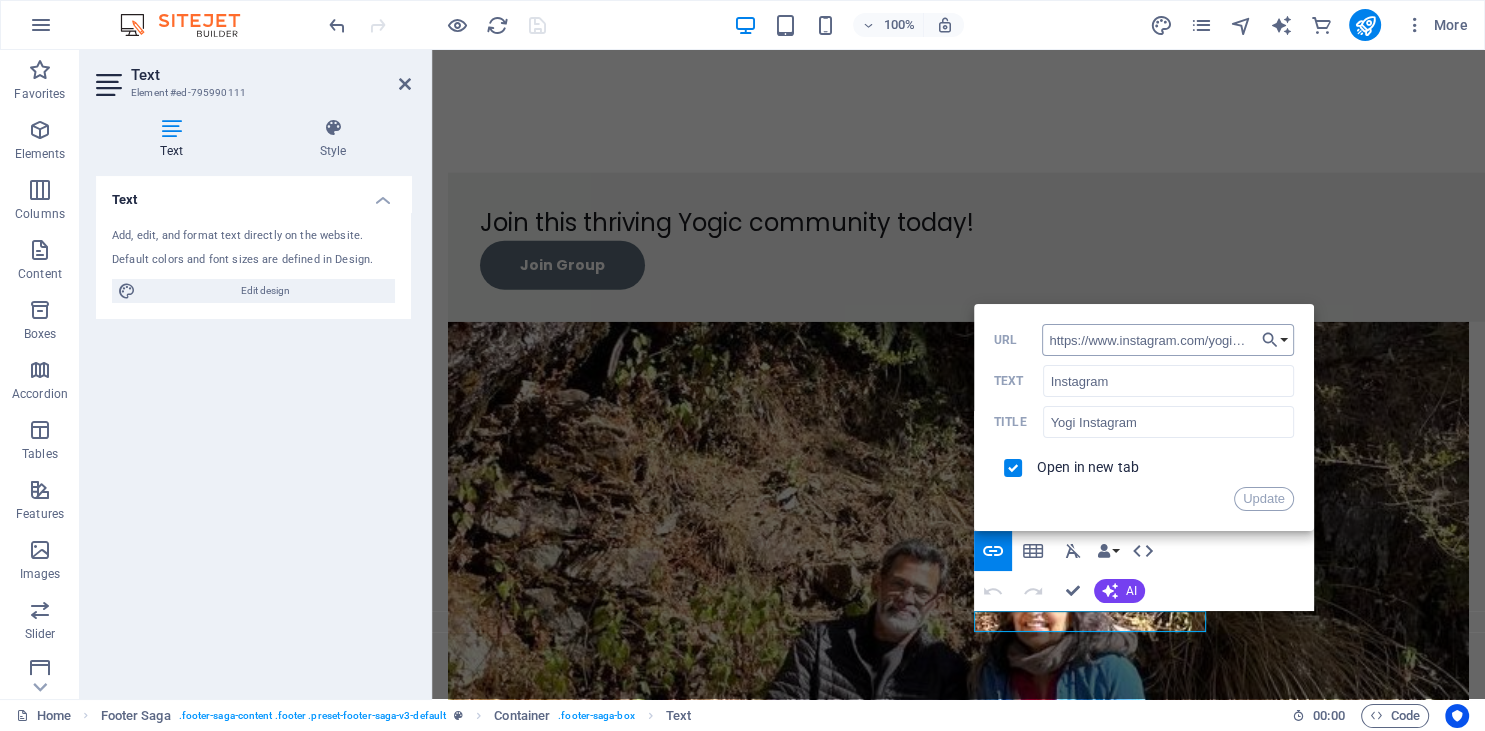 drag, startPoint x: 1250, startPoint y: 342, endPoint x: 972, endPoint y: 348, distance: 278.06473 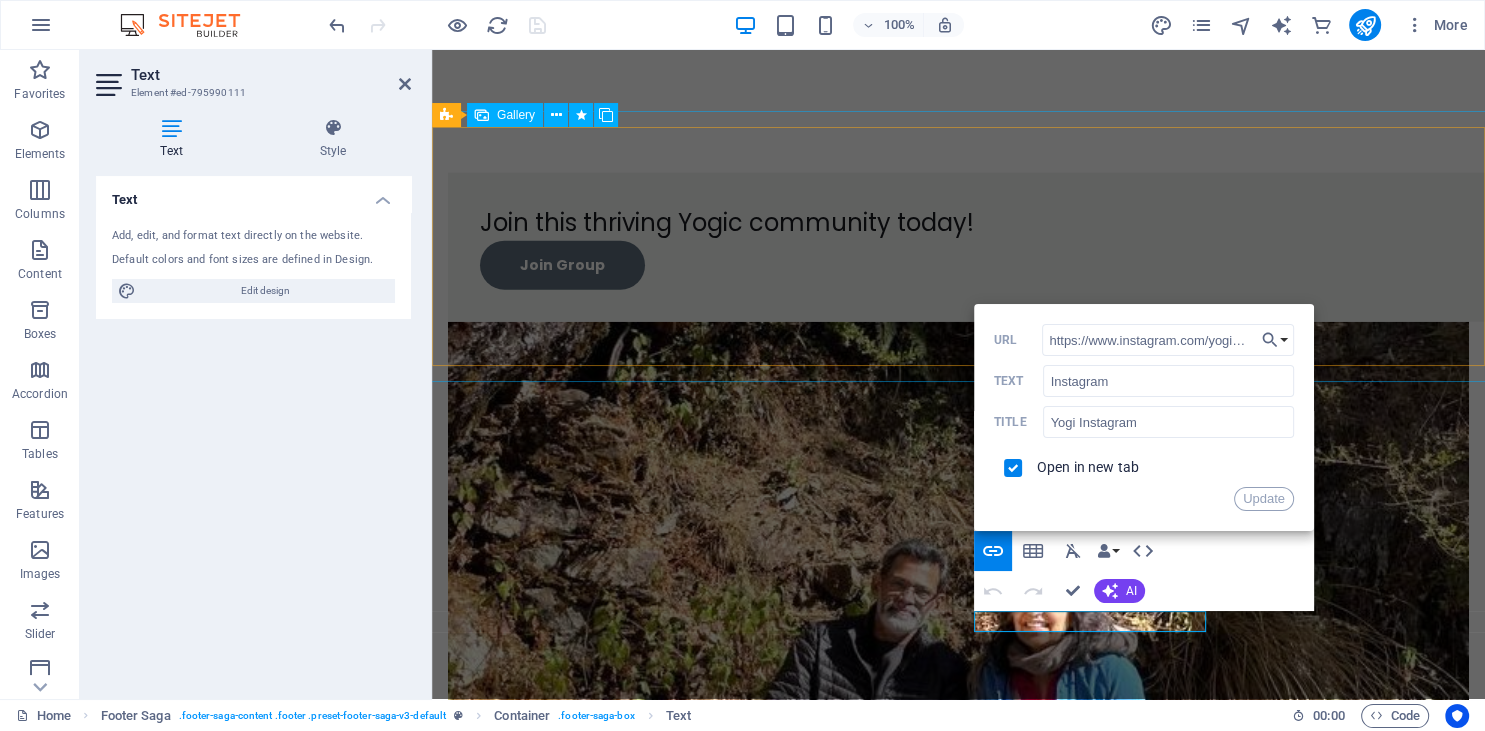 type on "https://www.instagram.com/soulquestyogic/" 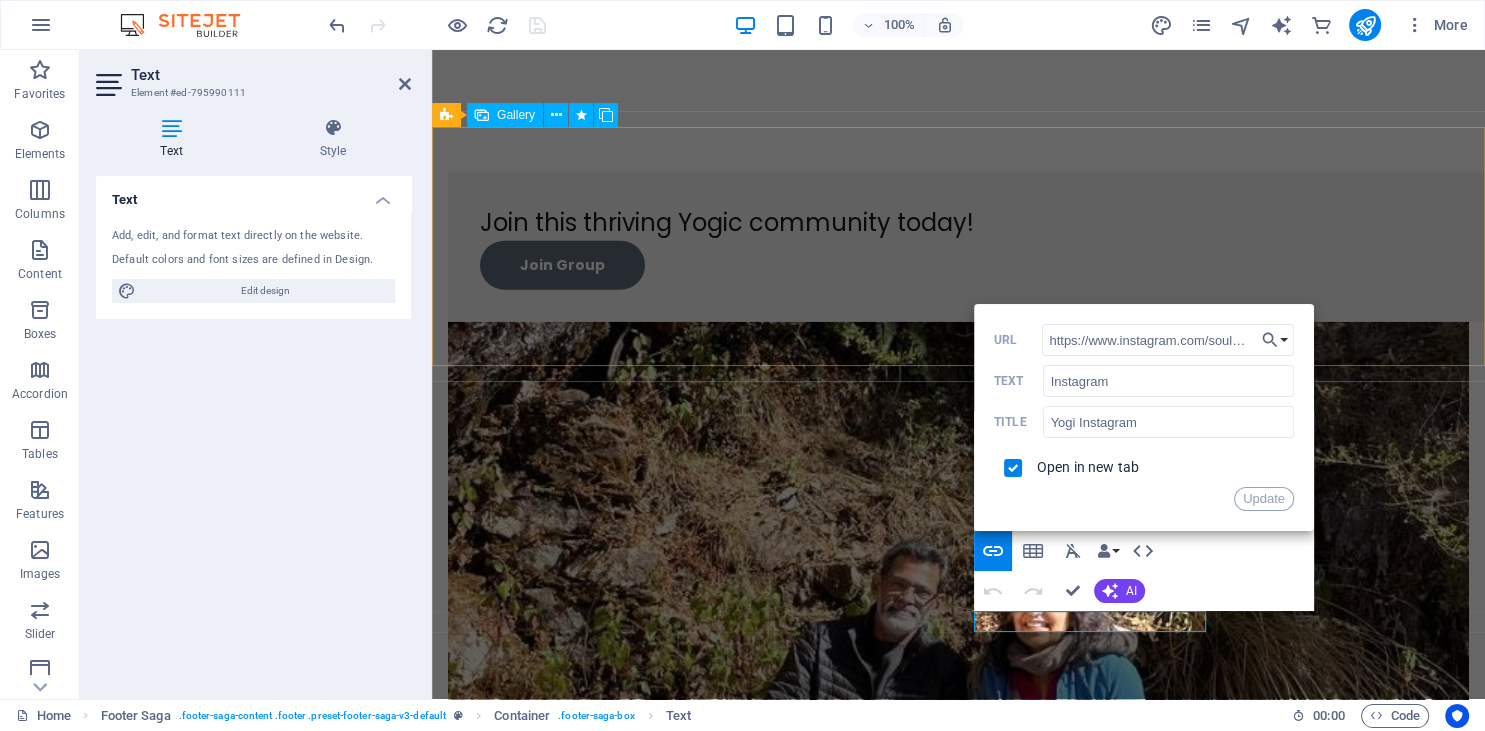 scroll, scrollTop: 0, scrollLeft: 52, axis: horizontal 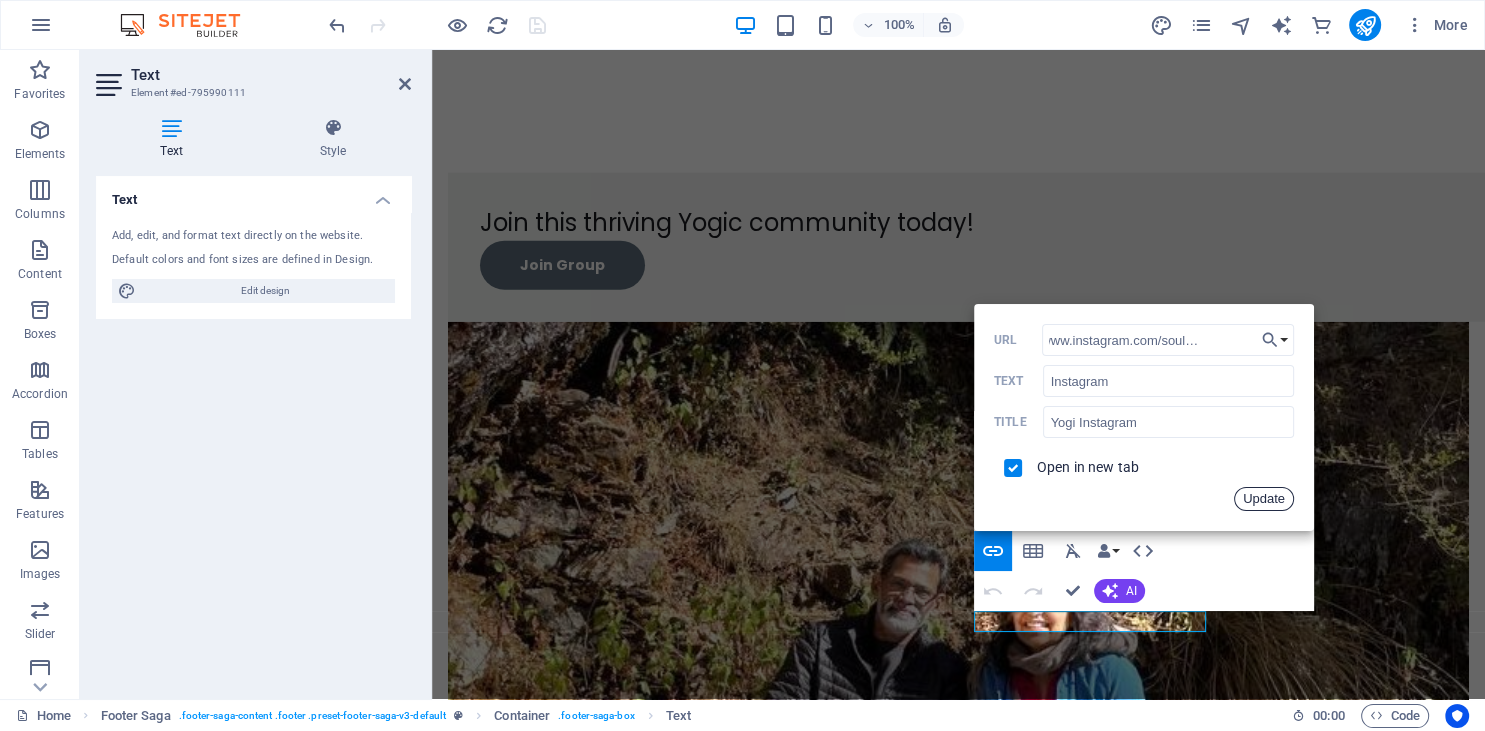 click on "Update" at bounding box center (1264, 499) 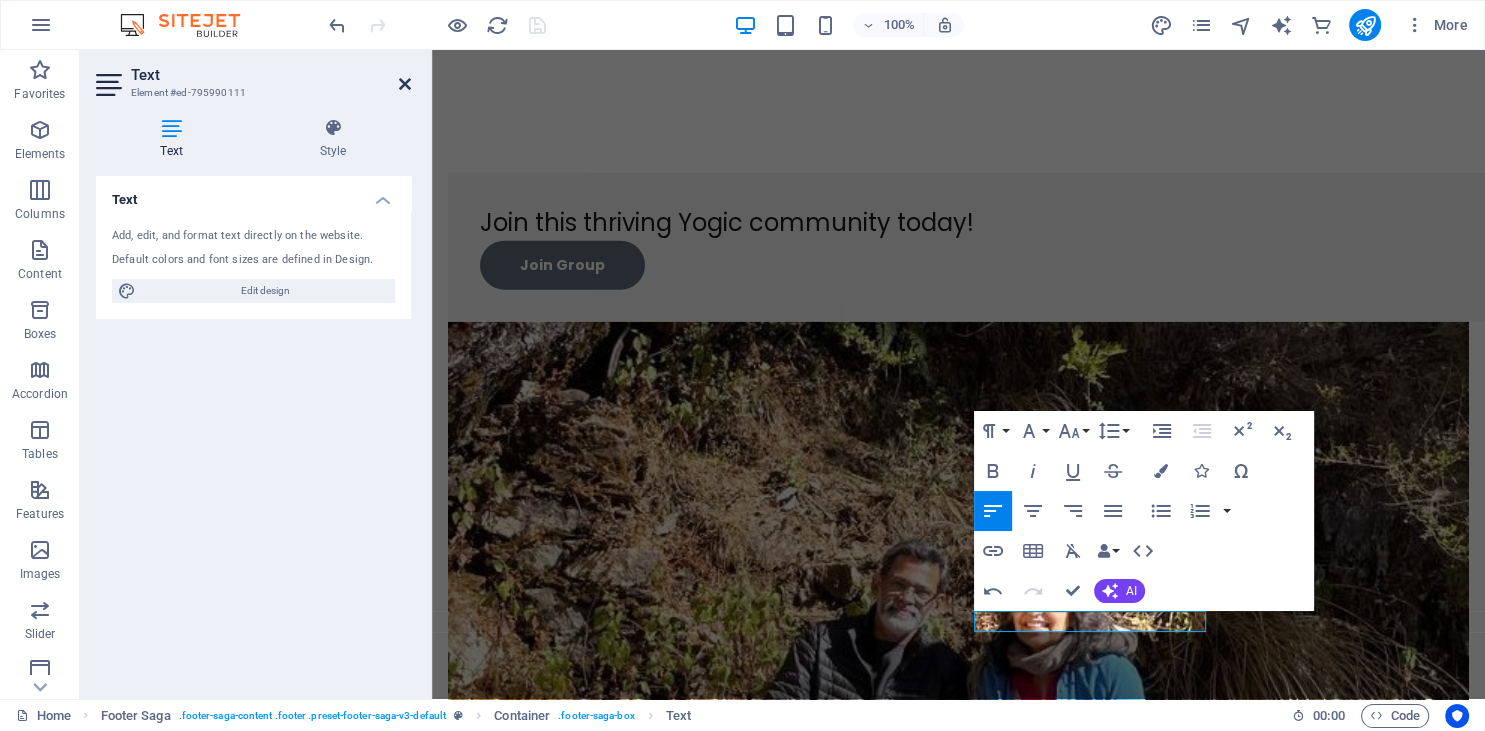 click at bounding box center (405, 84) 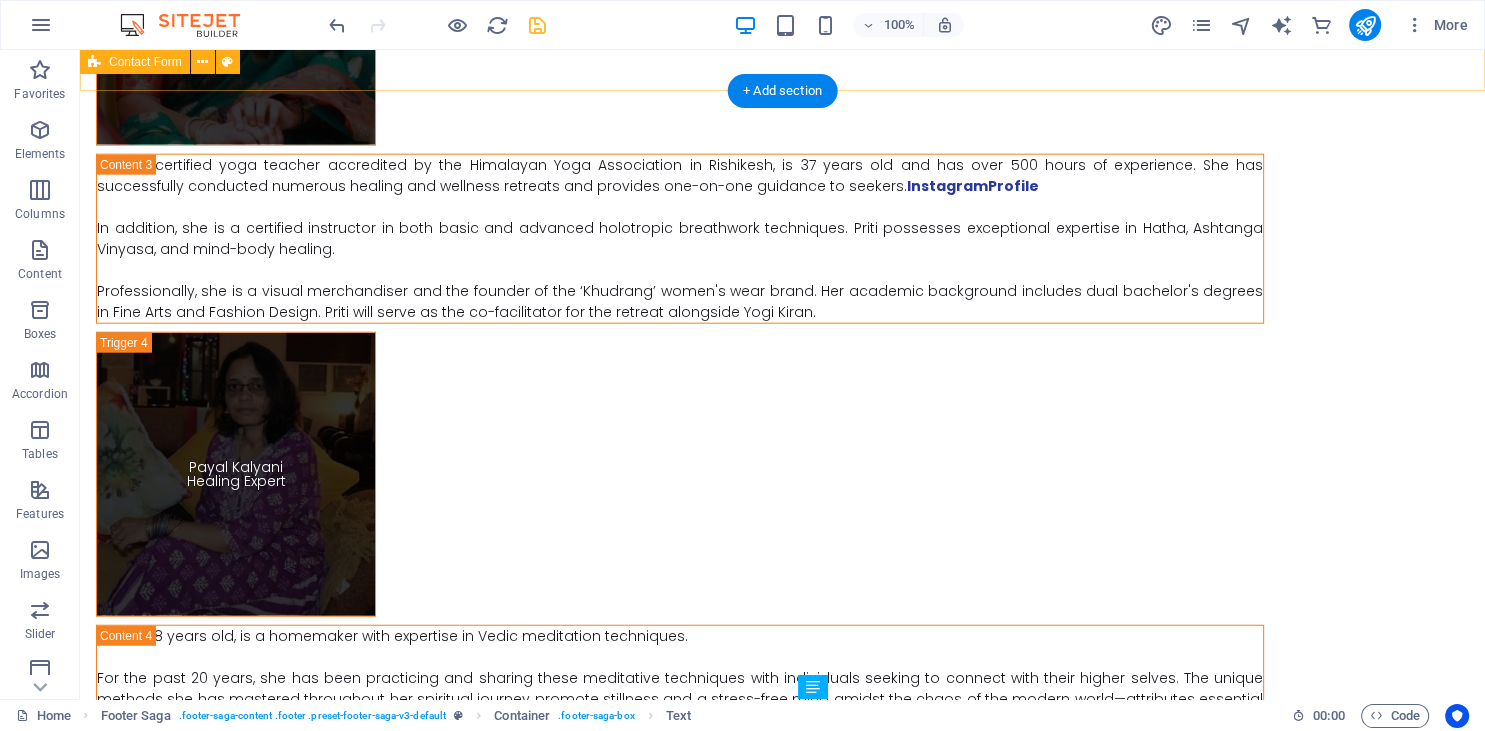 scroll, scrollTop: 13253, scrollLeft: 0, axis: vertical 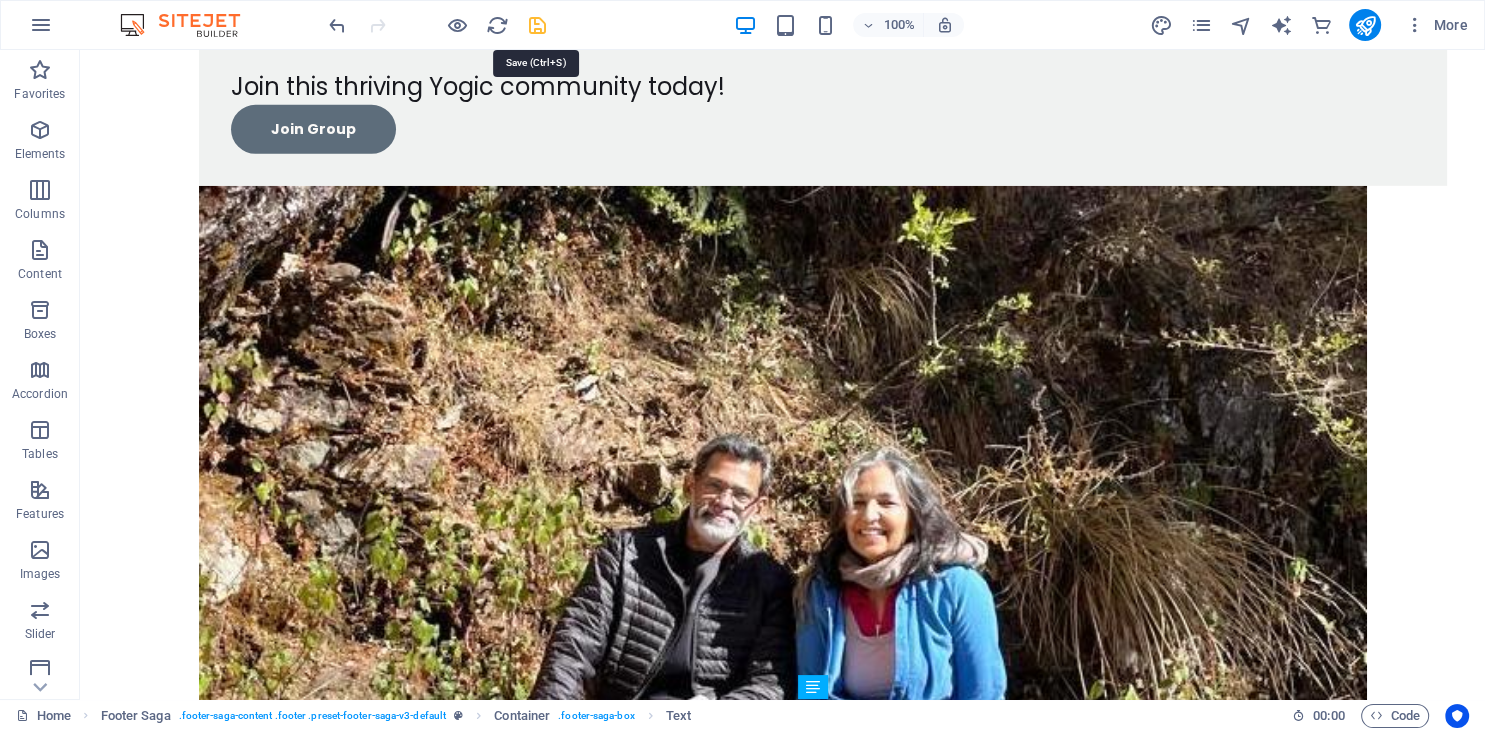 click at bounding box center (537, 25) 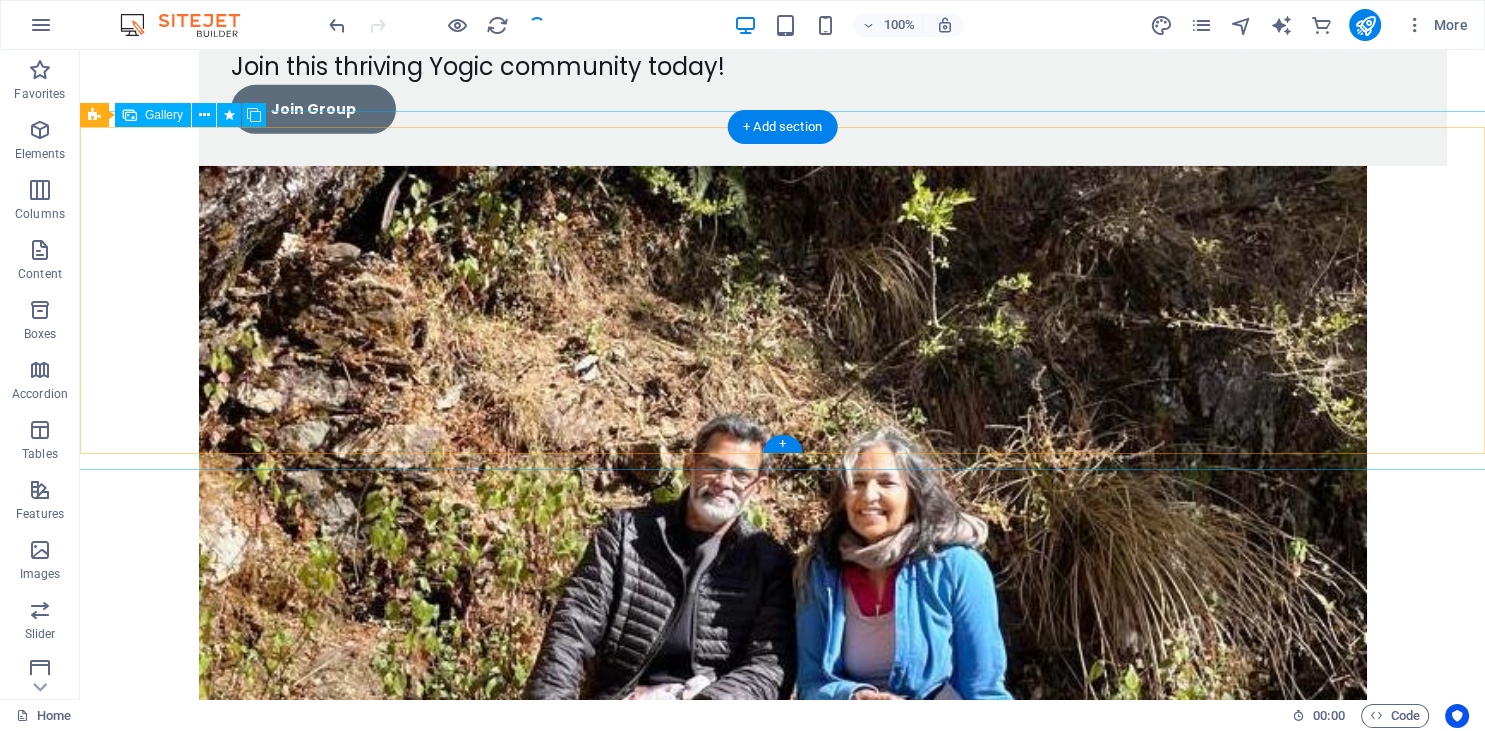 scroll, scrollTop: 13497, scrollLeft: 0, axis: vertical 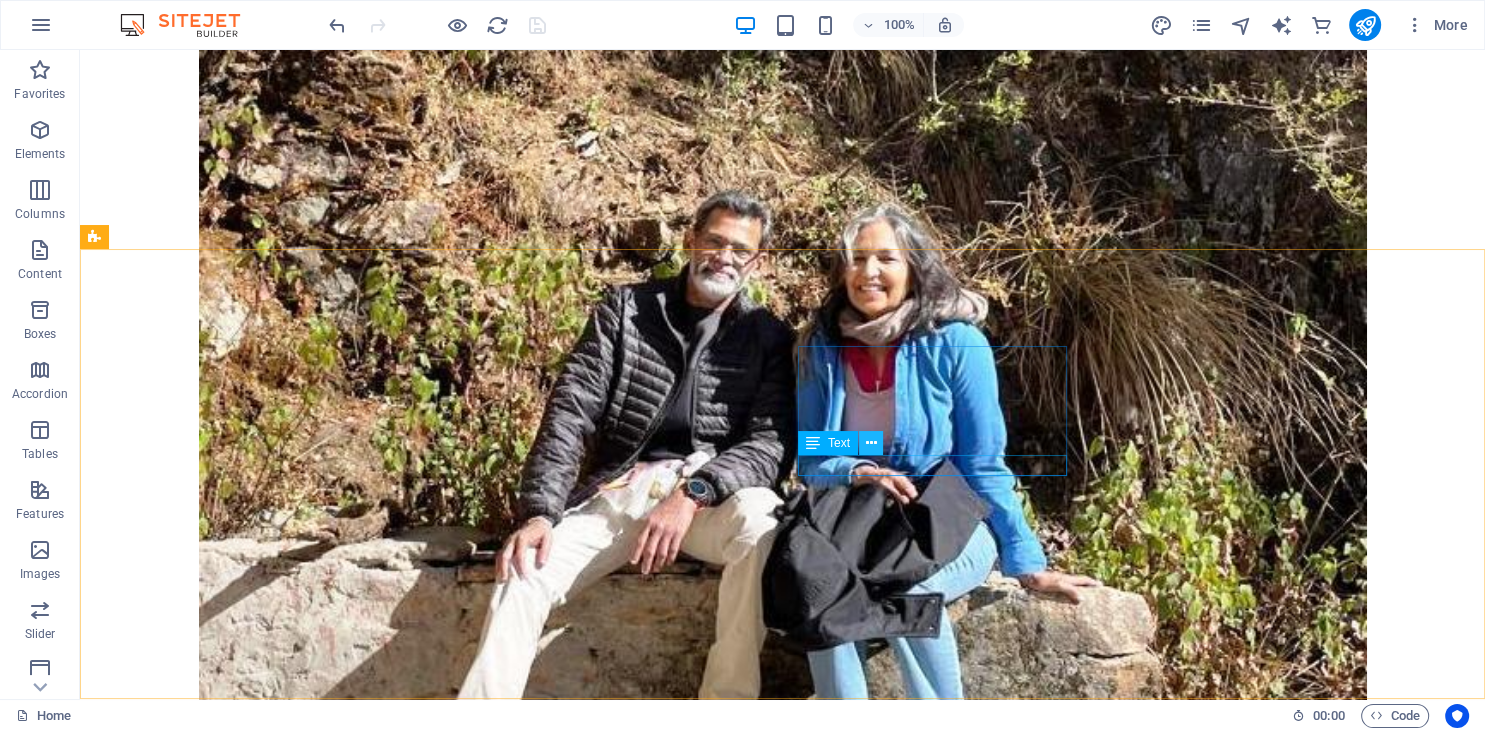 click at bounding box center (870, 443) 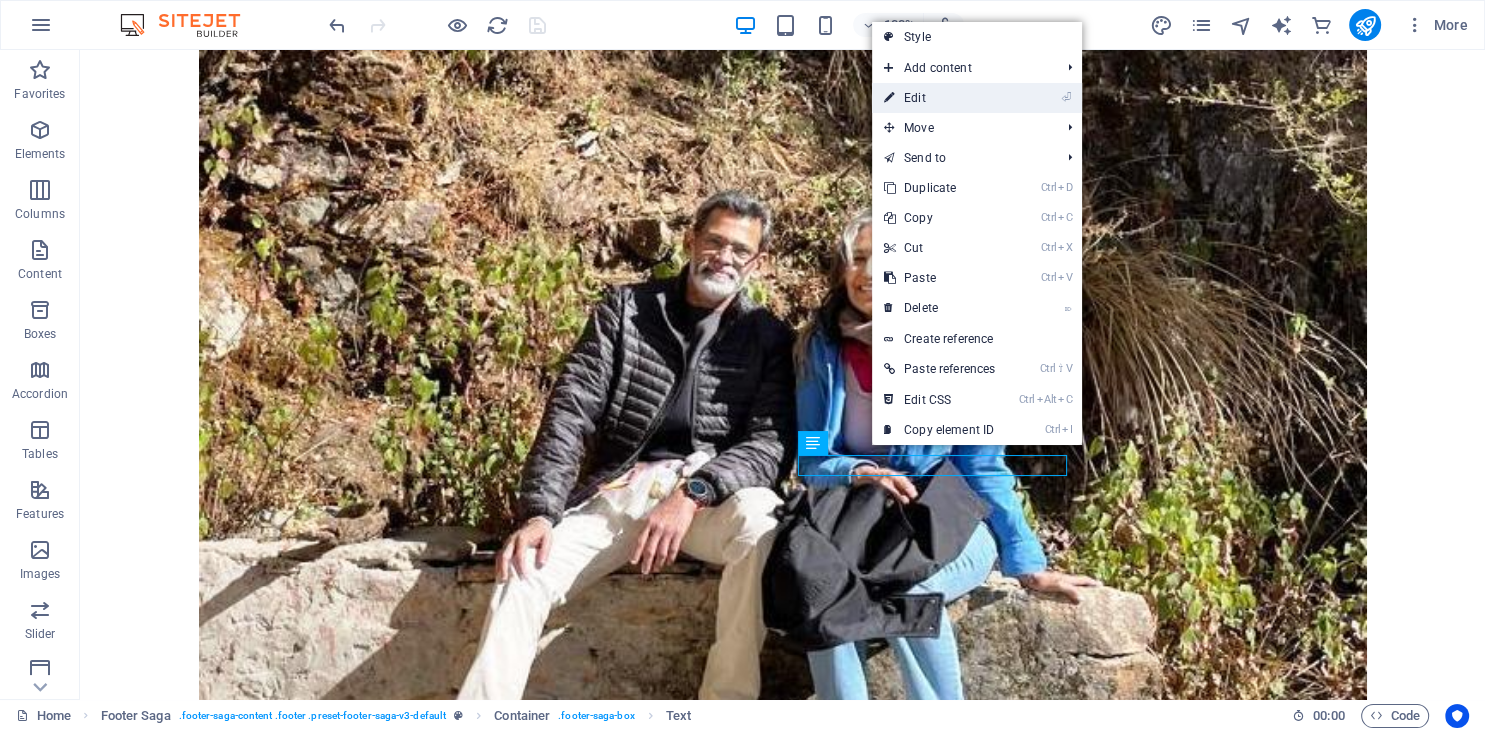 click on "⏎  Edit" at bounding box center [939, 98] 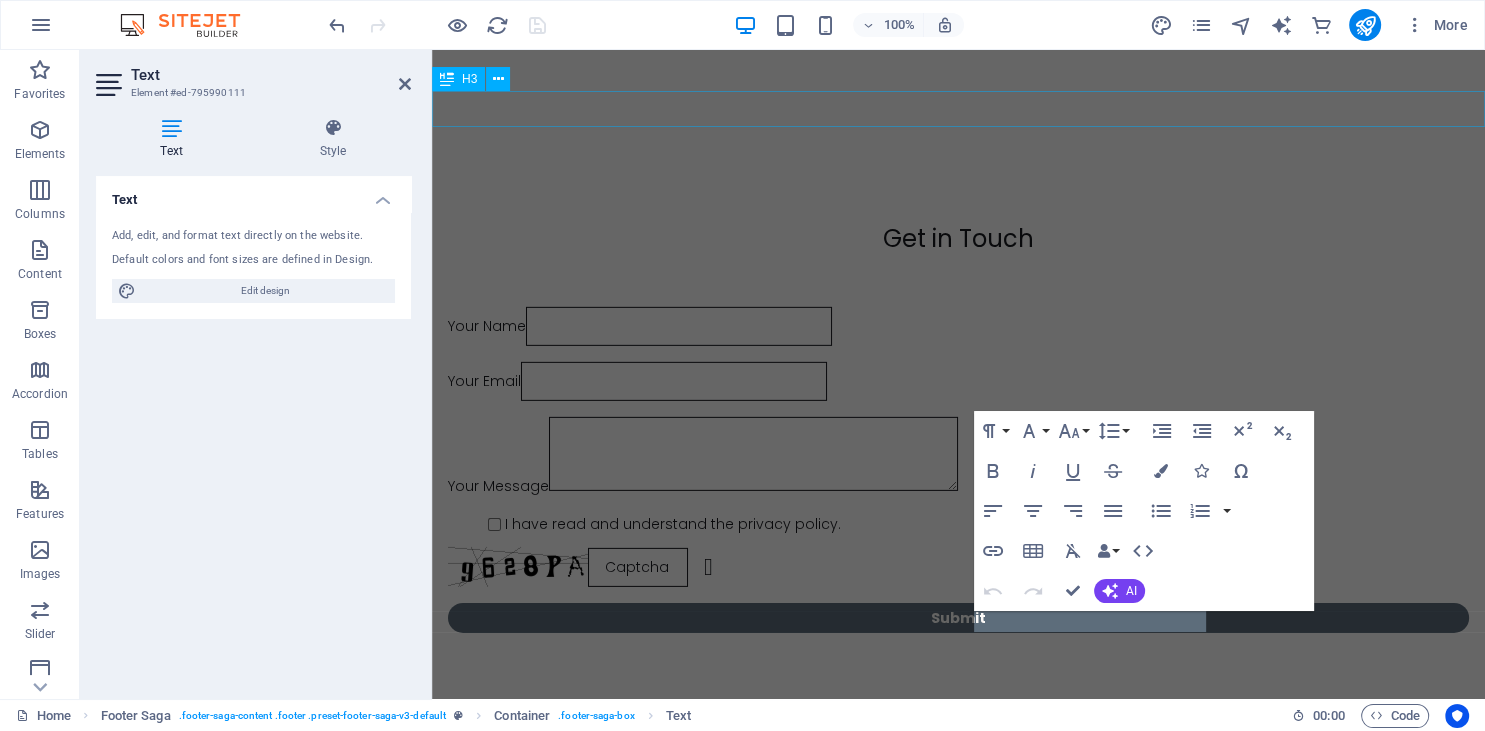 scroll, scrollTop: 12292, scrollLeft: 0, axis: vertical 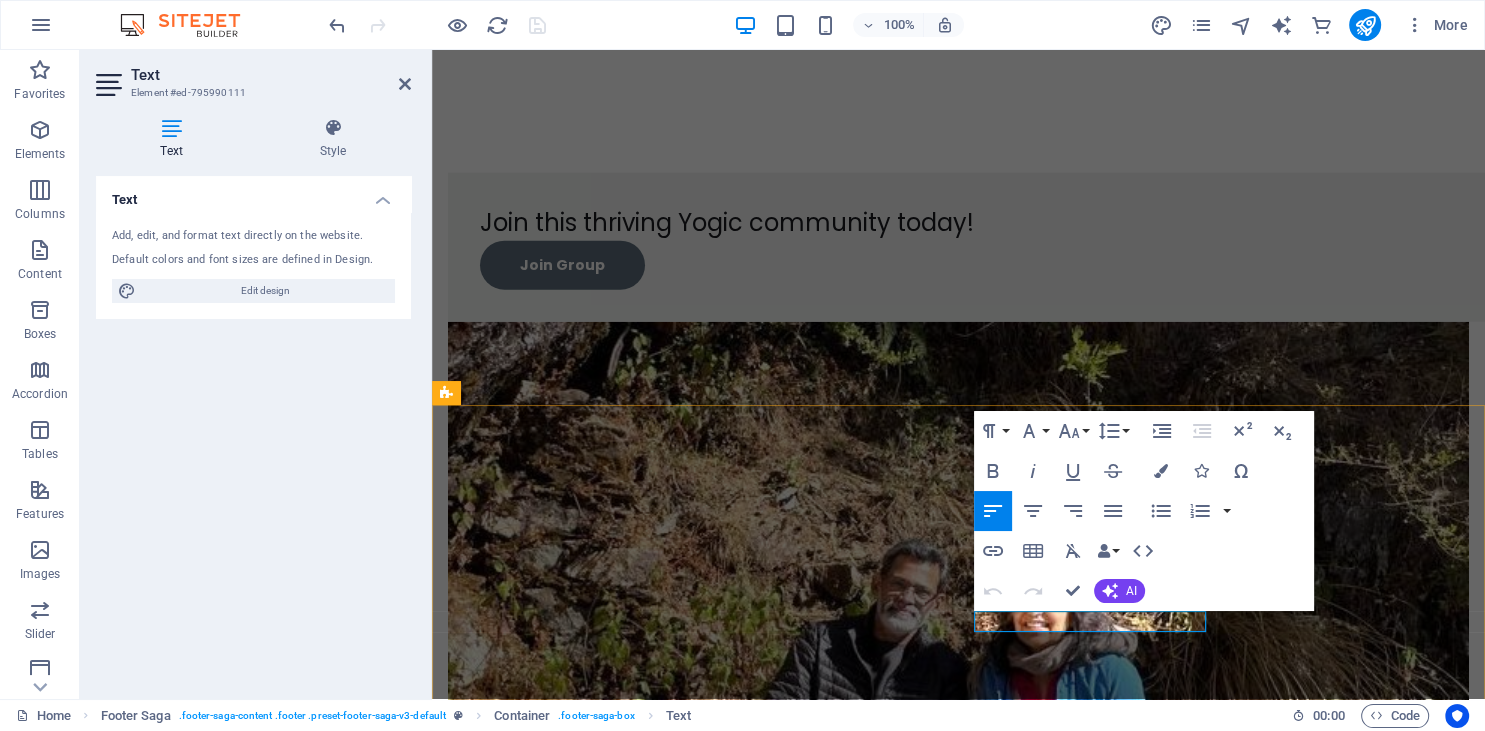 click on "Instagram" at bounding box center (564, 2938) 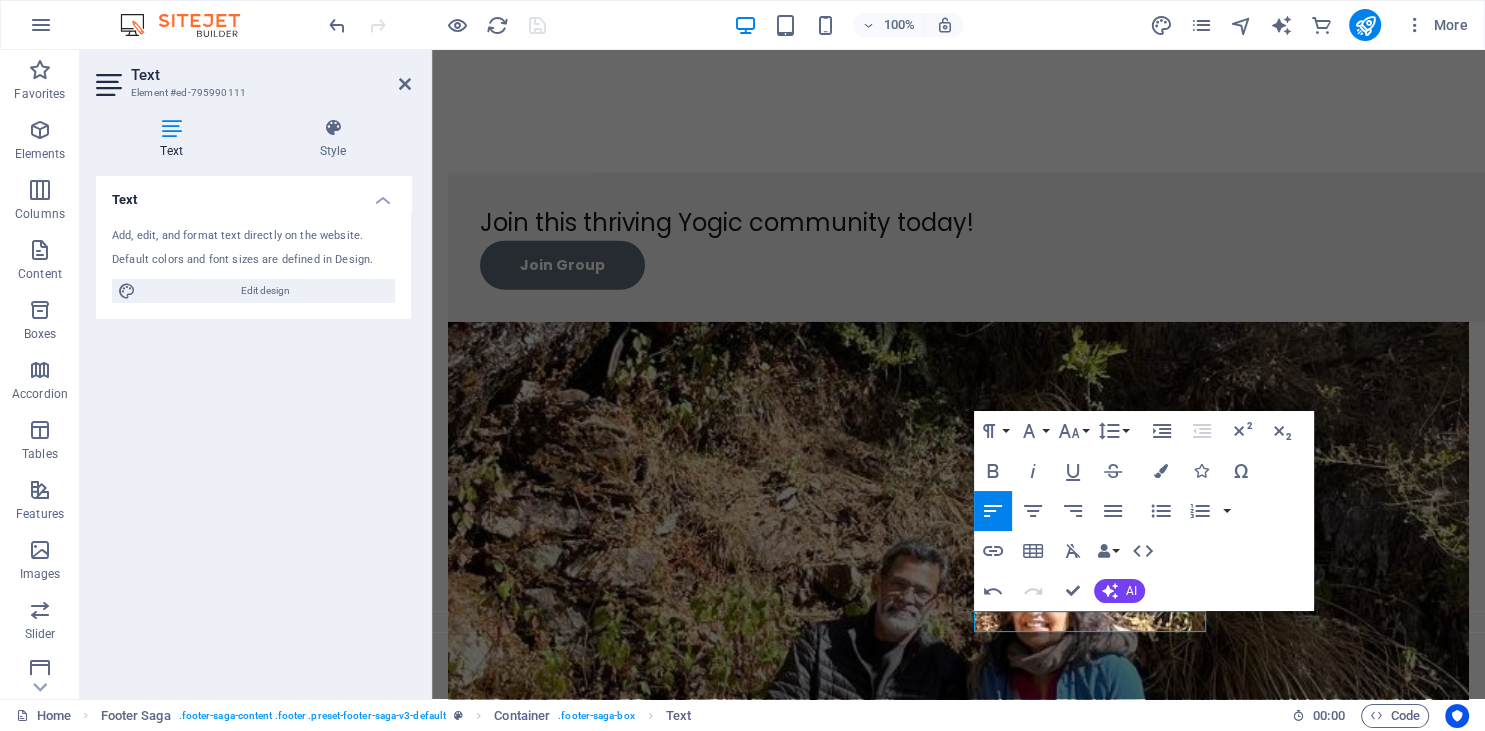 click on "Text Add, edit, and format text directly on the website. Default colors and font sizes are defined in Design. Edit design Alignment Left aligned Centered Right aligned" at bounding box center (253, 429) 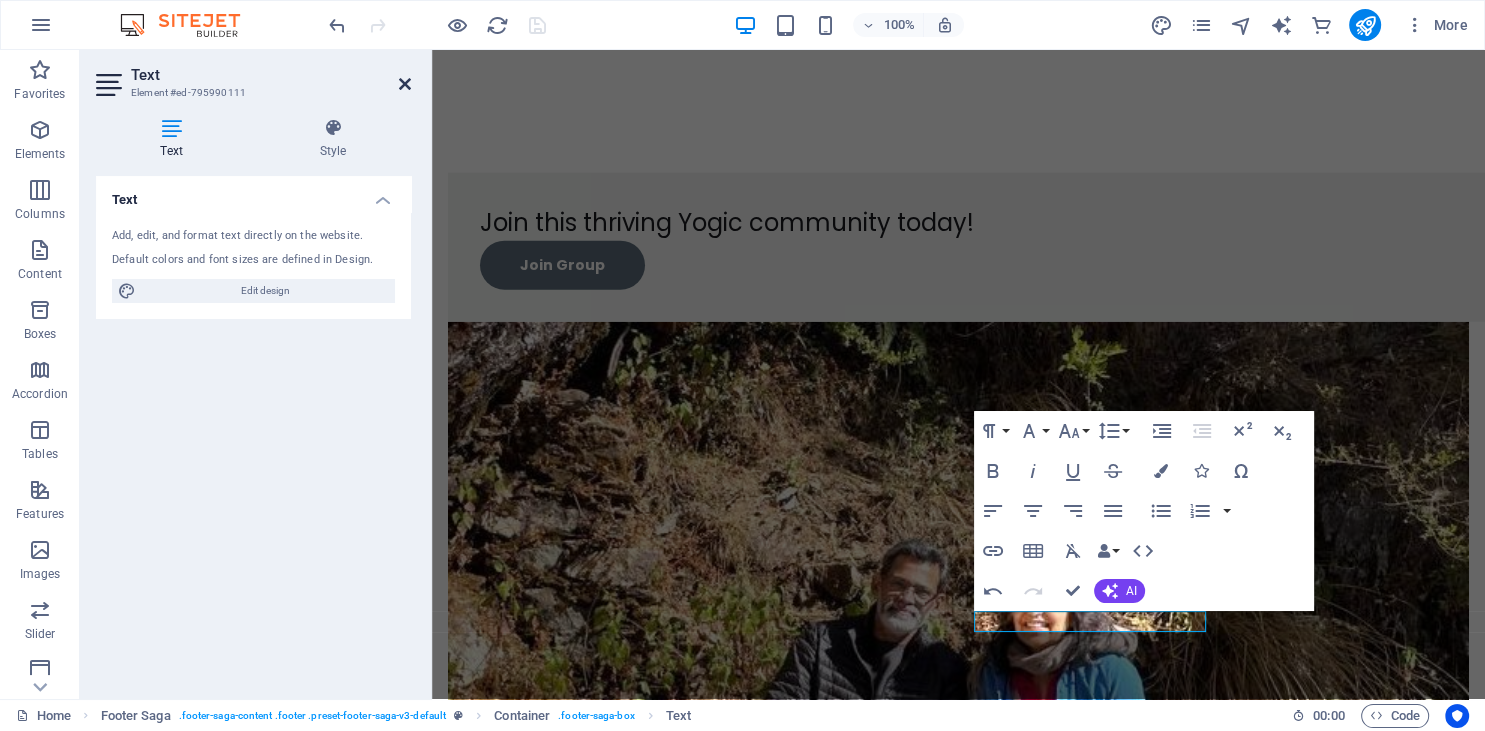 click at bounding box center (405, 84) 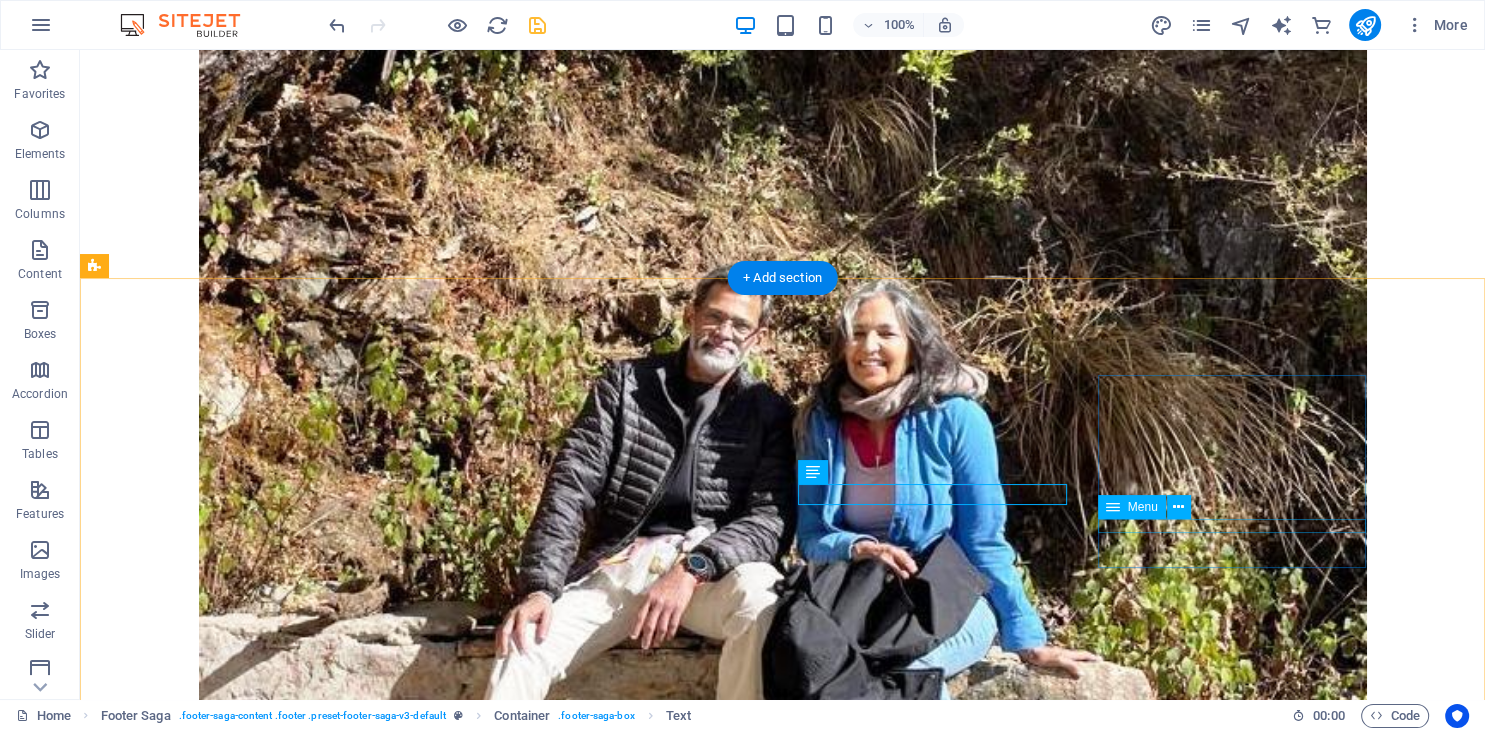 scroll, scrollTop: 13497, scrollLeft: 0, axis: vertical 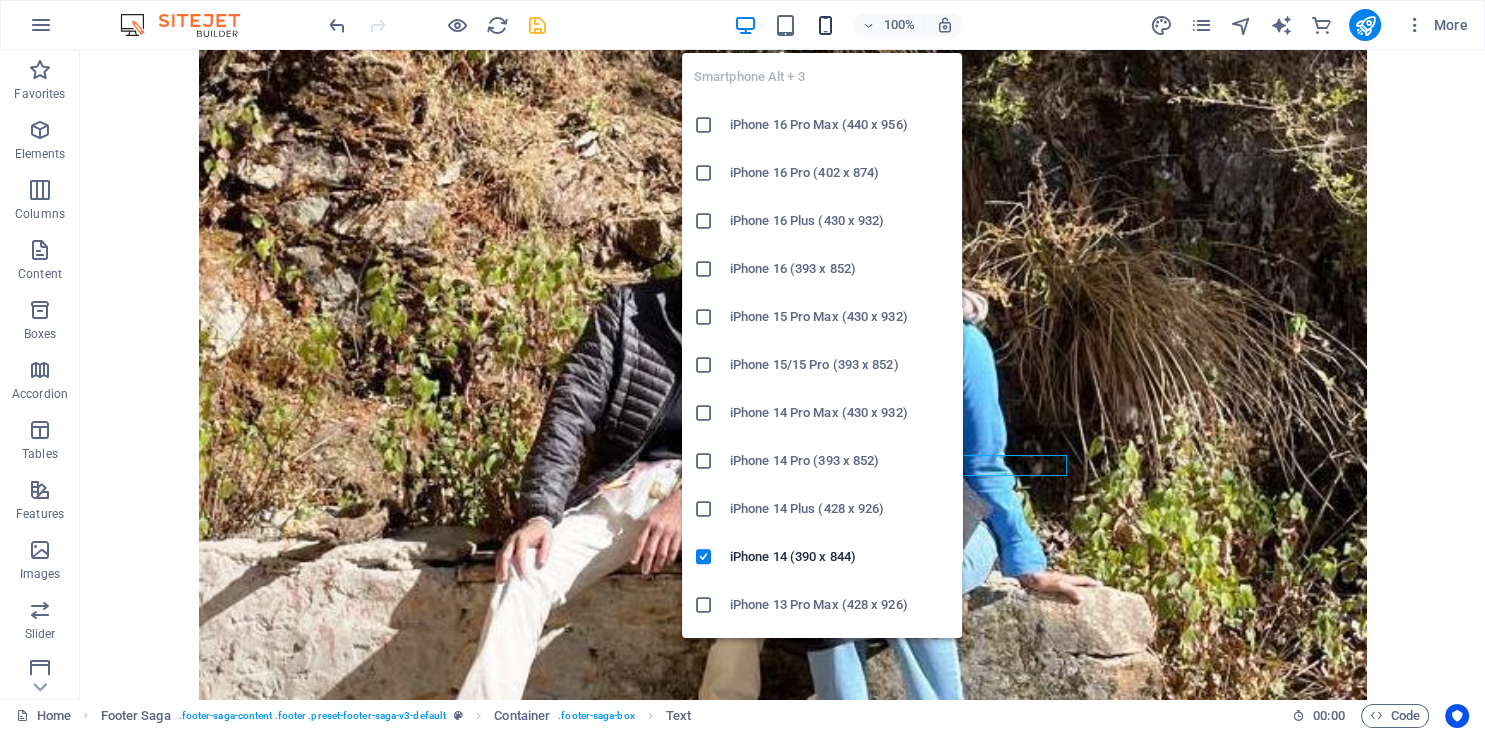 click at bounding box center [825, 25] 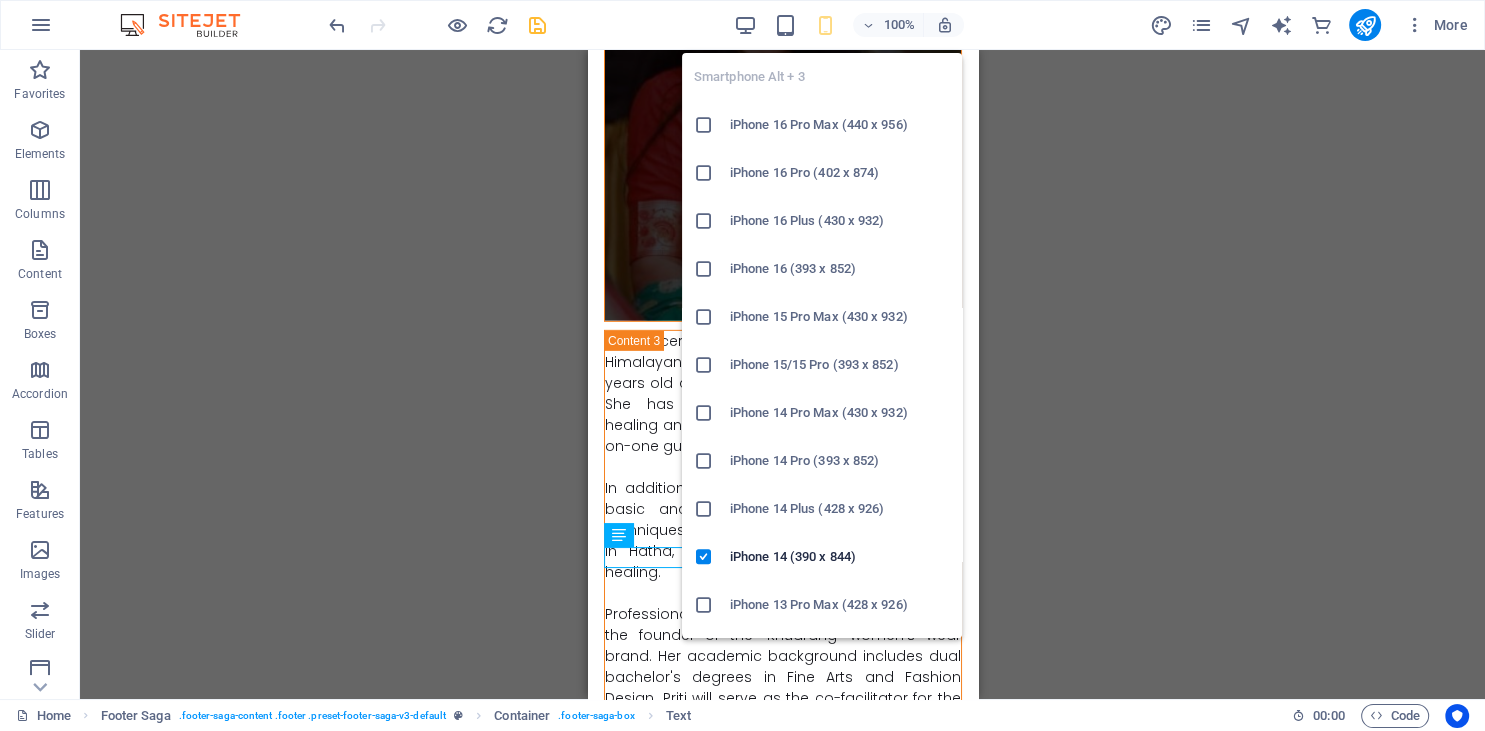 scroll, scrollTop: 16221, scrollLeft: 0, axis: vertical 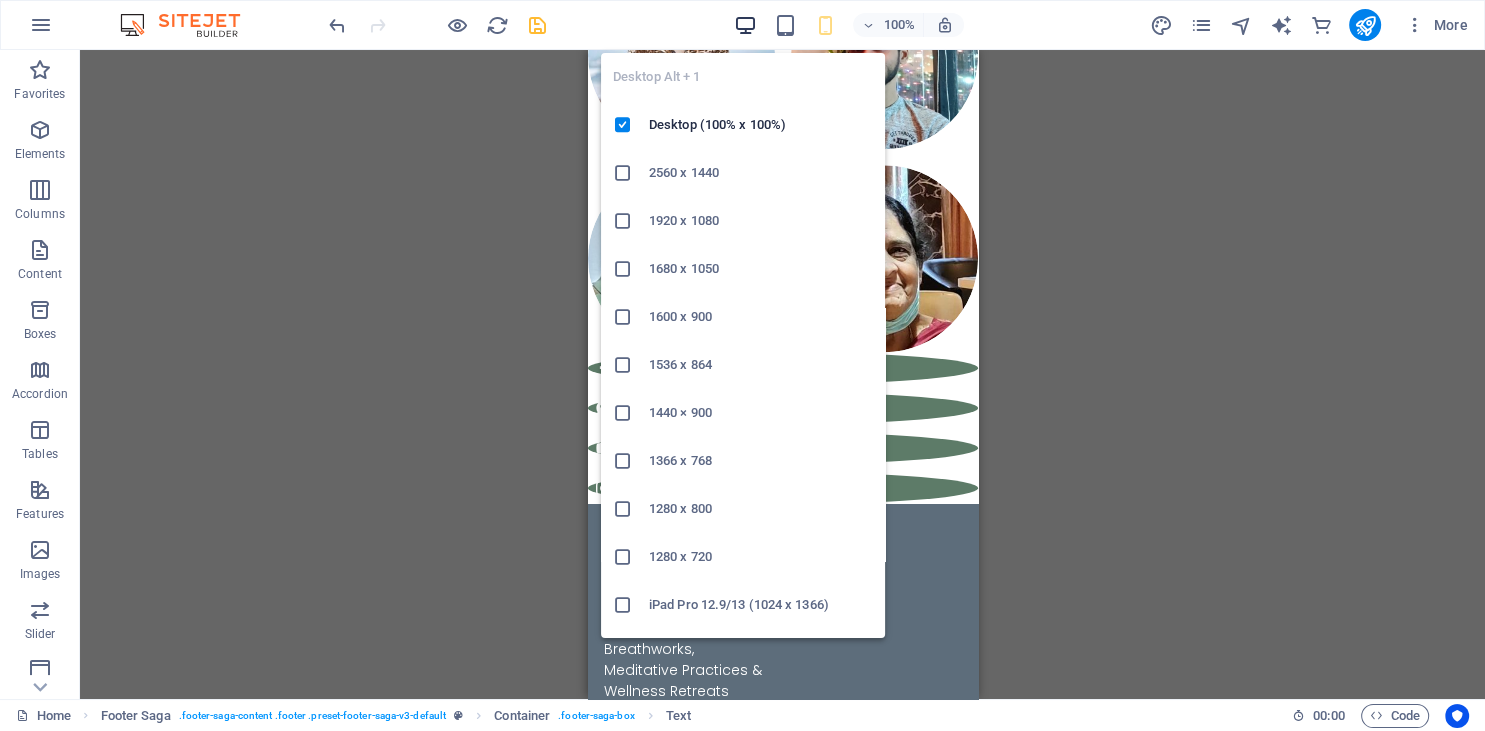 click at bounding box center [745, 25] 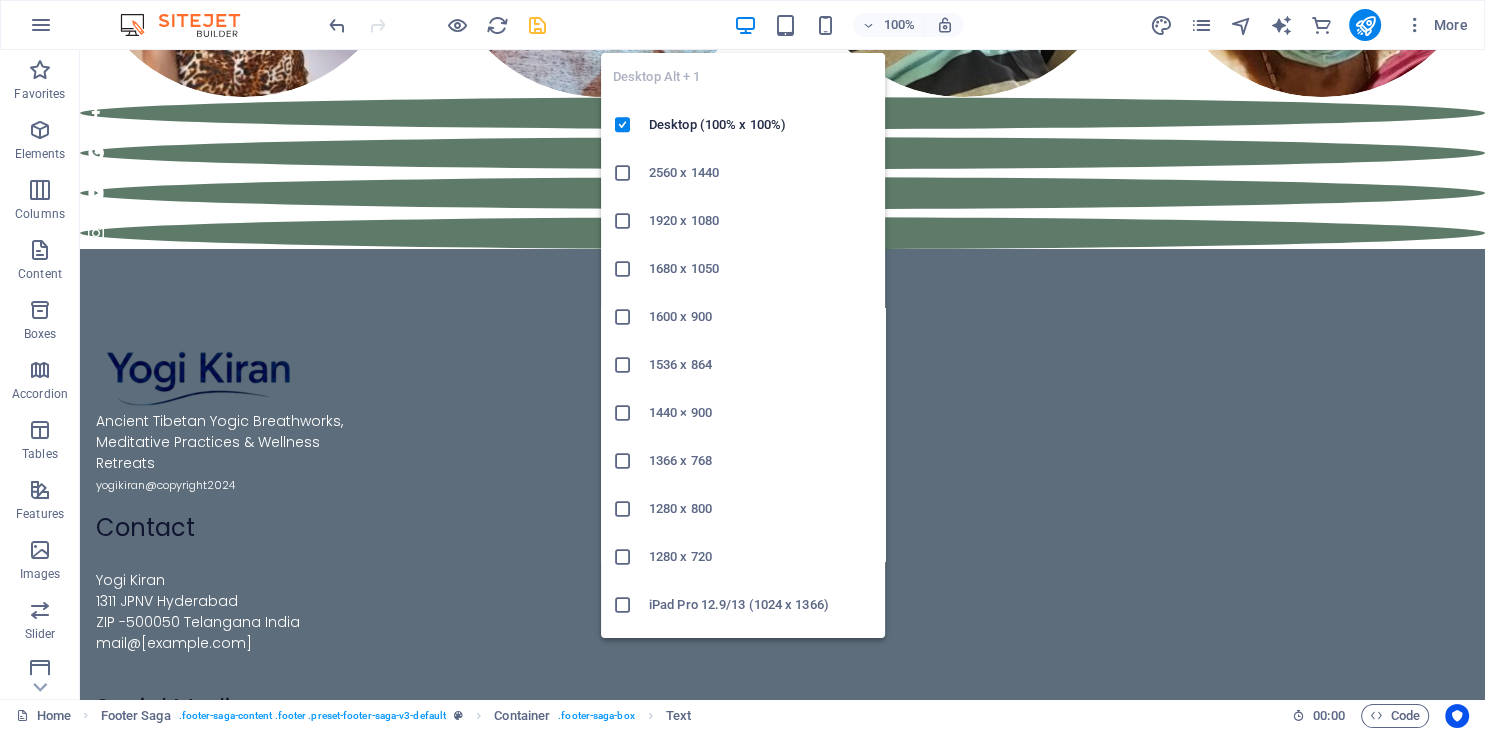 scroll, scrollTop: 13390, scrollLeft: 0, axis: vertical 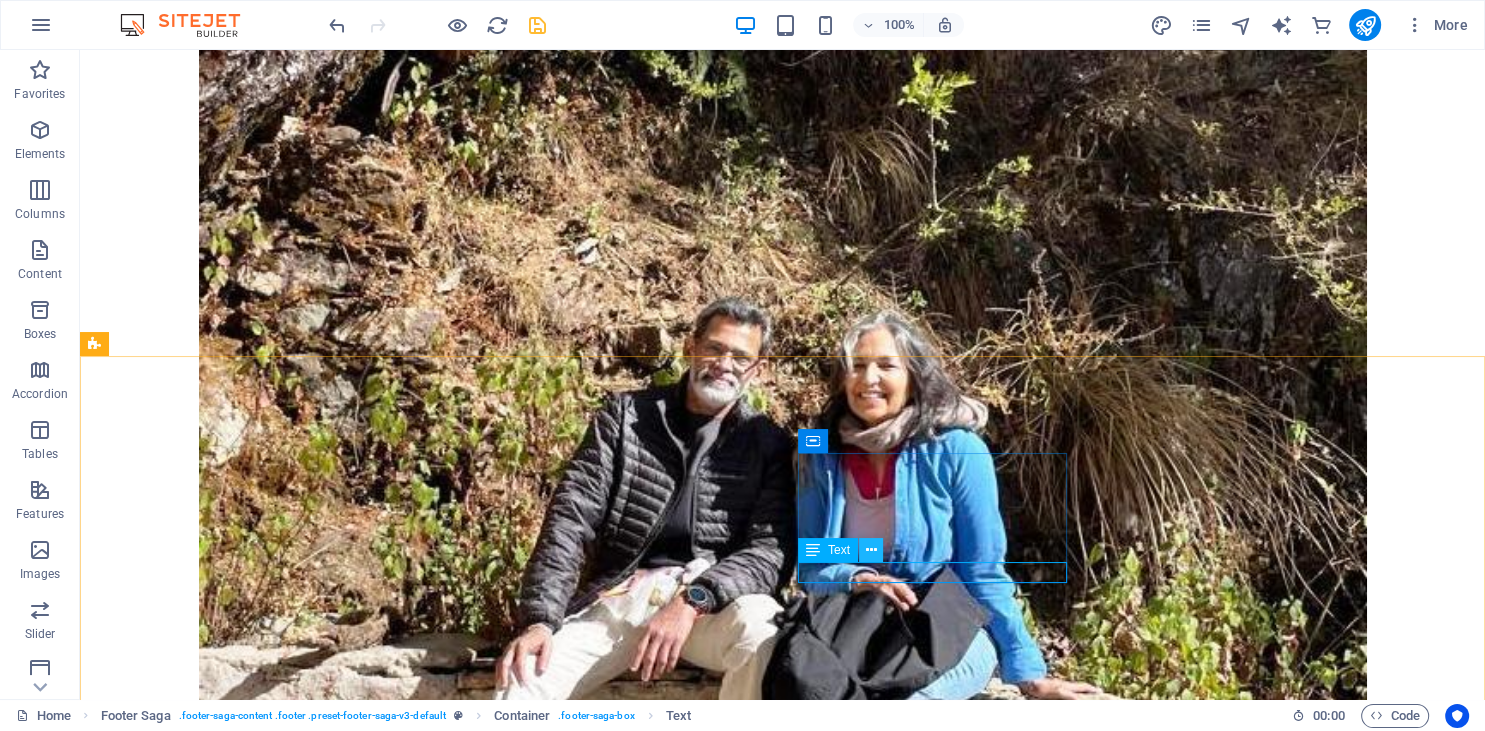 click at bounding box center [870, 550] 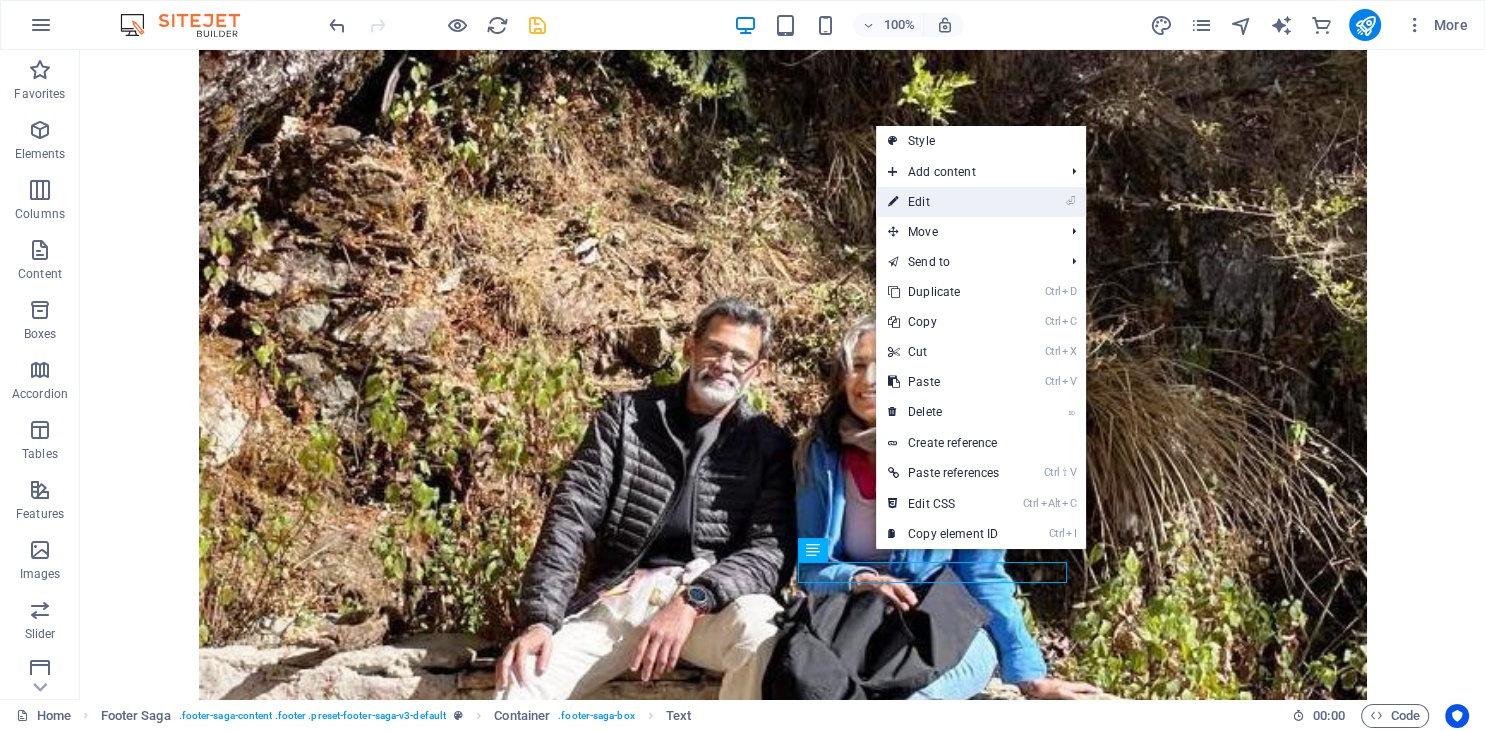 click on "⏎  Edit" at bounding box center [943, 202] 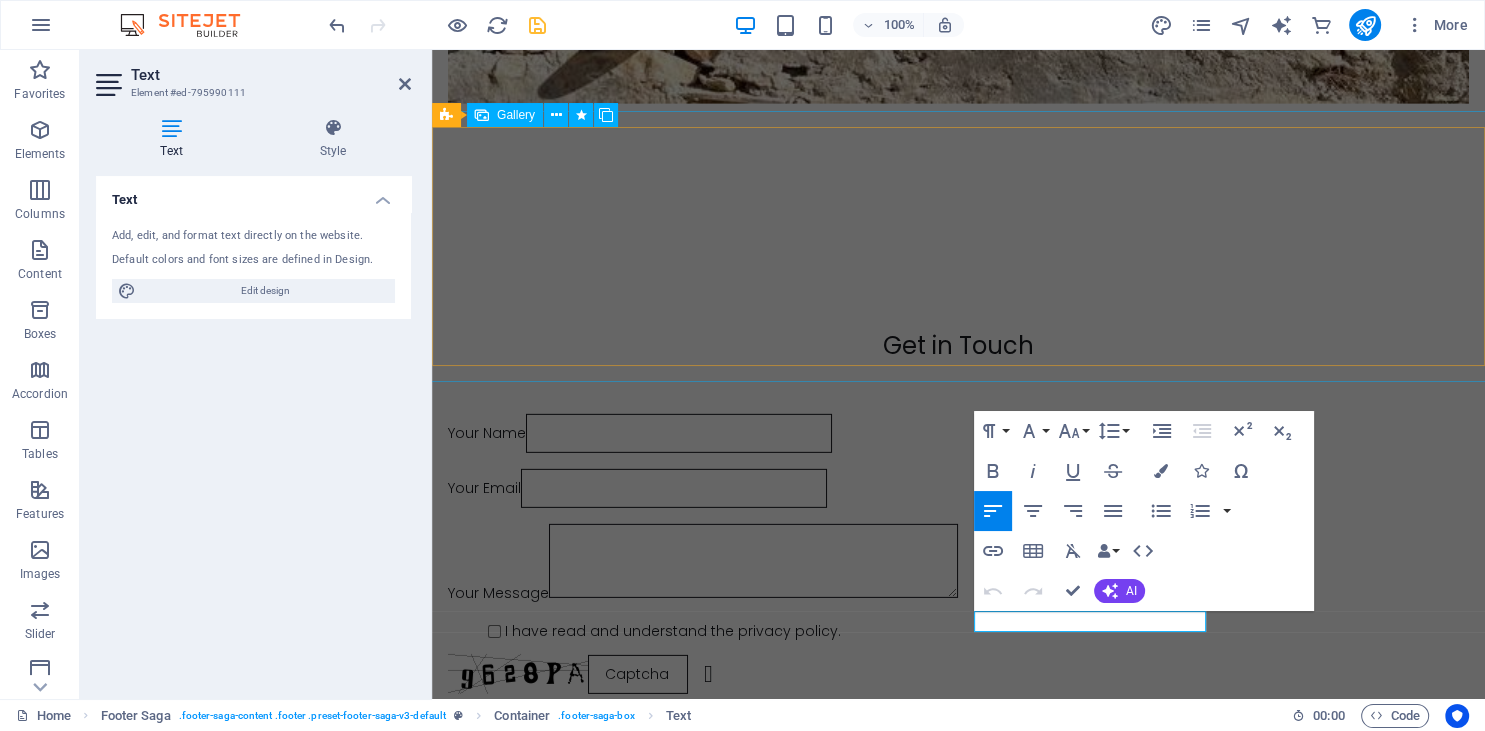 scroll, scrollTop: 12292, scrollLeft: 0, axis: vertical 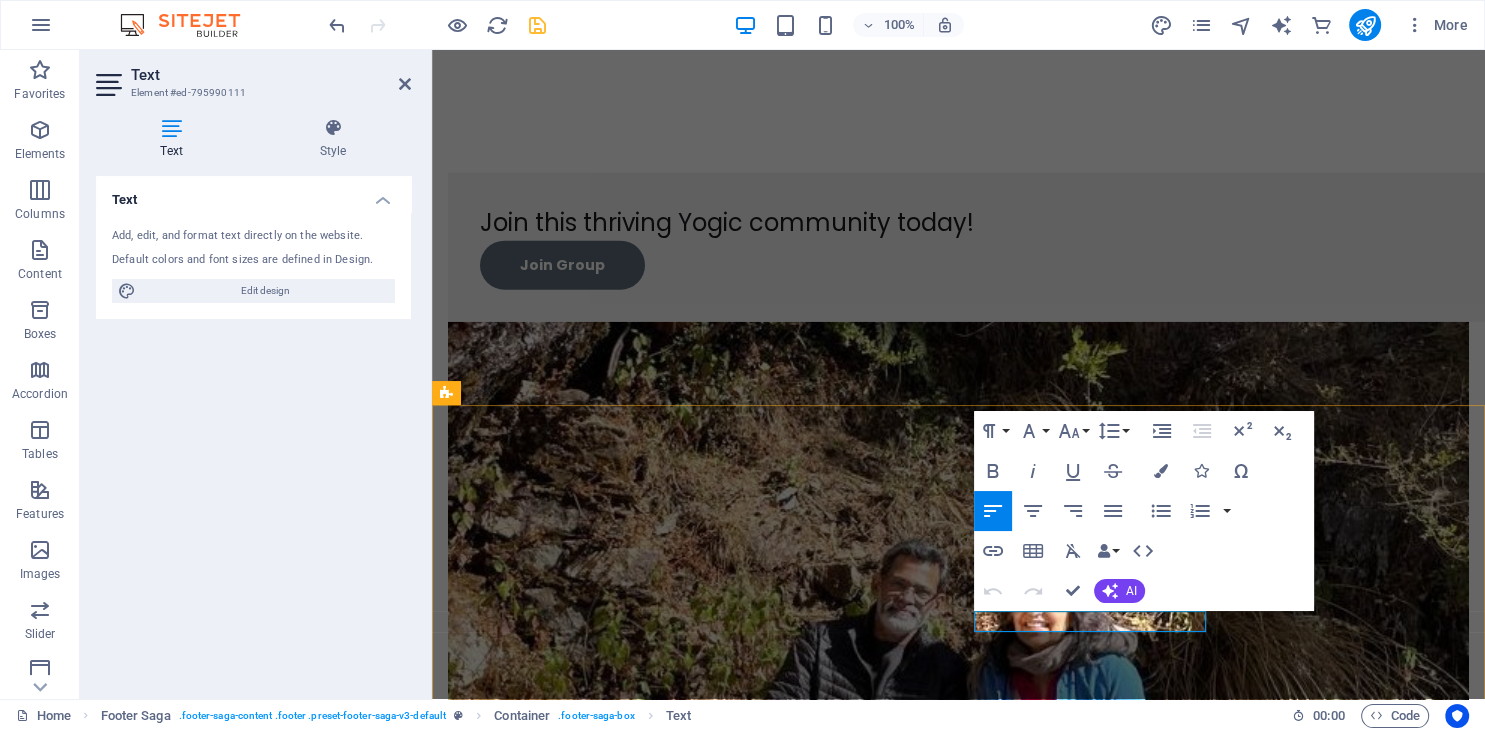 click on "Instagram  official 1" at bounding box center (564, 2938) 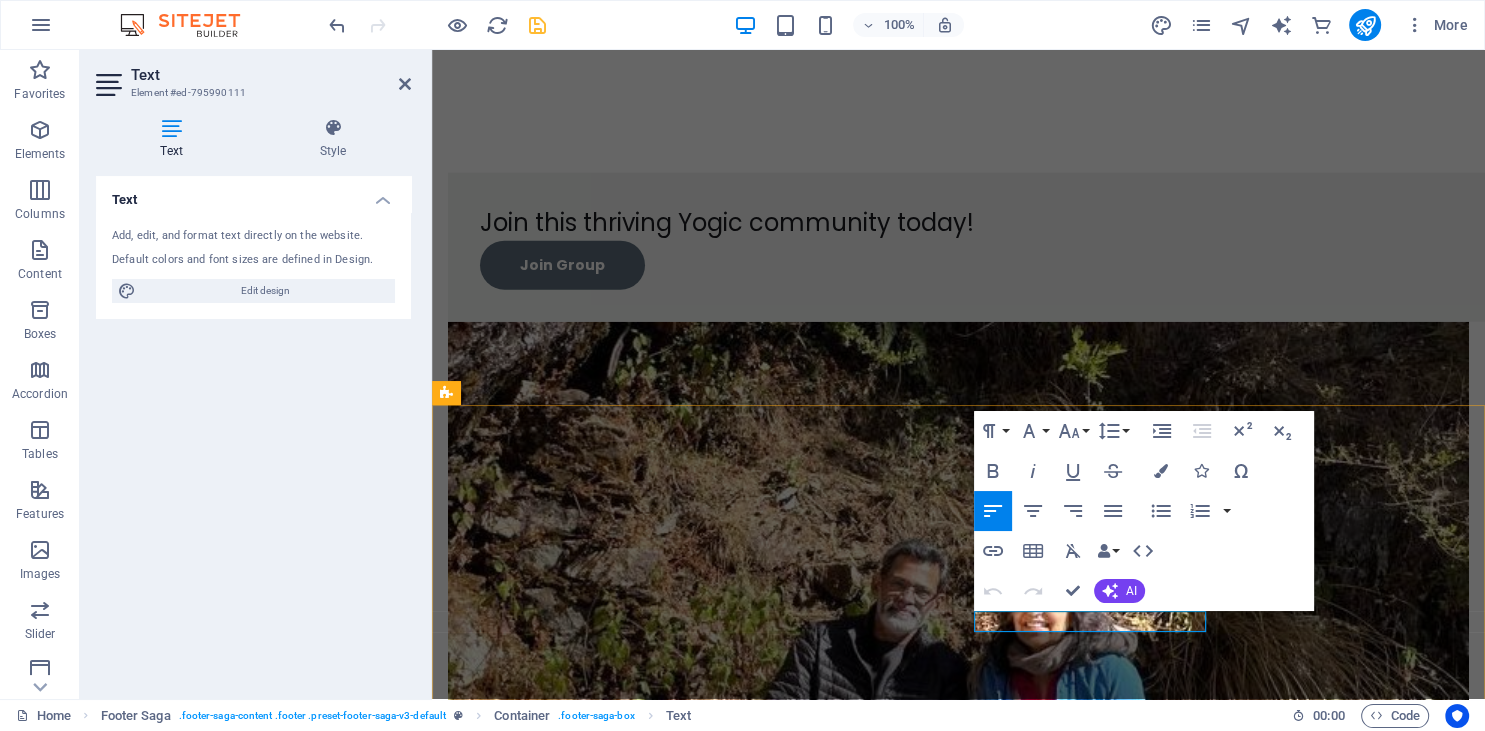 drag, startPoint x: 1108, startPoint y: 619, endPoint x: 942, endPoint y: 608, distance: 166.36406 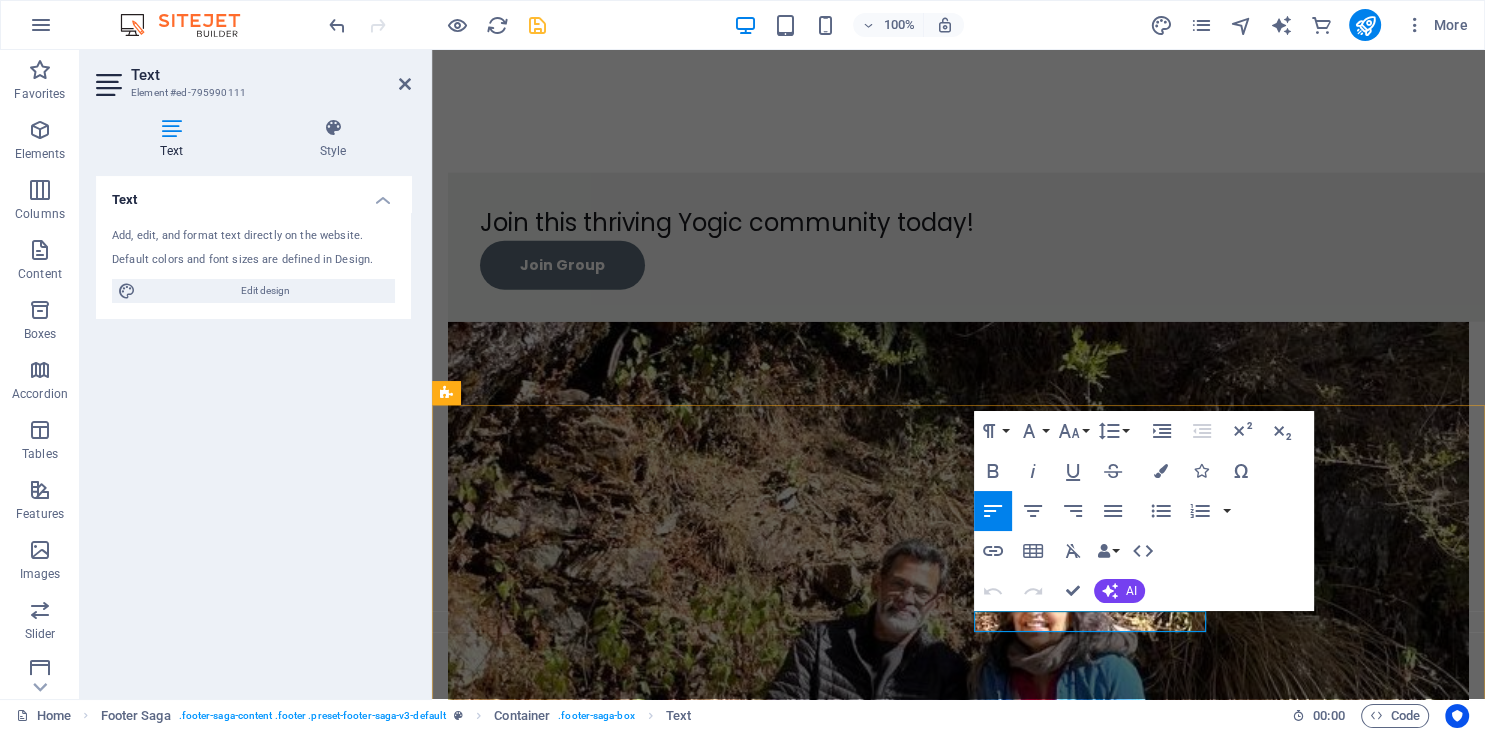 click on "Instagram" at bounding box center [485, 2938] 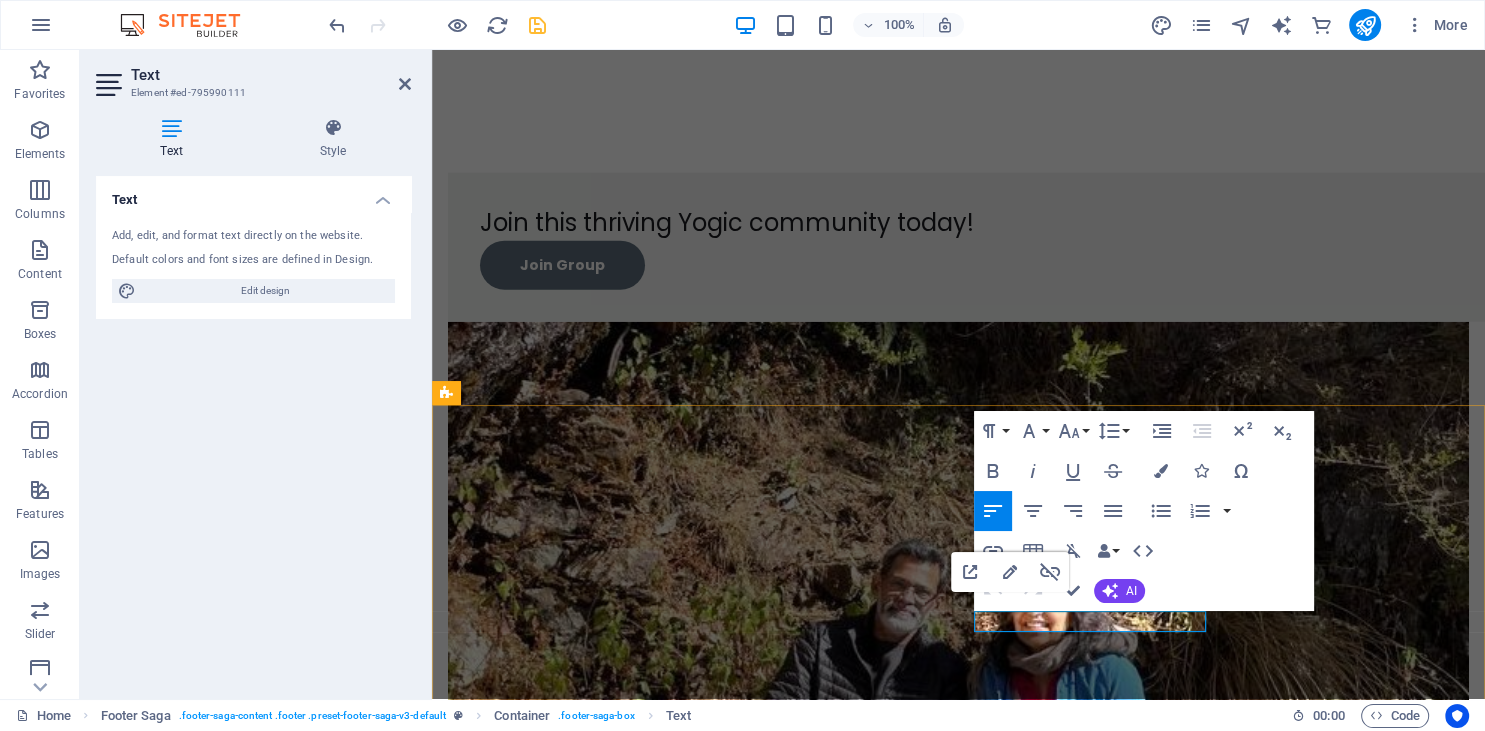 drag, startPoint x: 1106, startPoint y: 621, endPoint x: 987, endPoint y: 614, distance: 119.2057 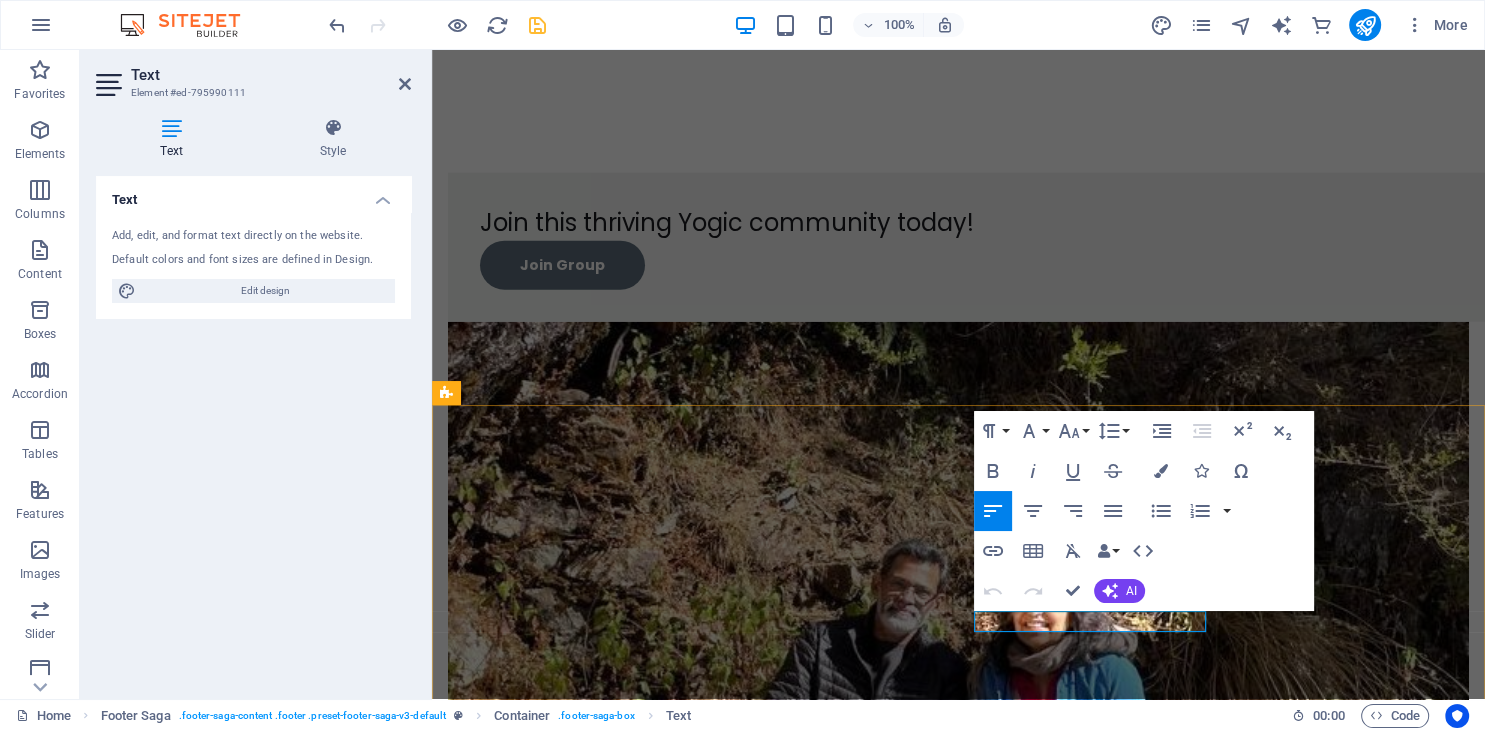 copy on "Instagram  official 1" 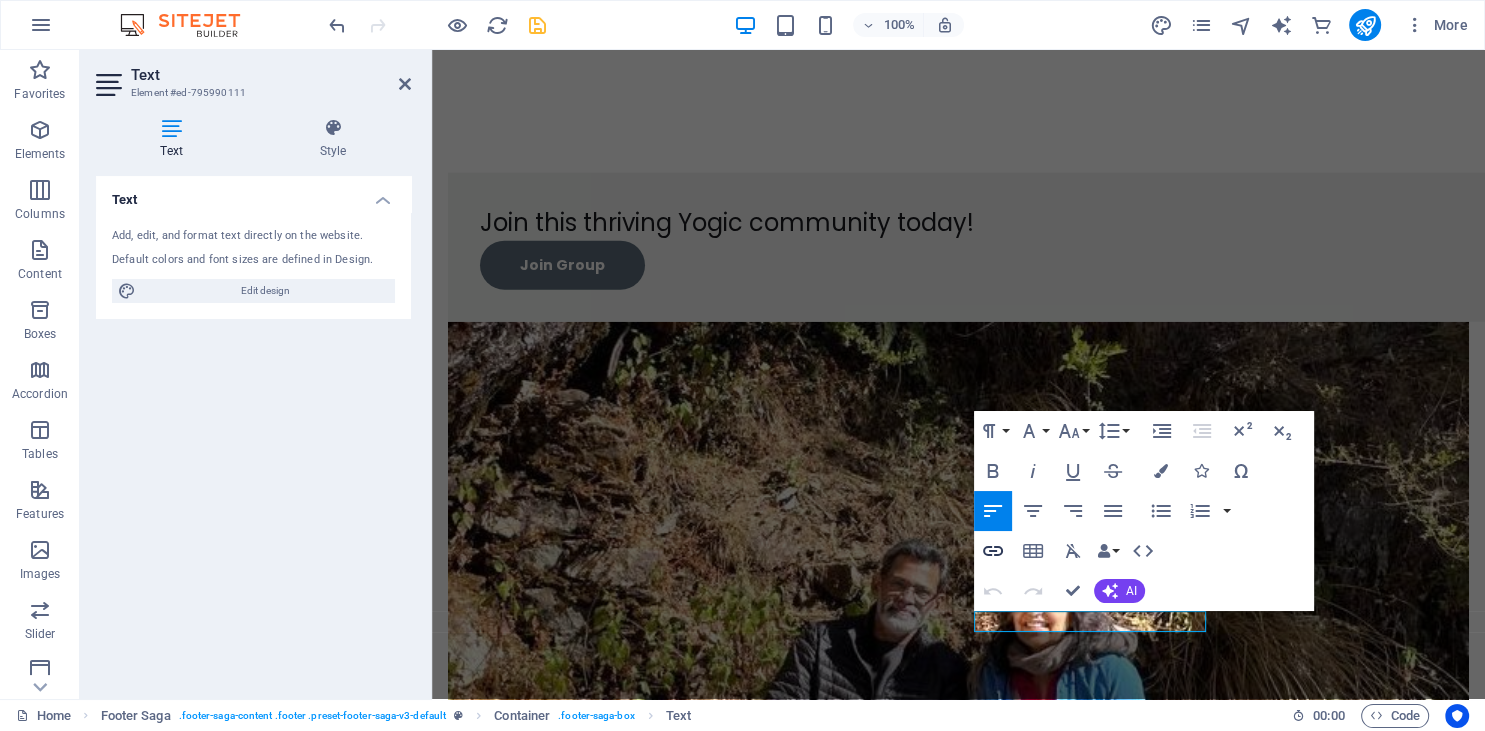 click 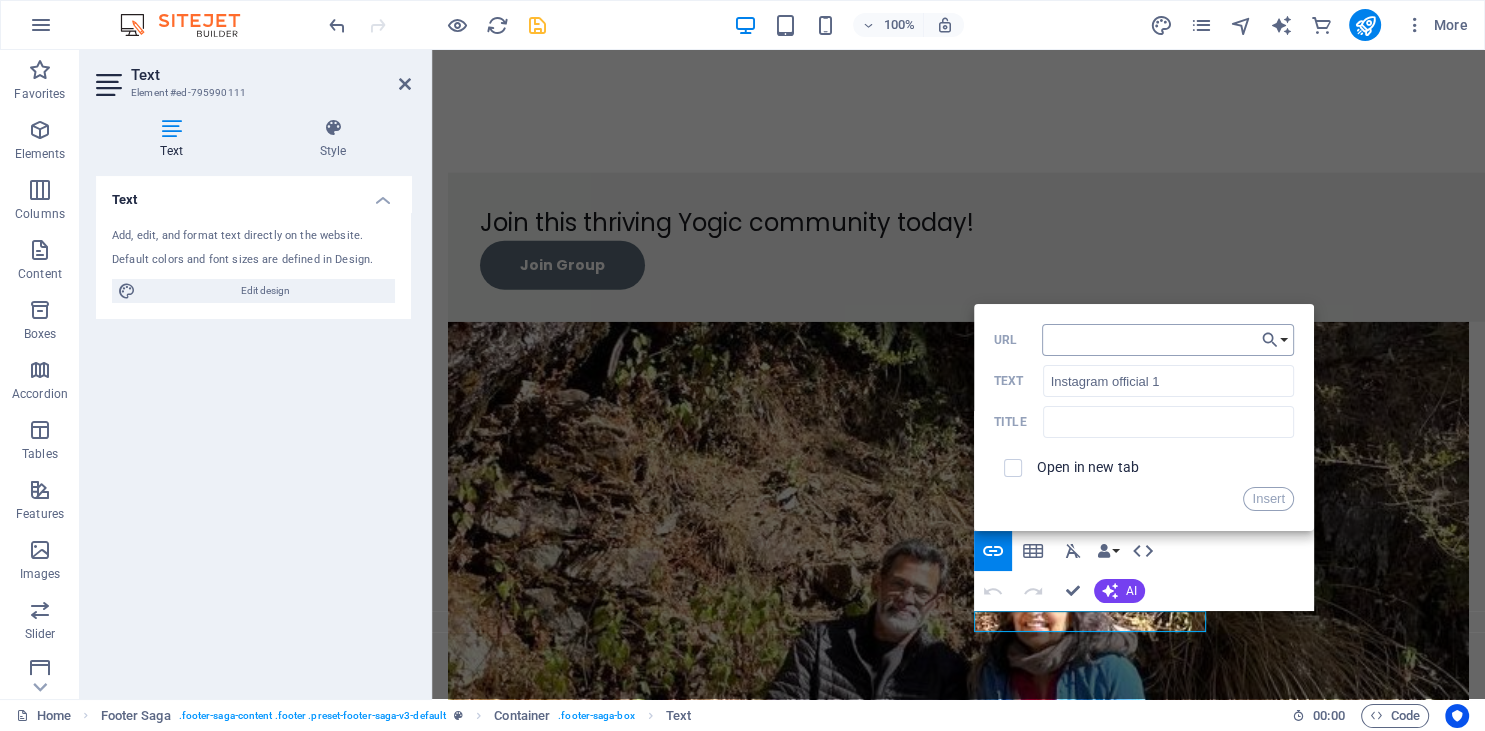type on "Instagram official 1" 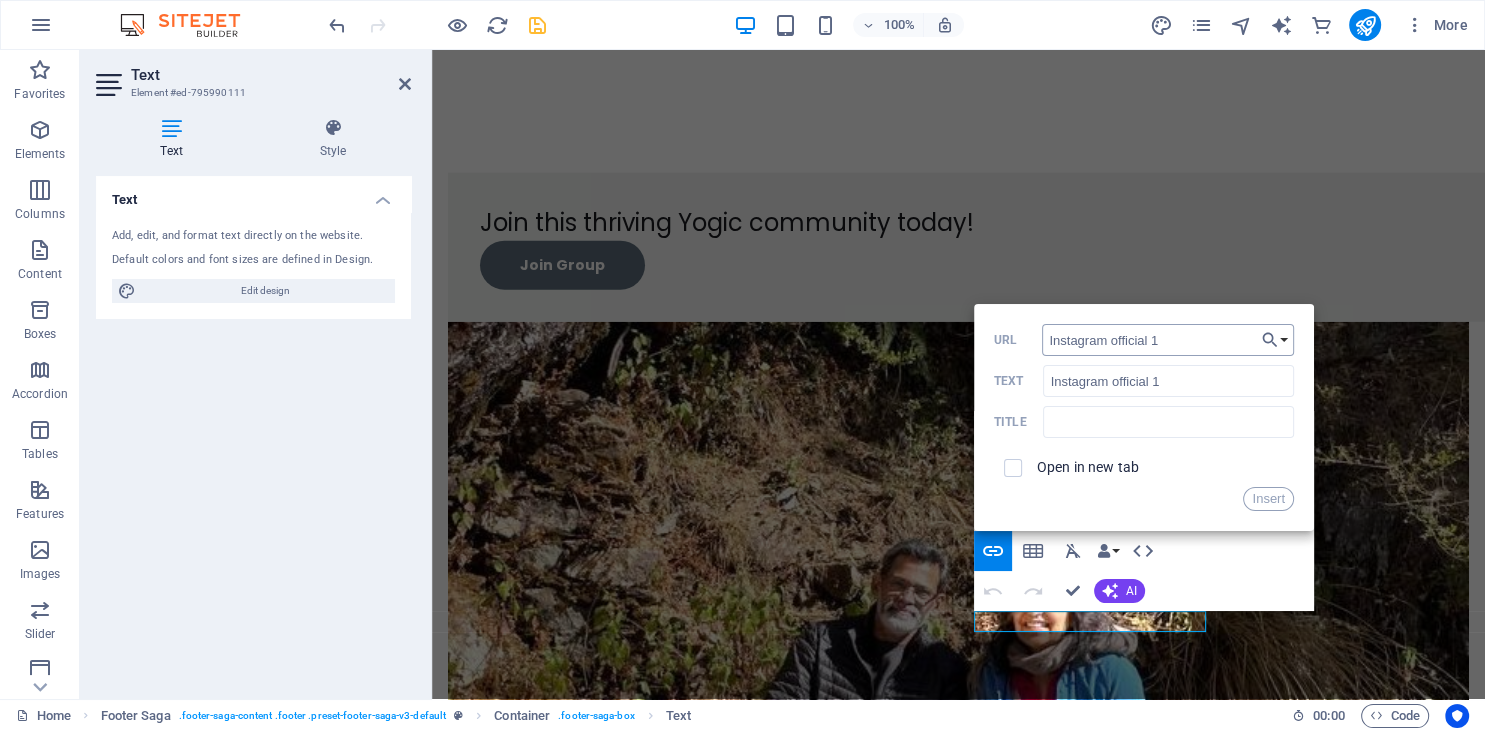 drag, startPoint x: 1180, startPoint y: 346, endPoint x: 983, endPoint y: 336, distance: 197.25365 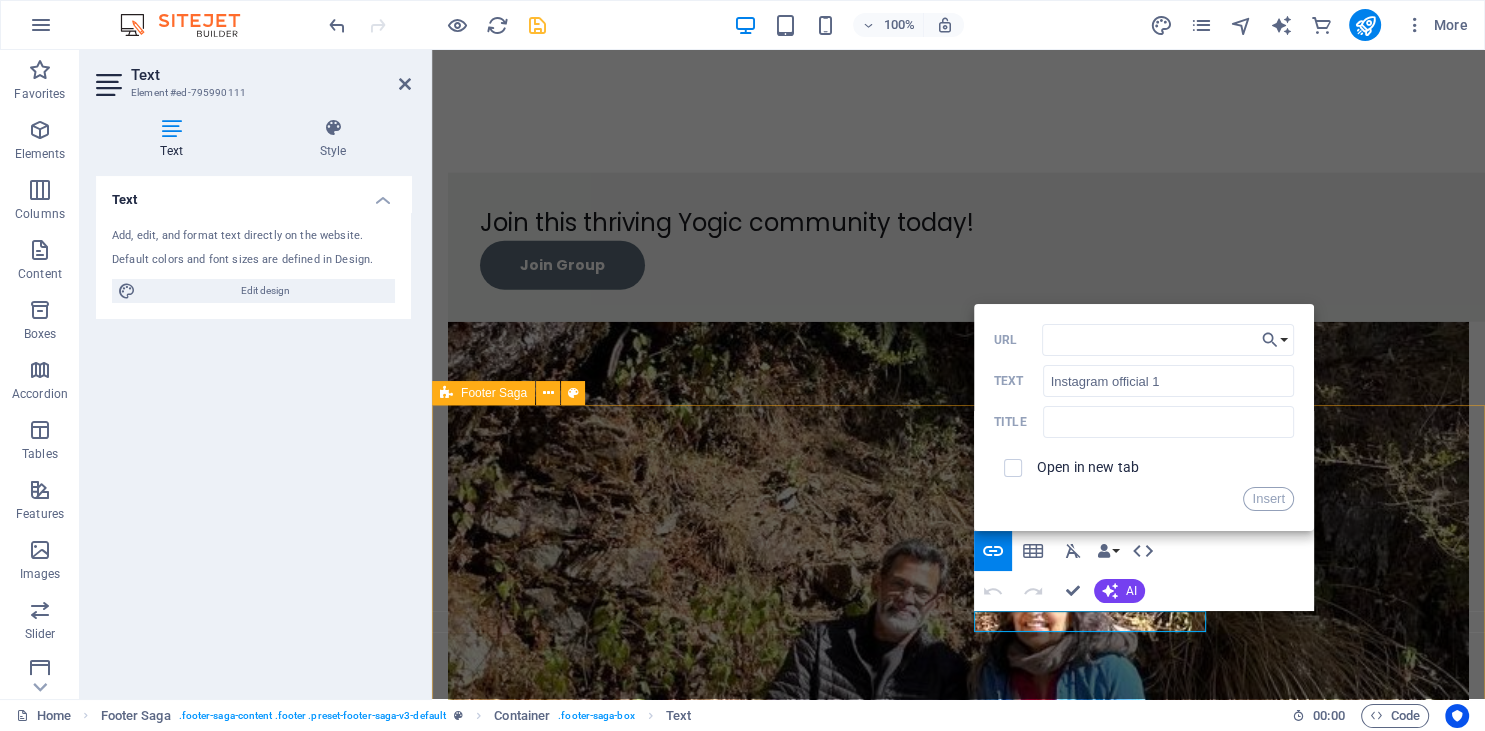 click on "Ancient Tibetan Yogic Breathworks, Meditative Practices & Wellness Retreats yogikiran@copyright2024 Contact   Yogi Kiran 1311 JPNV Hyderabad ZIP -500050   Telangana India       mail@[example.com]             Social Media Facebook YouTube ​ Instagram  official 1 ​ Yogis Section About Yogi Yogic Demos Wellness Retreats Yogic Blogs Home Privacy Policy" at bounding box center [958, 2602] 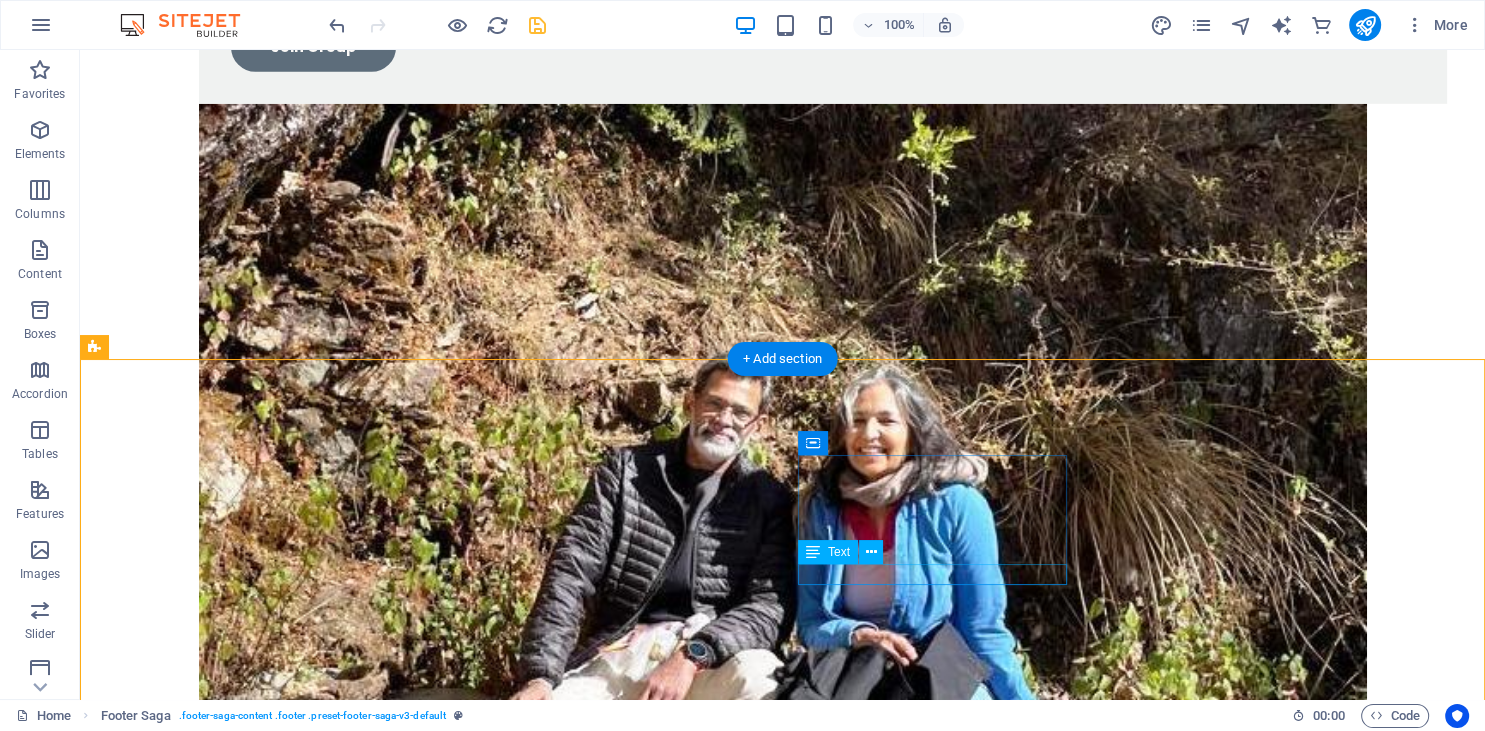scroll, scrollTop: 13464, scrollLeft: 0, axis: vertical 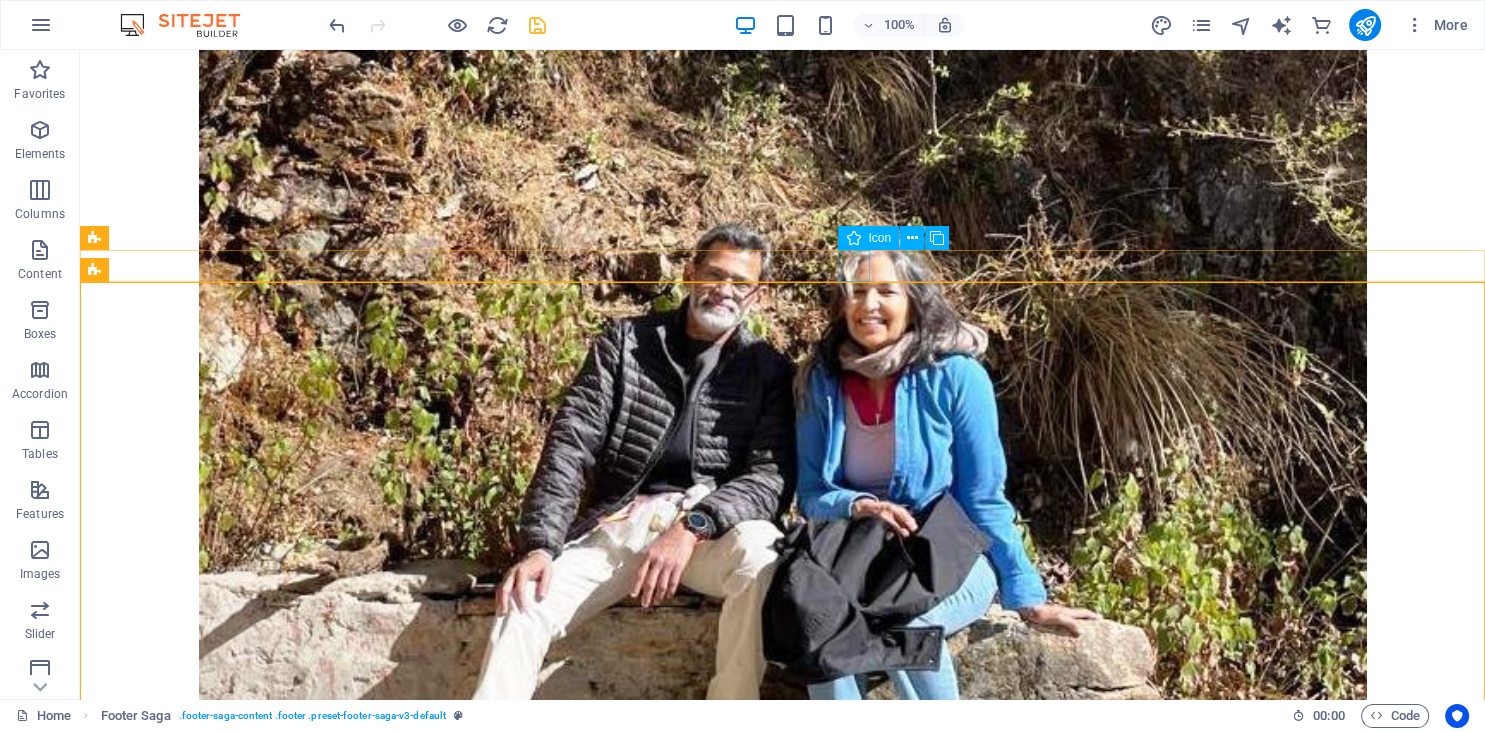 click at bounding box center [782, 2229] 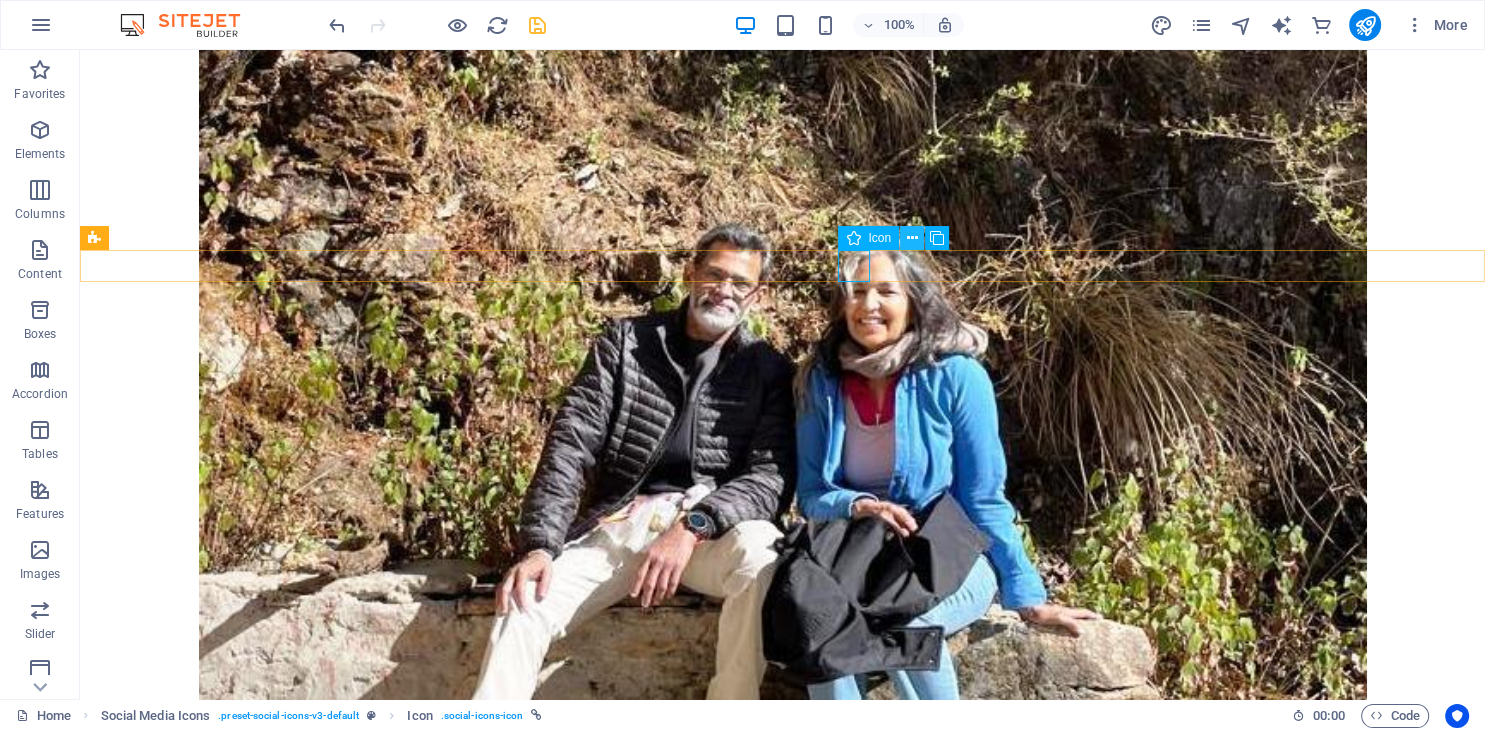 click at bounding box center (912, 238) 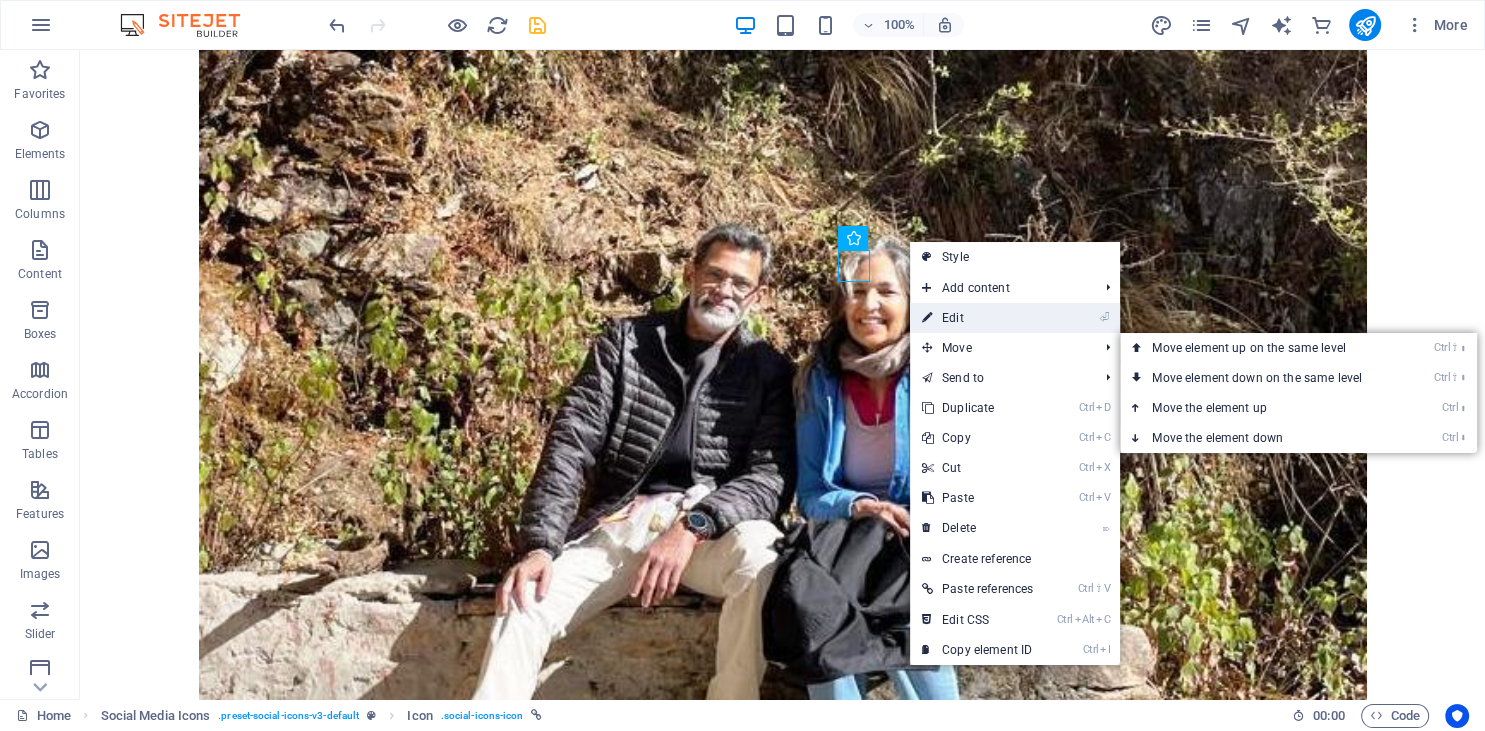 click on "⏎  Edit" at bounding box center [977, 318] 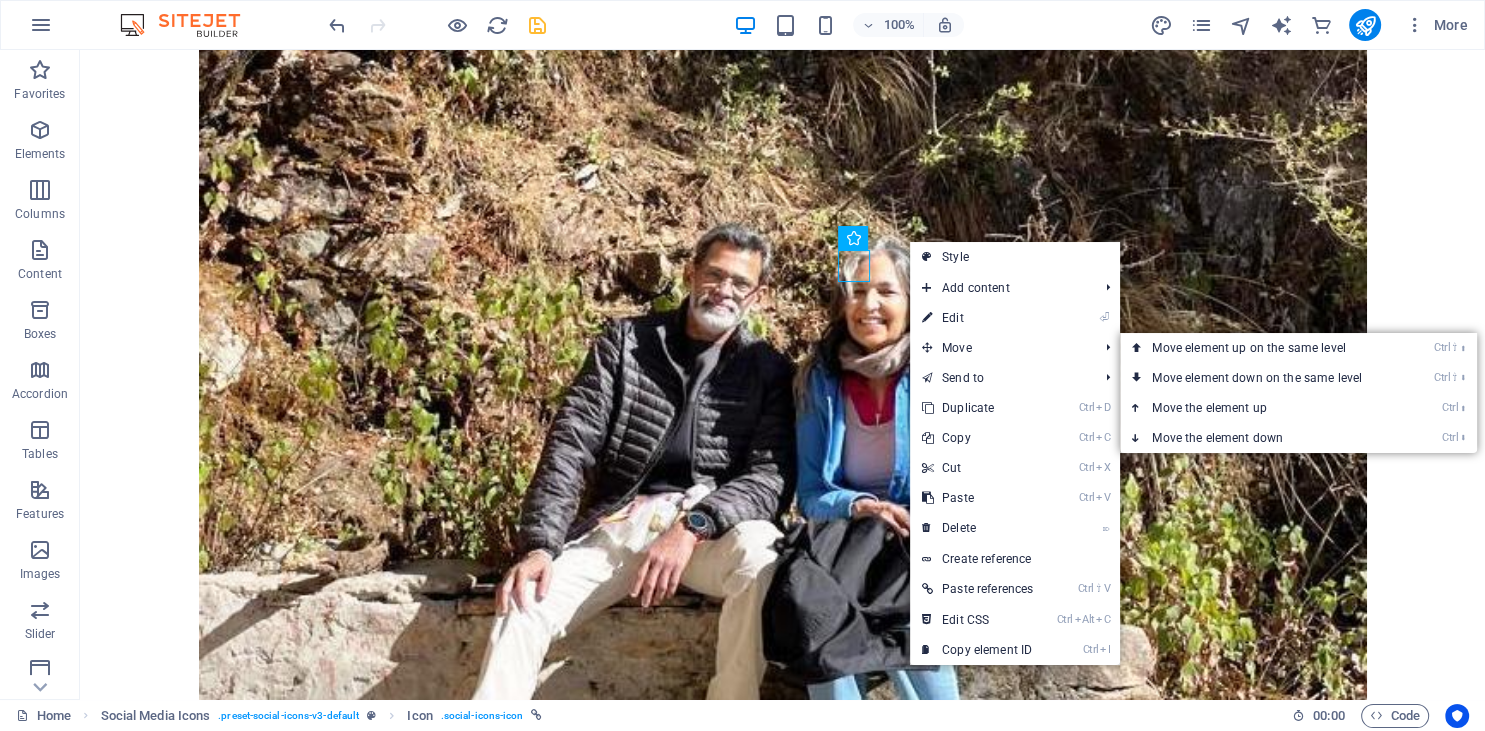 select on "external" 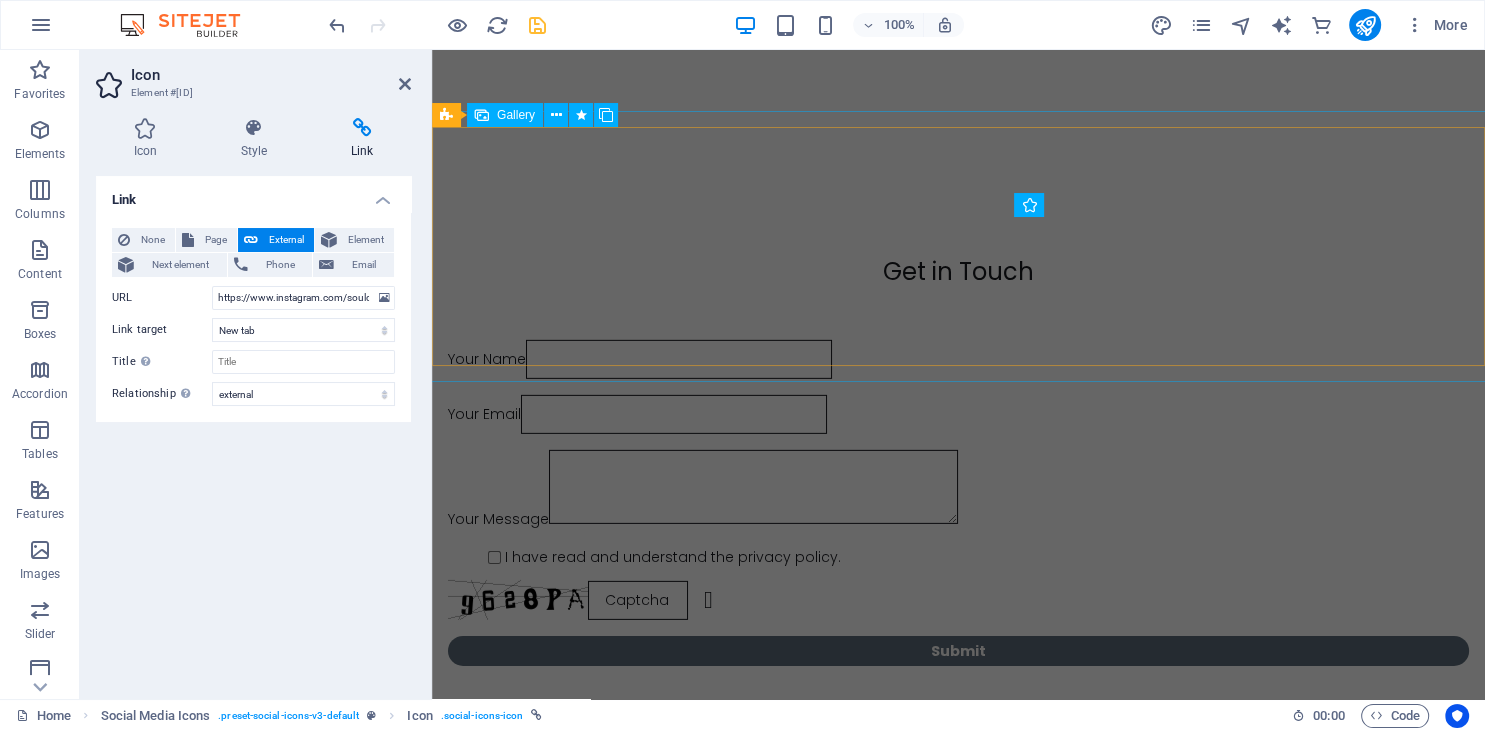 scroll, scrollTop: 12292, scrollLeft: 0, axis: vertical 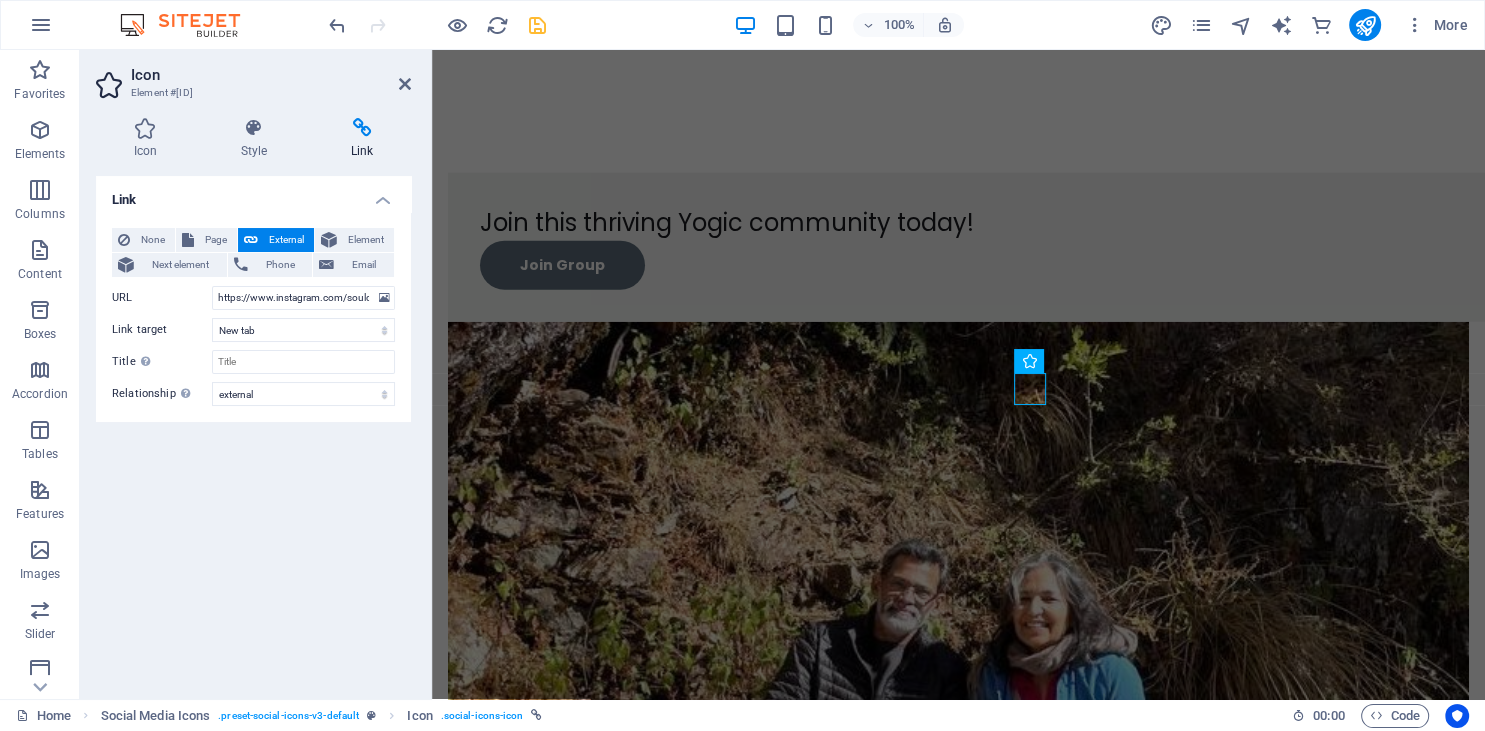 click on "Link" at bounding box center [362, 139] 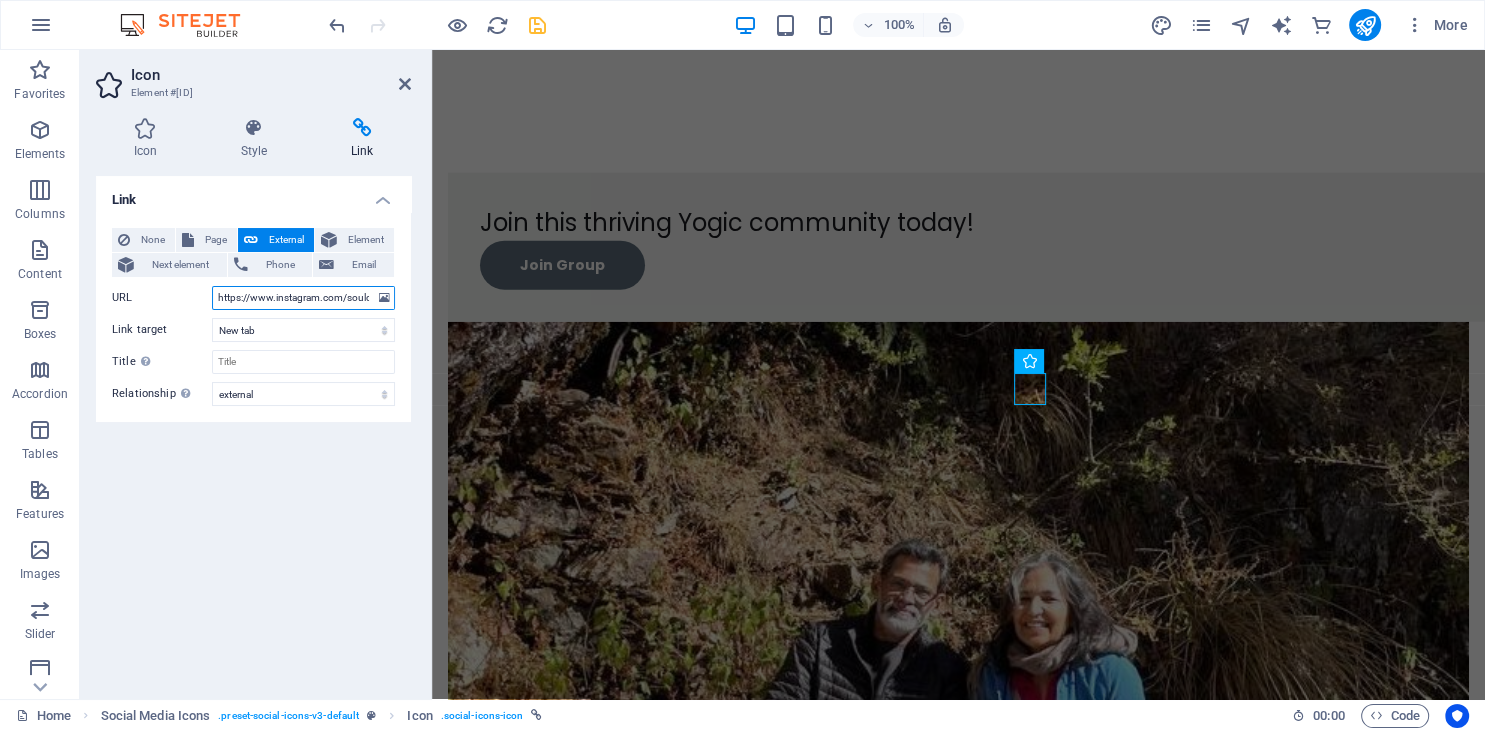drag, startPoint x: 216, startPoint y: 297, endPoint x: 397, endPoint y: 300, distance: 181.02486 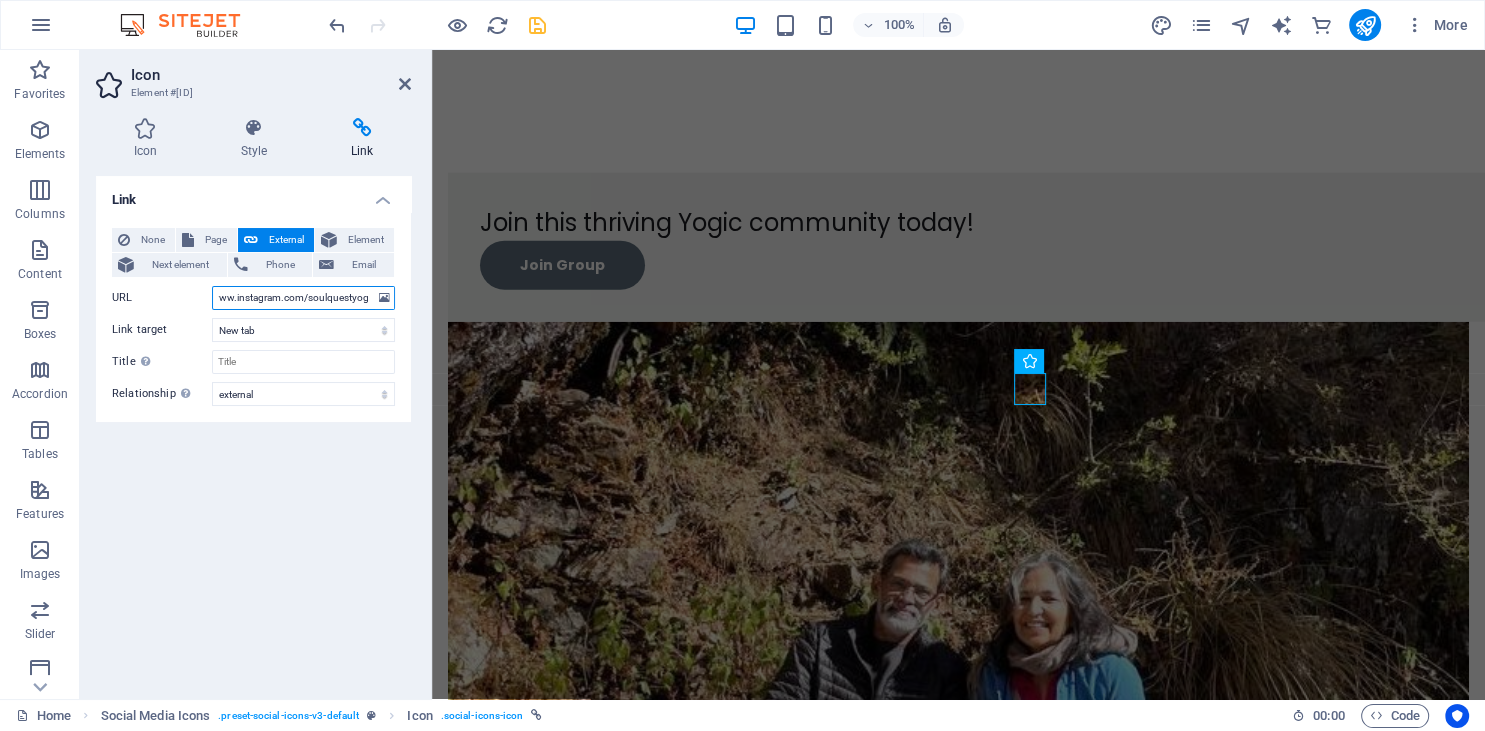 scroll, scrollTop: 0, scrollLeft: 48, axis: horizontal 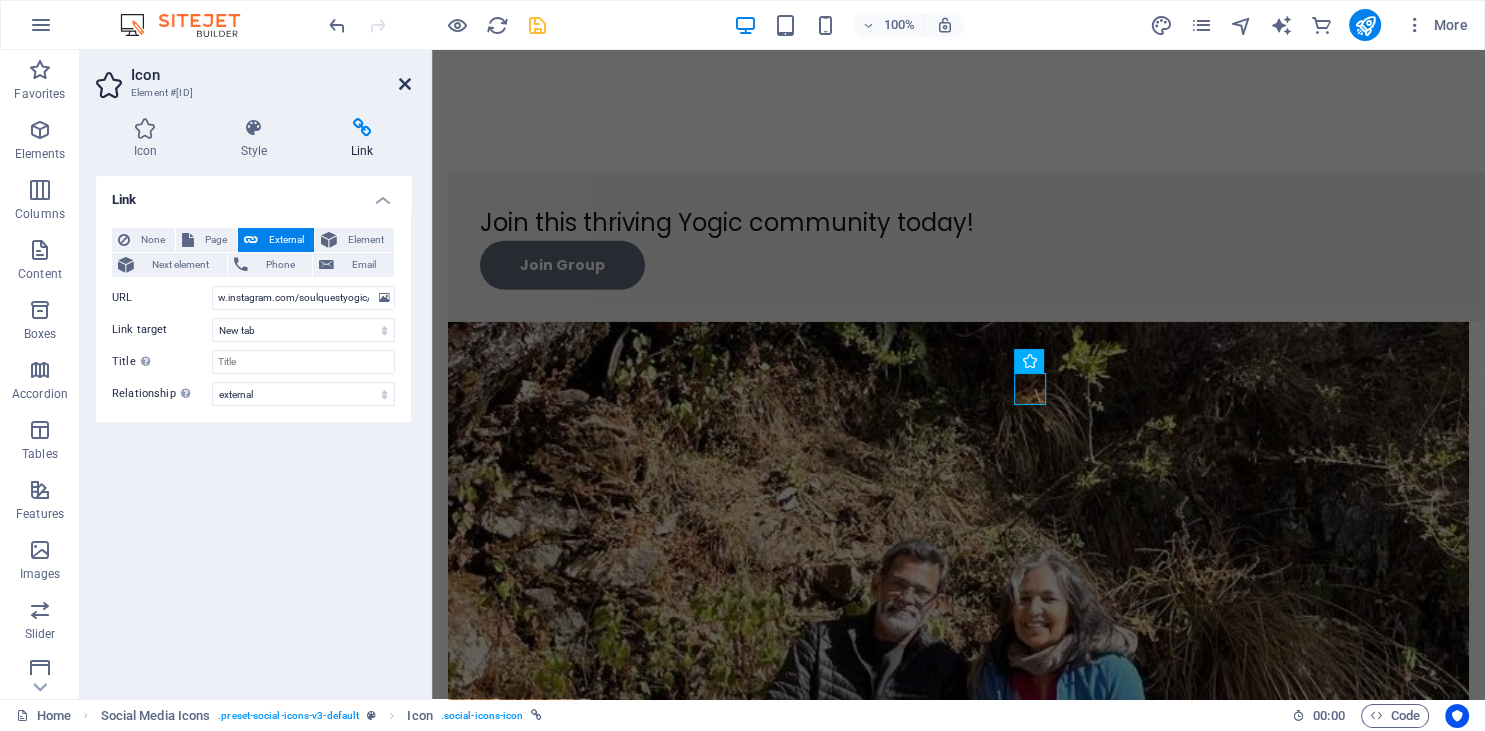 click at bounding box center [405, 84] 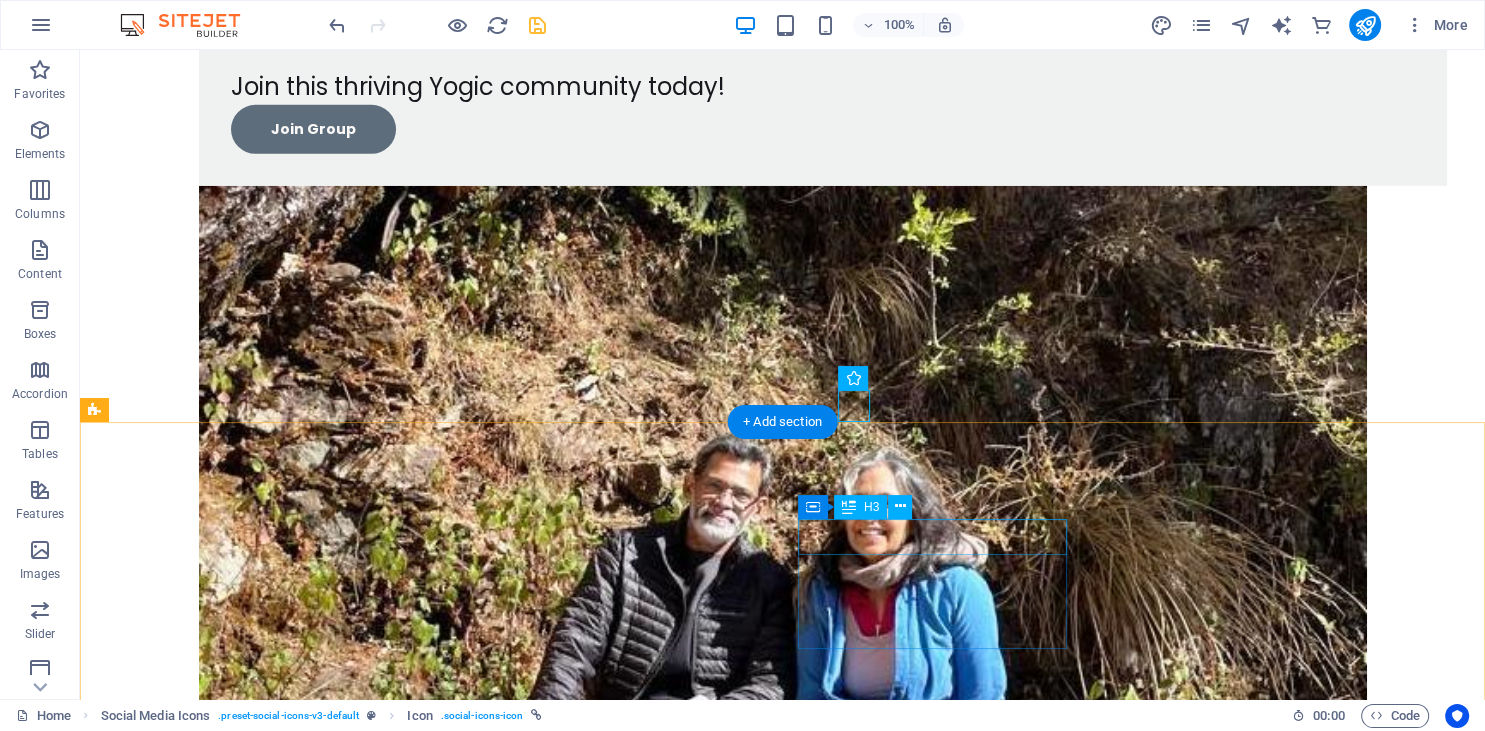 scroll, scrollTop: 13497, scrollLeft: 0, axis: vertical 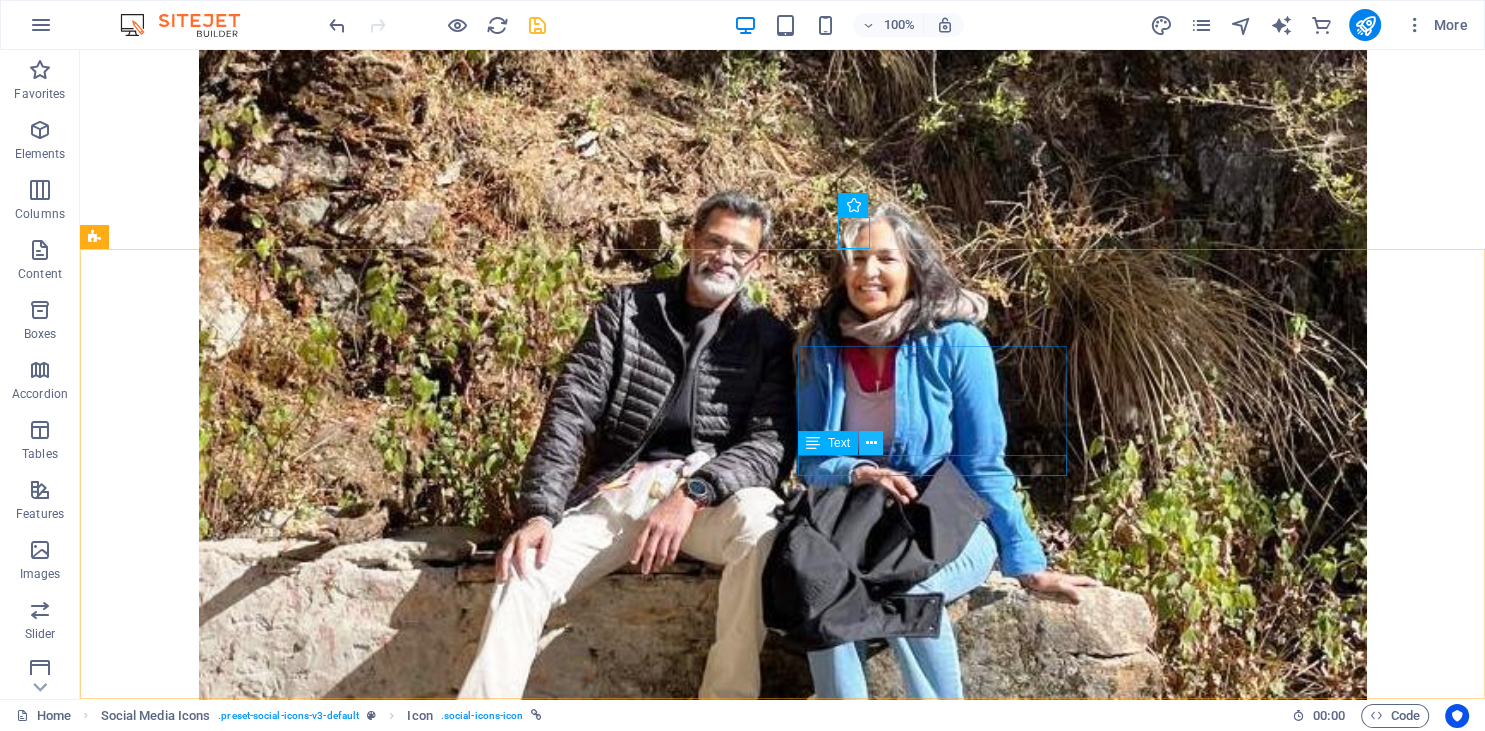 click at bounding box center (870, 443) 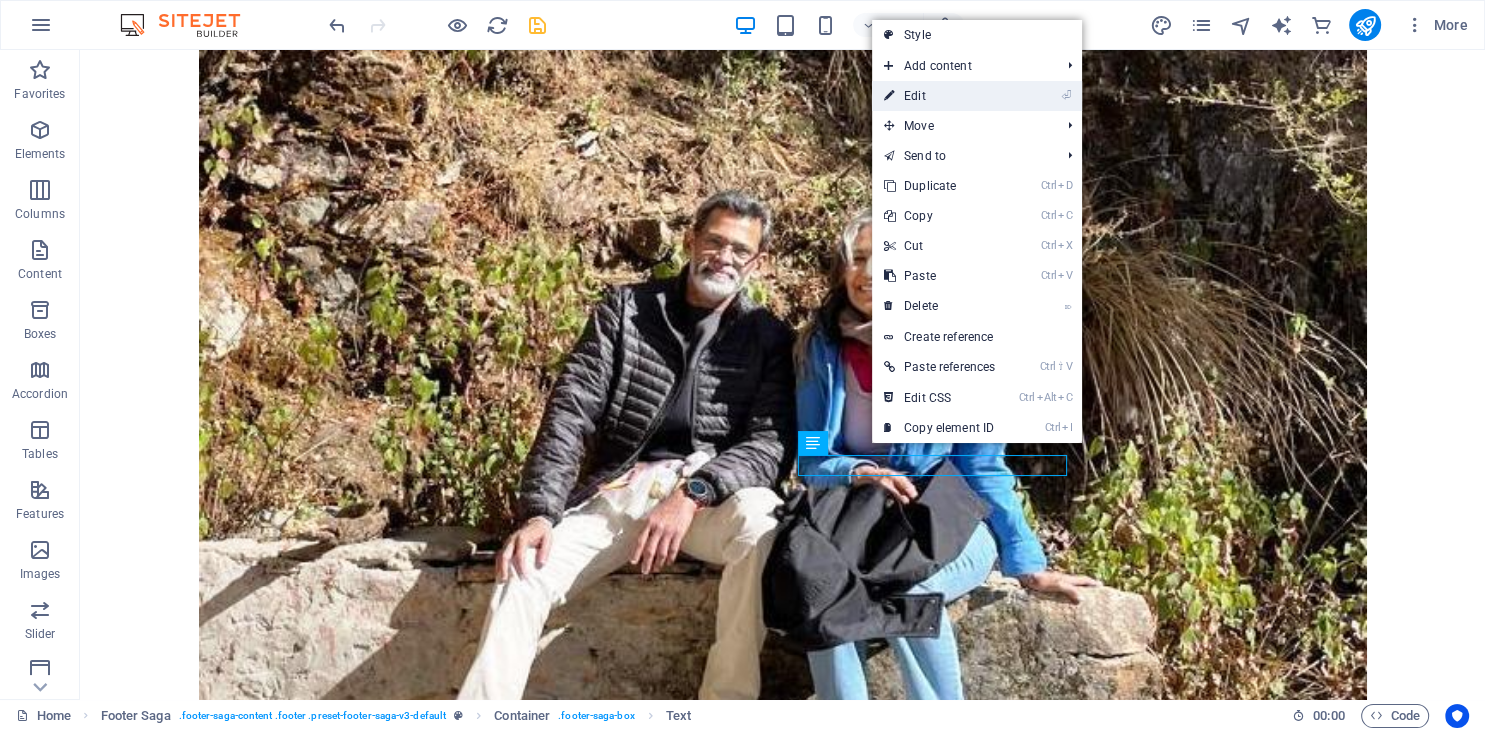 click on "⏎  Edit" at bounding box center [939, 96] 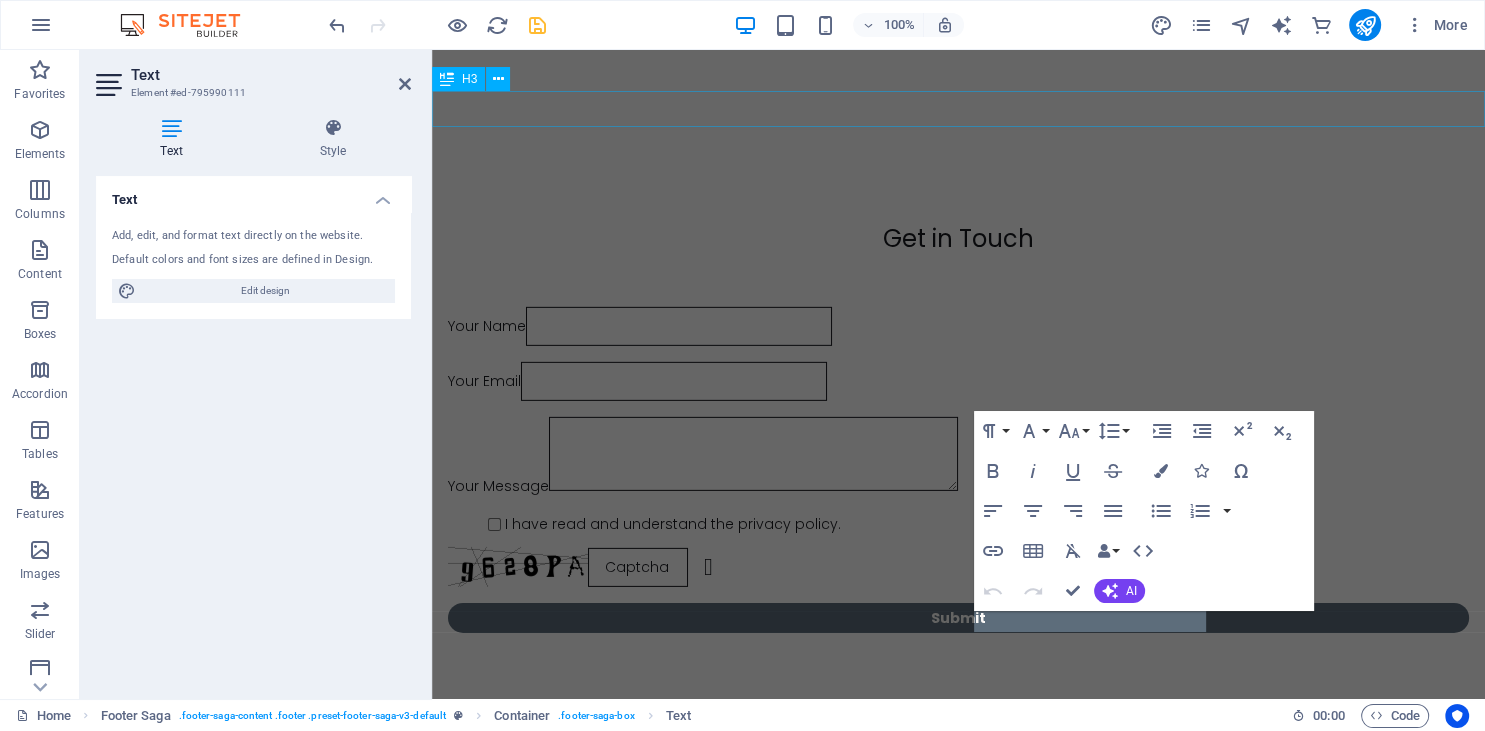 scroll, scrollTop: 12292, scrollLeft: 0, axis: vertical 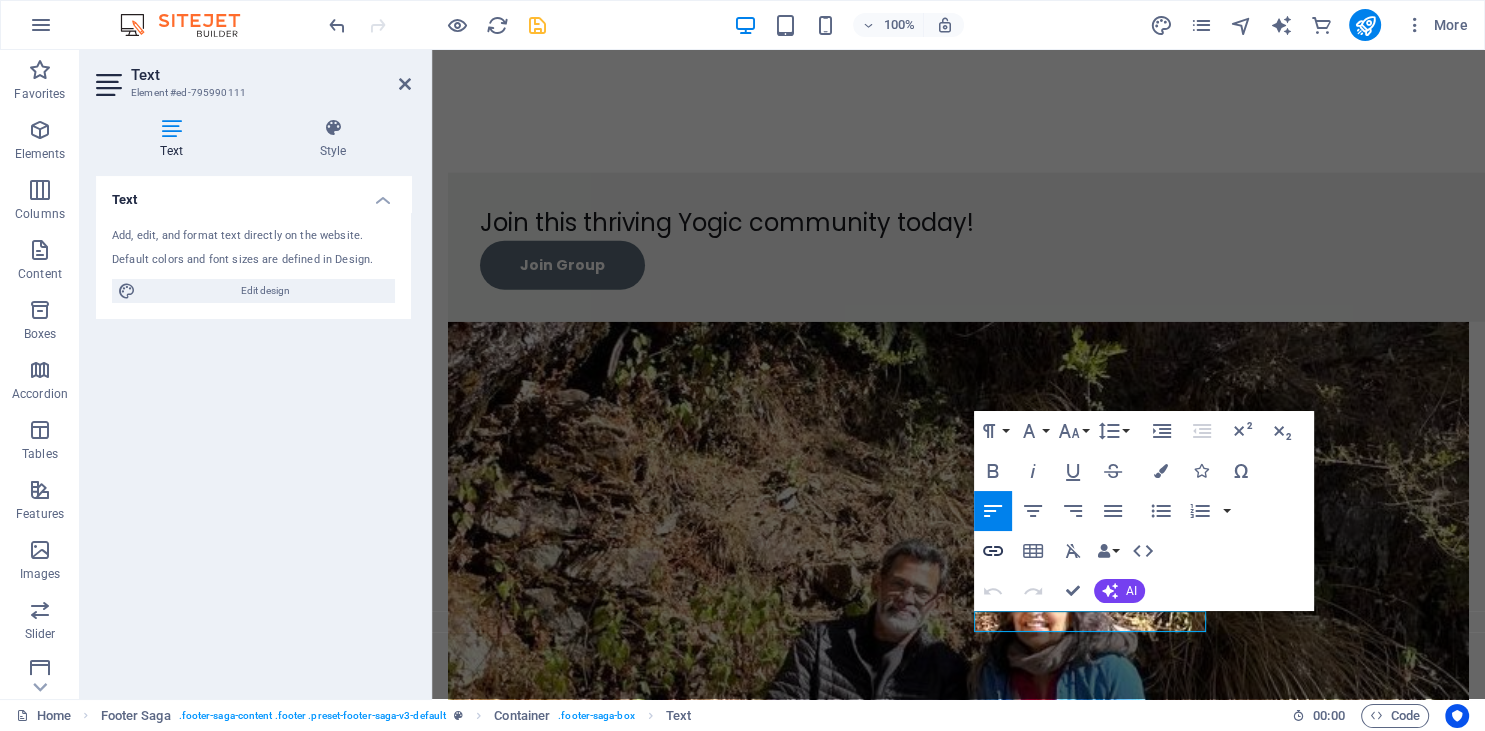 click 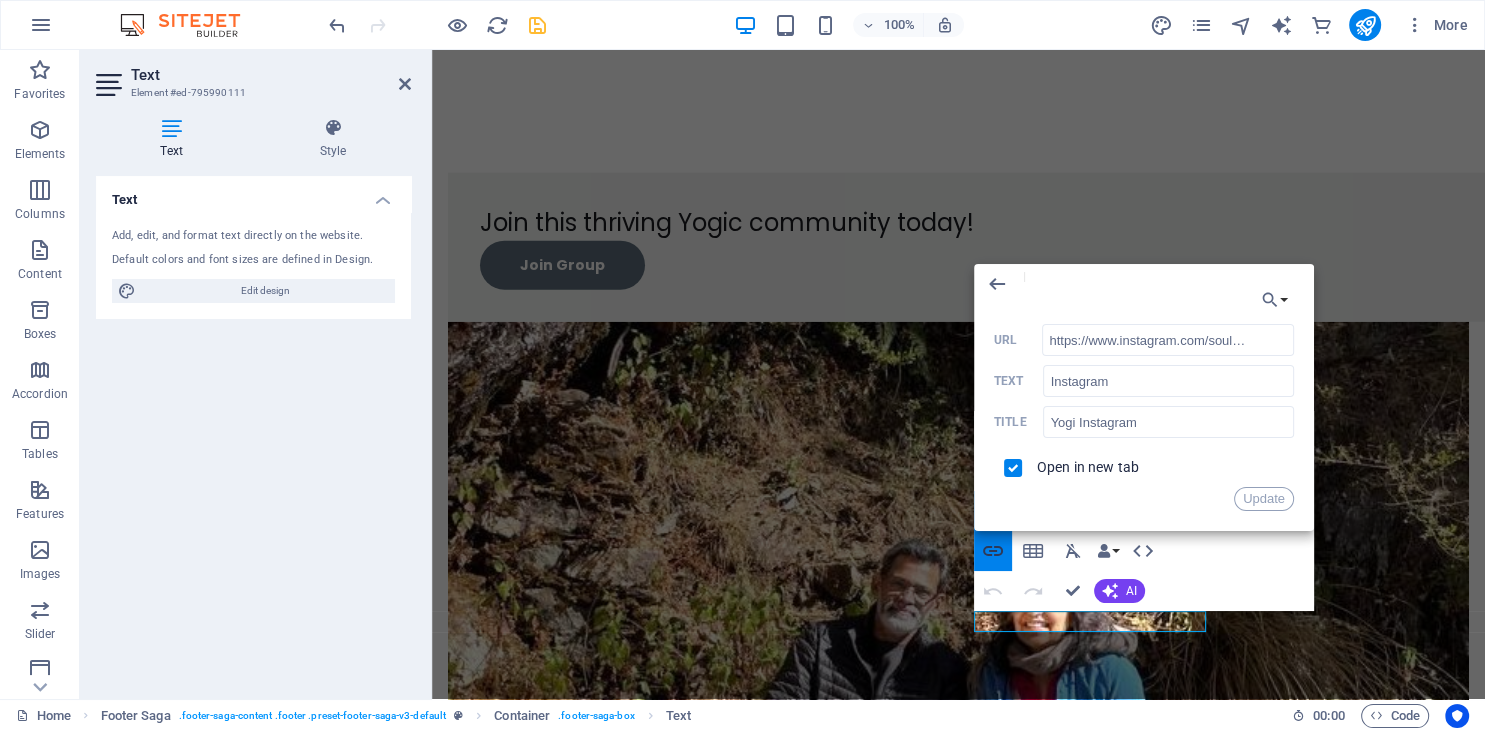 scroll, scrollTop: 0, scrollLeft: 52, axis: horizontal 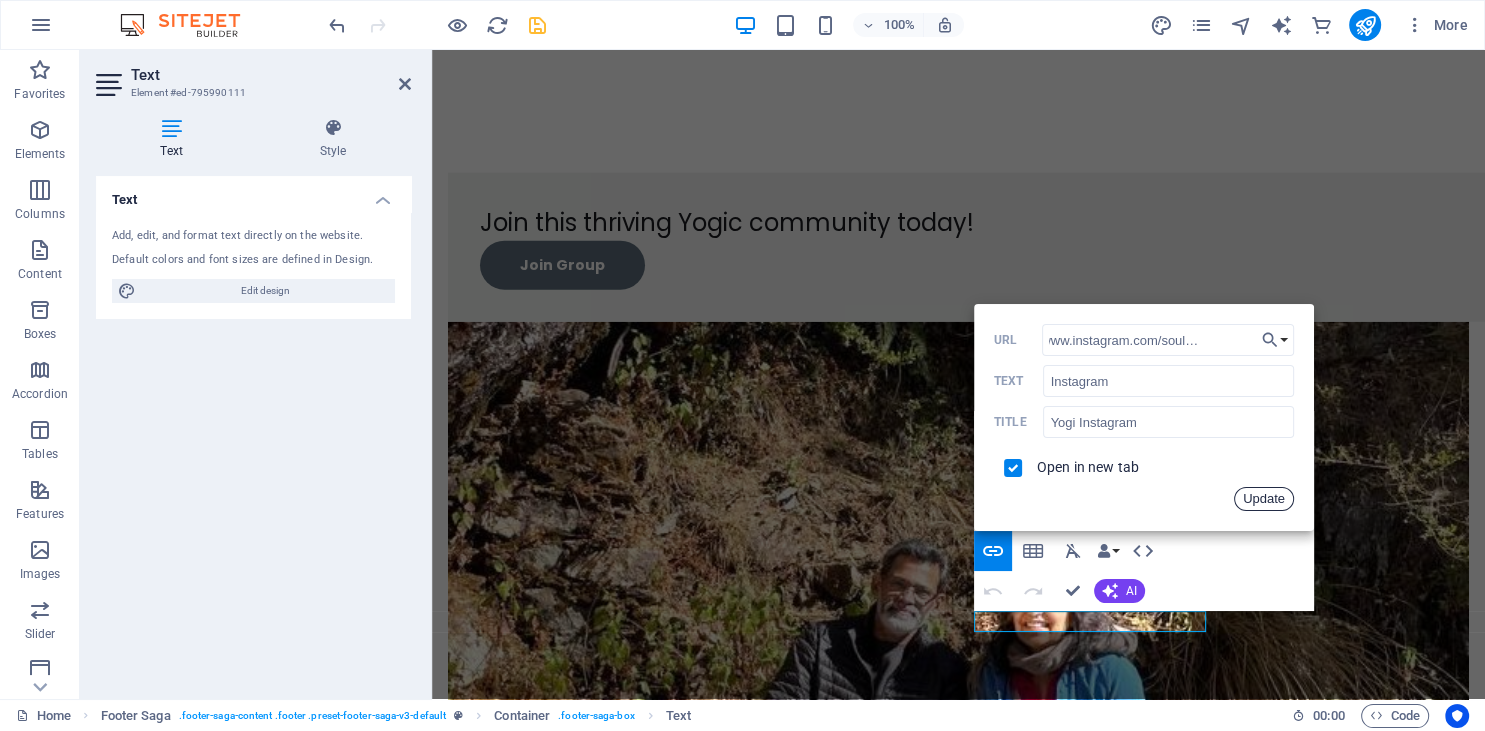 click on "Update" at bounding box center (1264, 499) 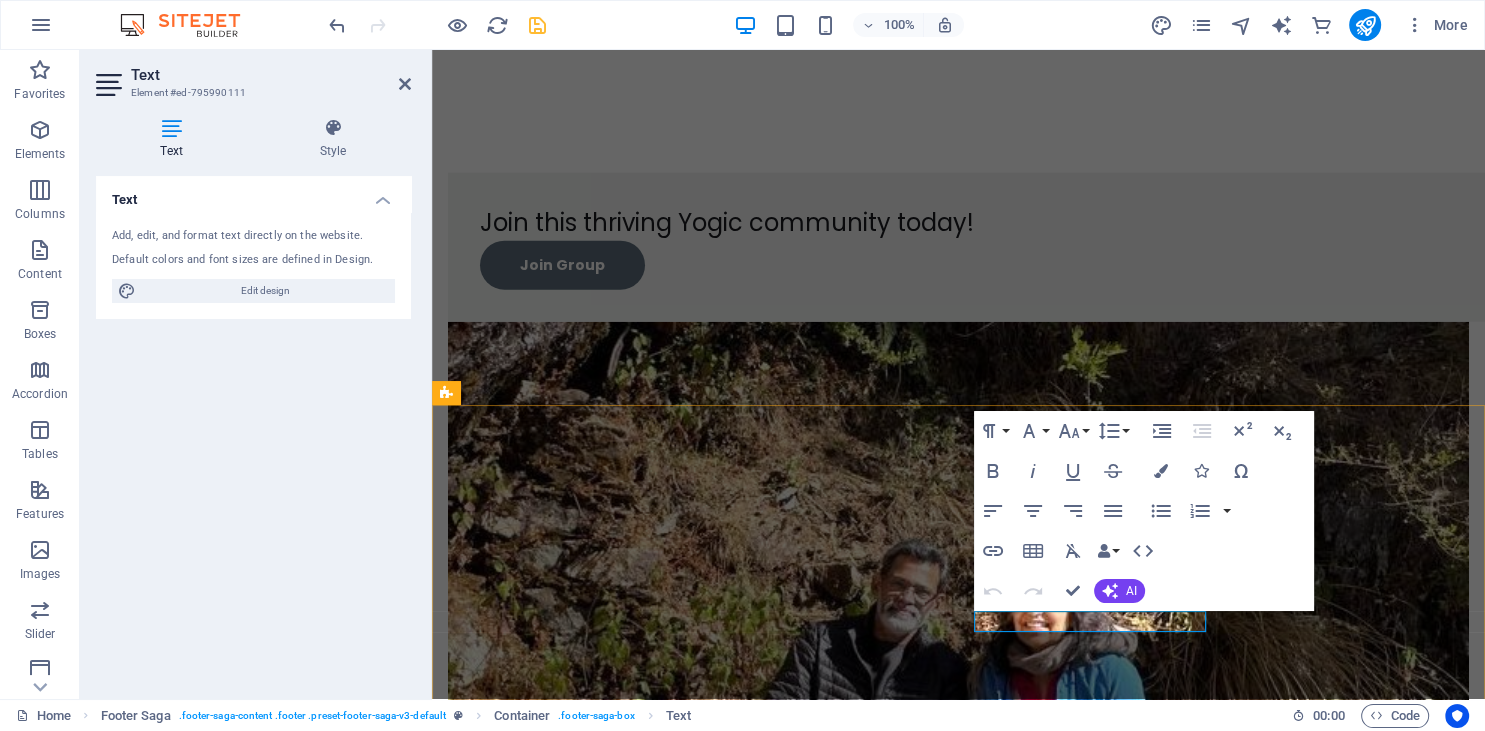 click on "Instagram  official 1" at bounding box center (564, 2938) 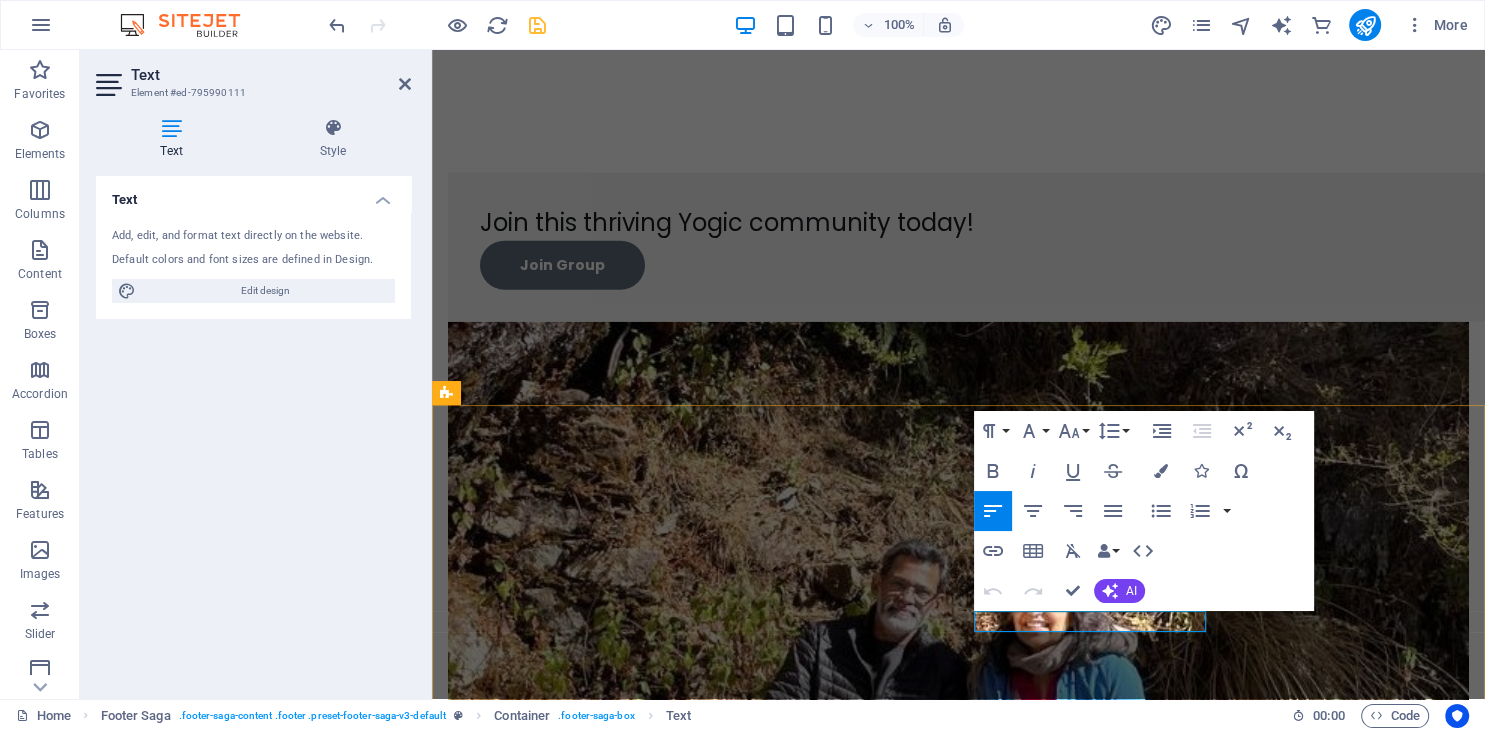 drag, startPoint x: 1051, startPoint y: 626, endPoint x: 959, endPoint y: 626, distance: 92 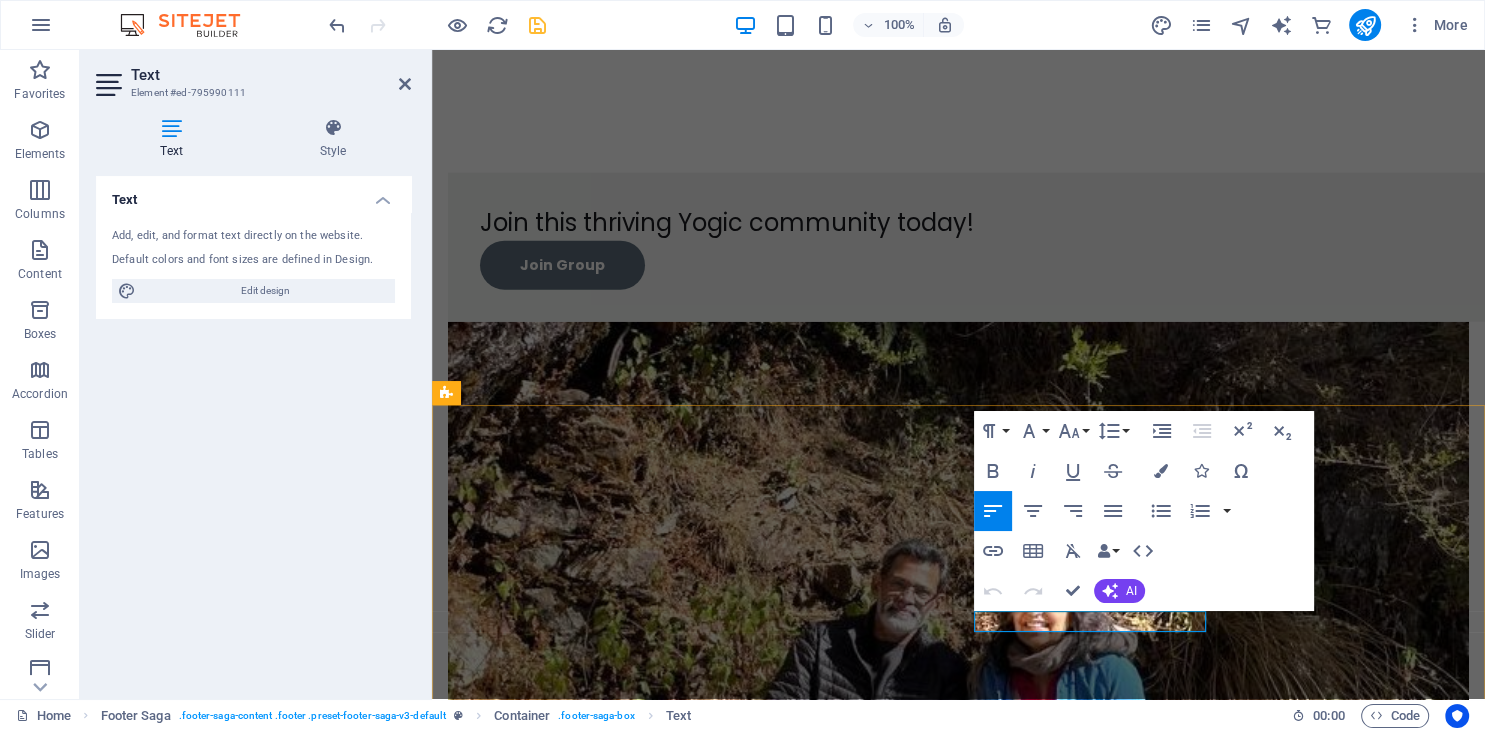 click on "Instagram  official 1" at bounding box center (564, 2938) 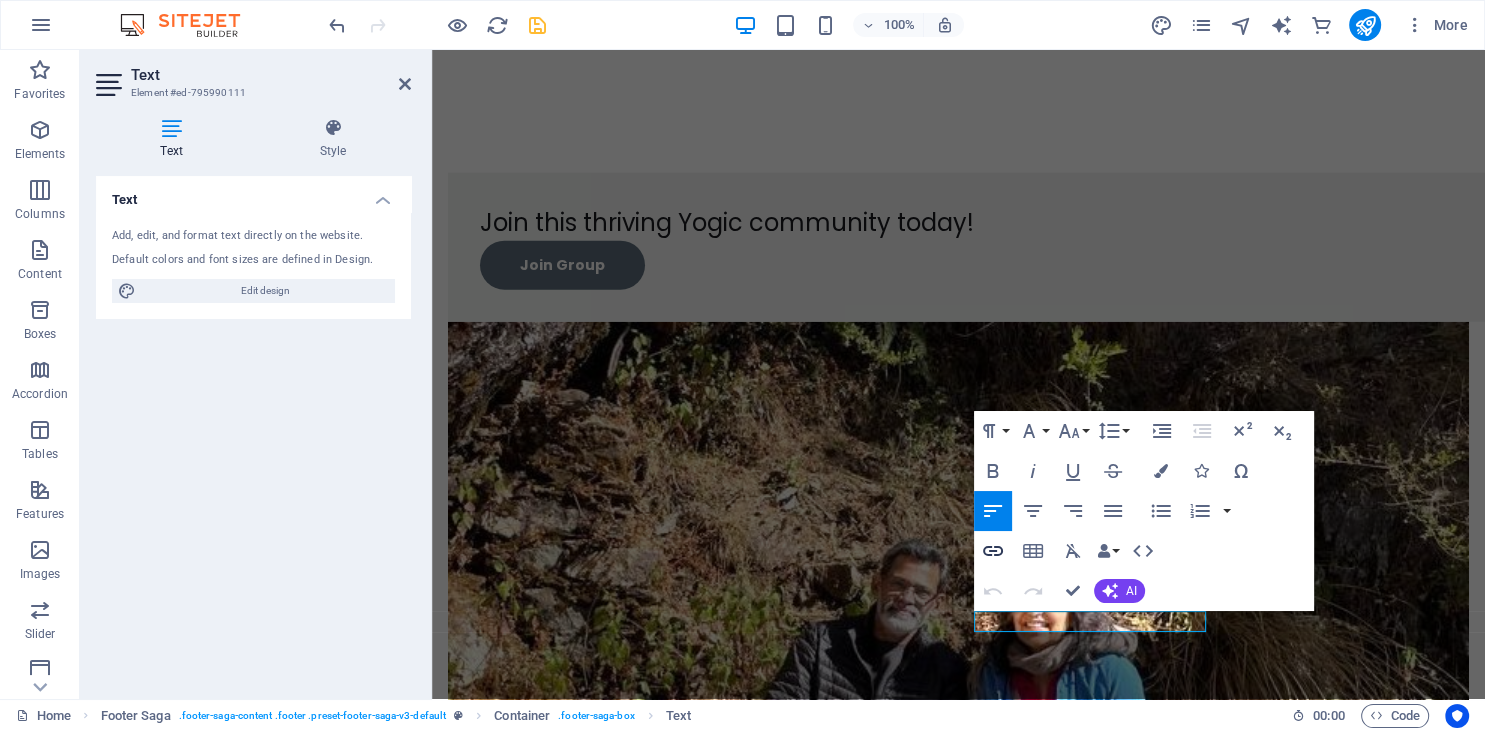 type 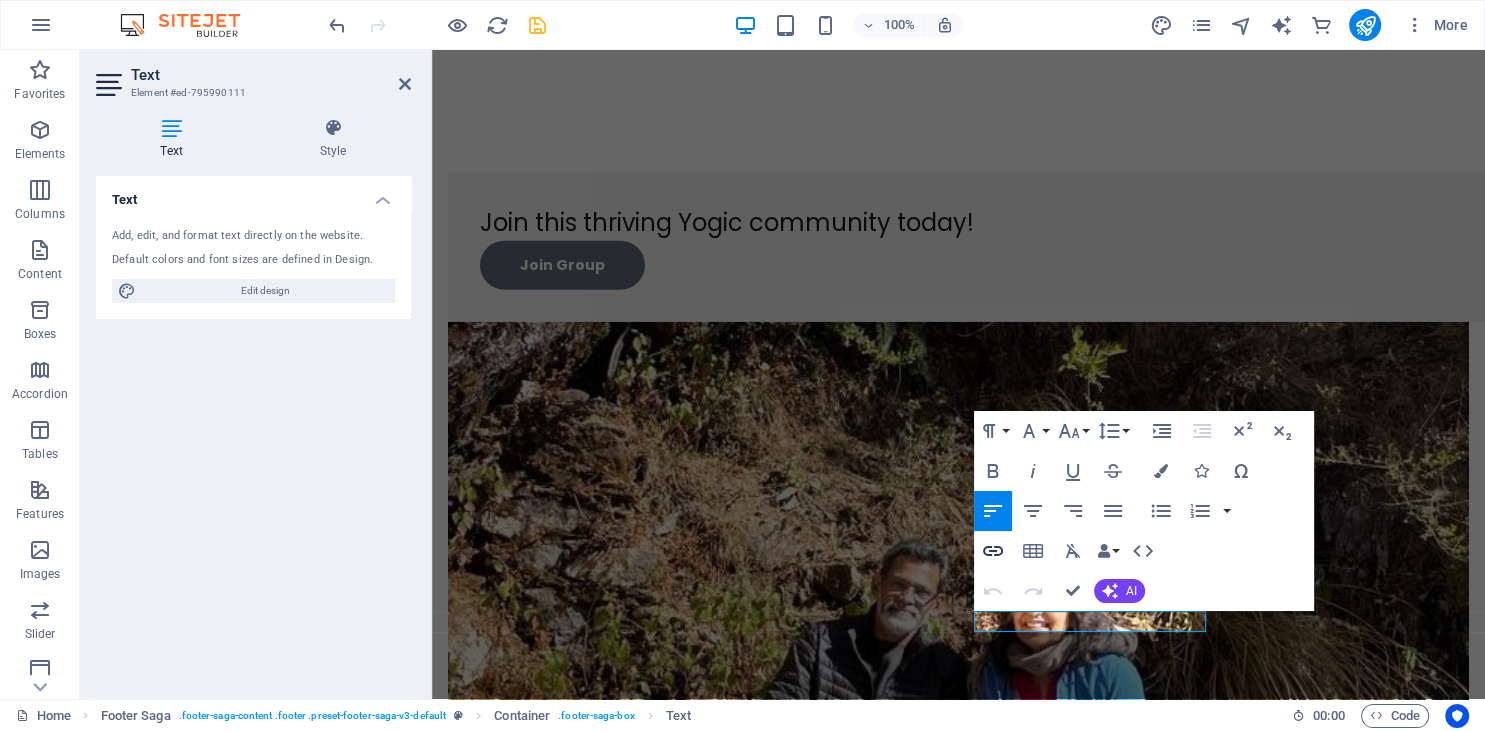 type on "Instagram official 1" 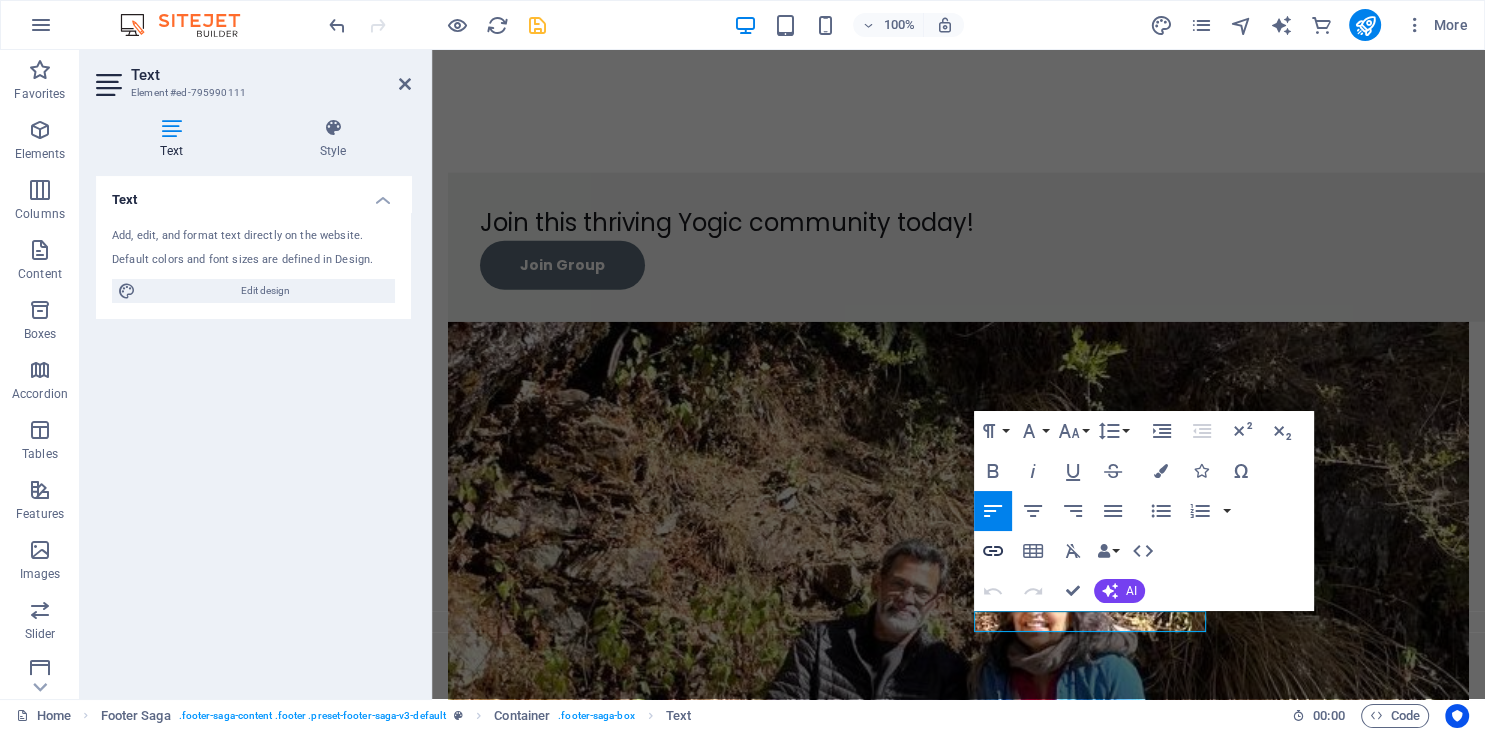 type 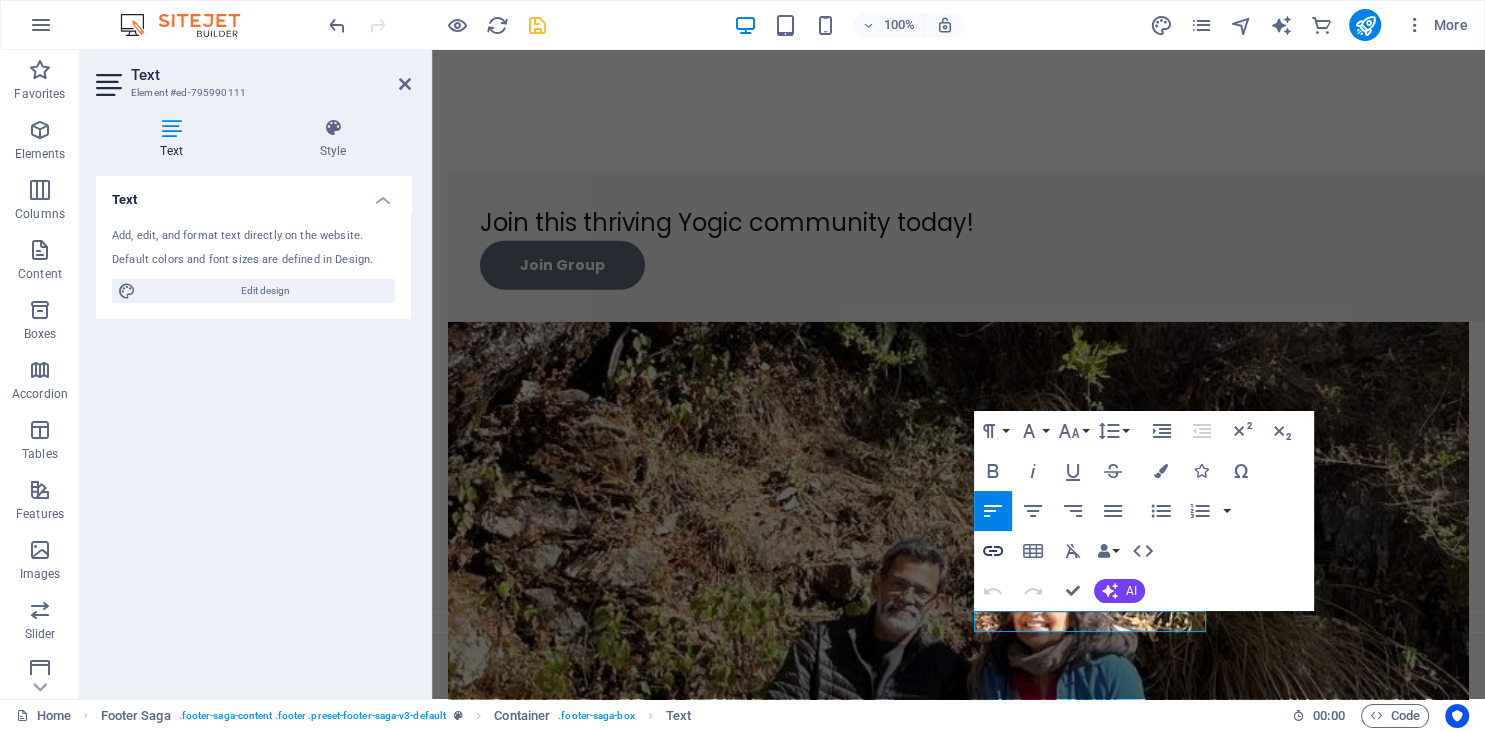 checkbox on "false" 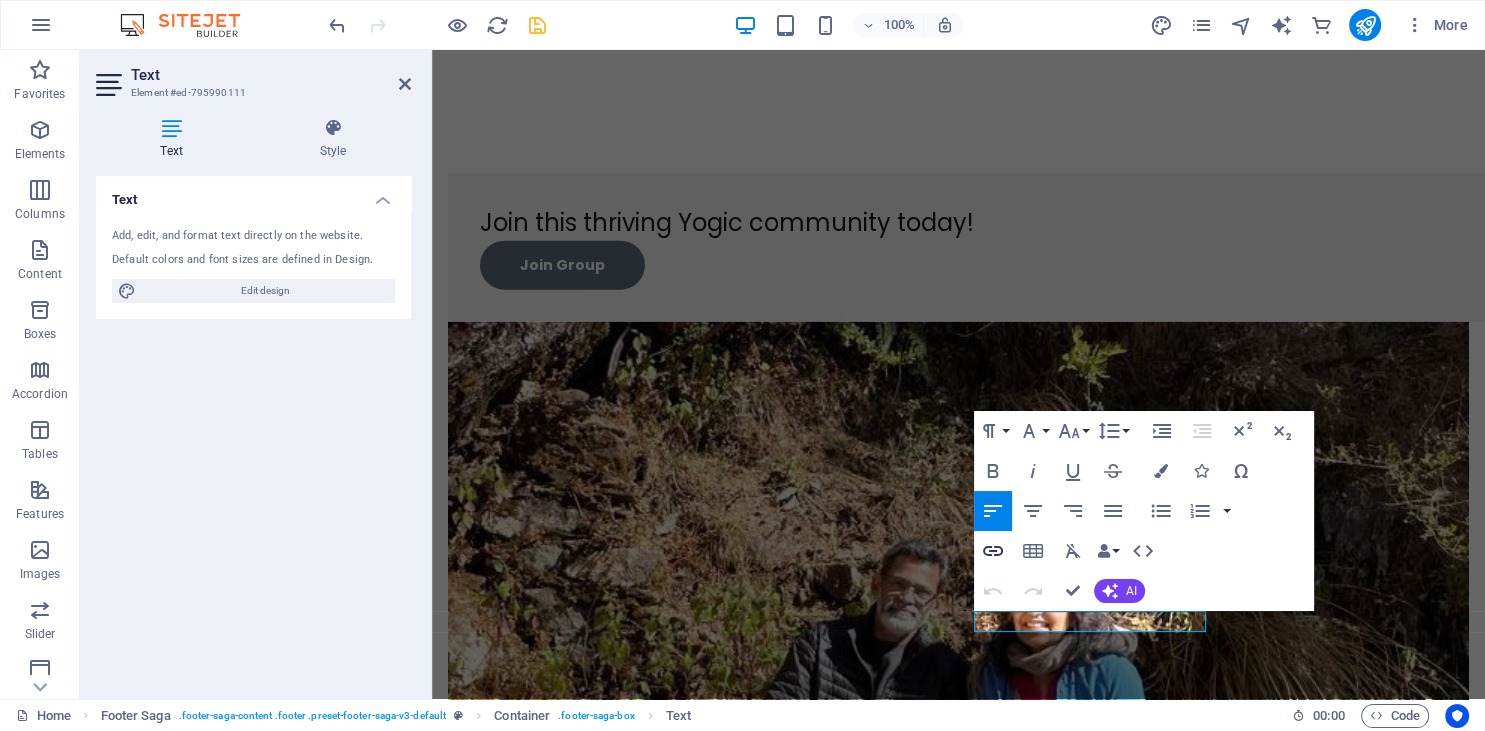 click 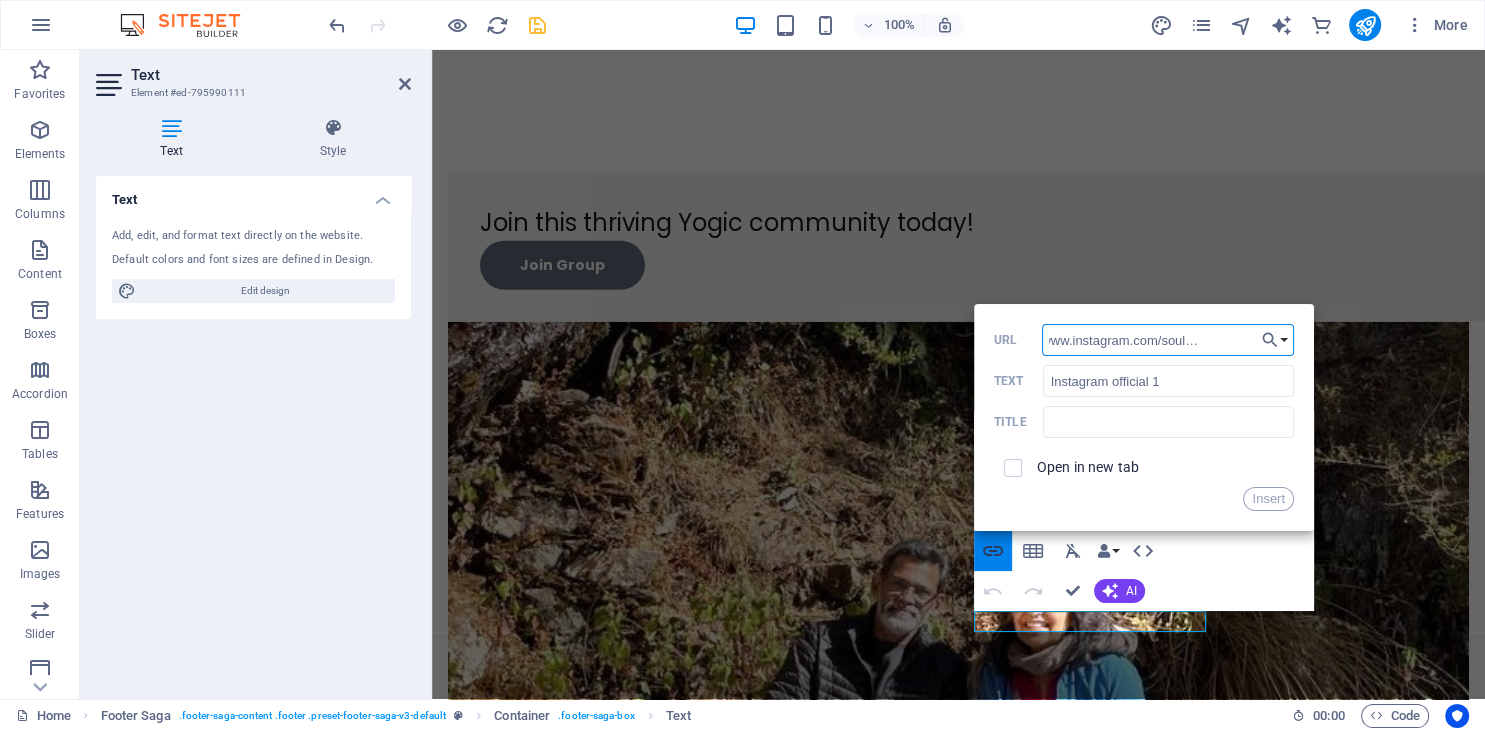 scroll, scrollTop: 0, scrollLeft: 52, axis: horizontal 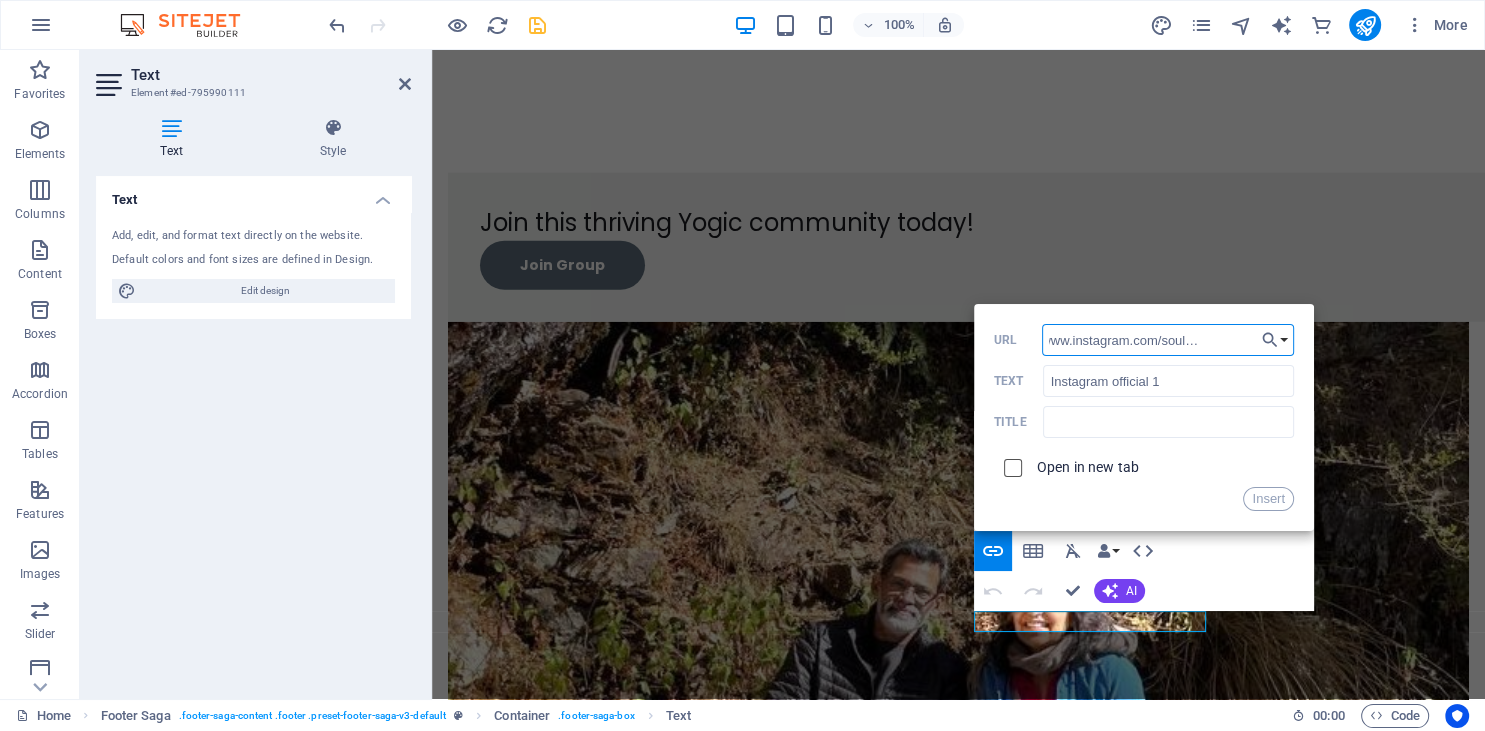 type on "https://www.instagram.com/soulquestyogic/" 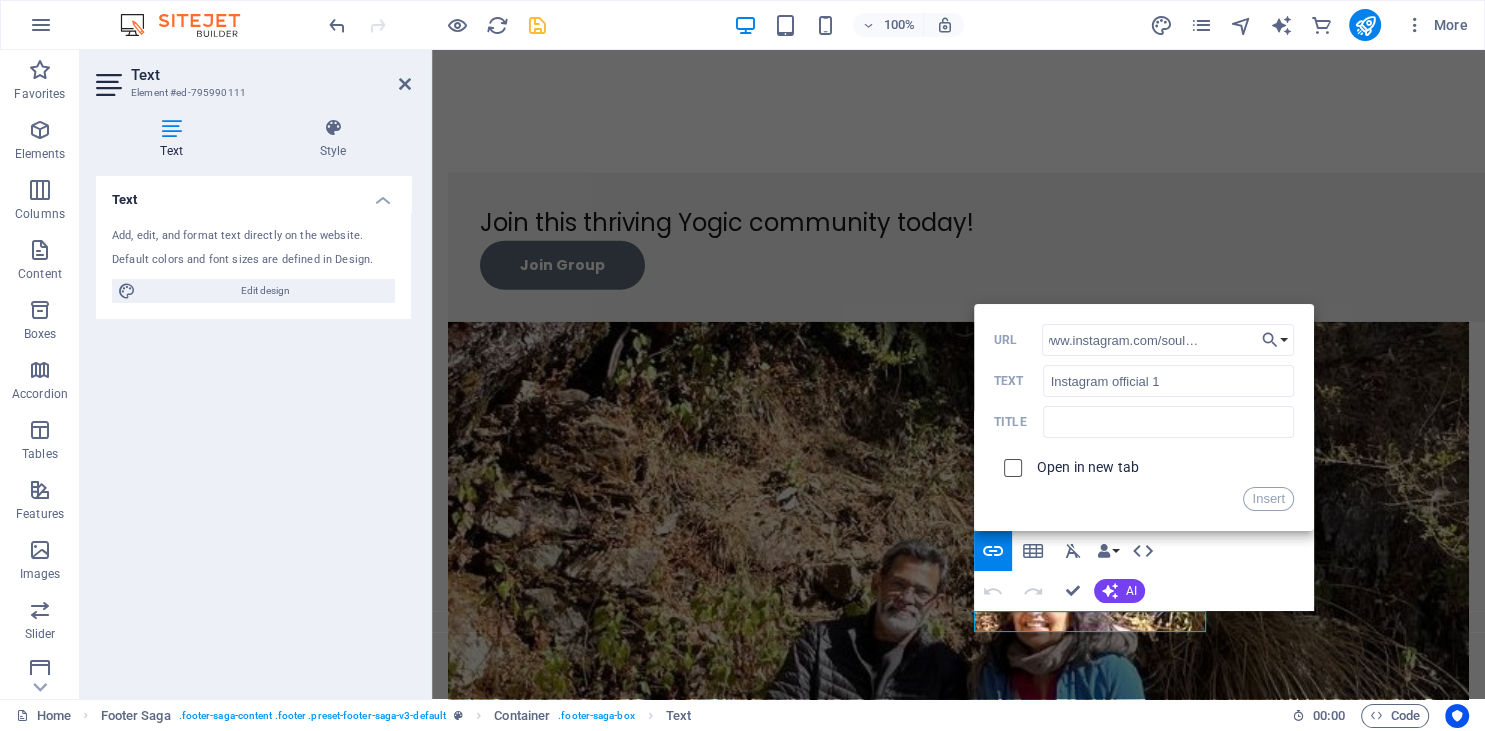 click at bounding box center [1010, 465] 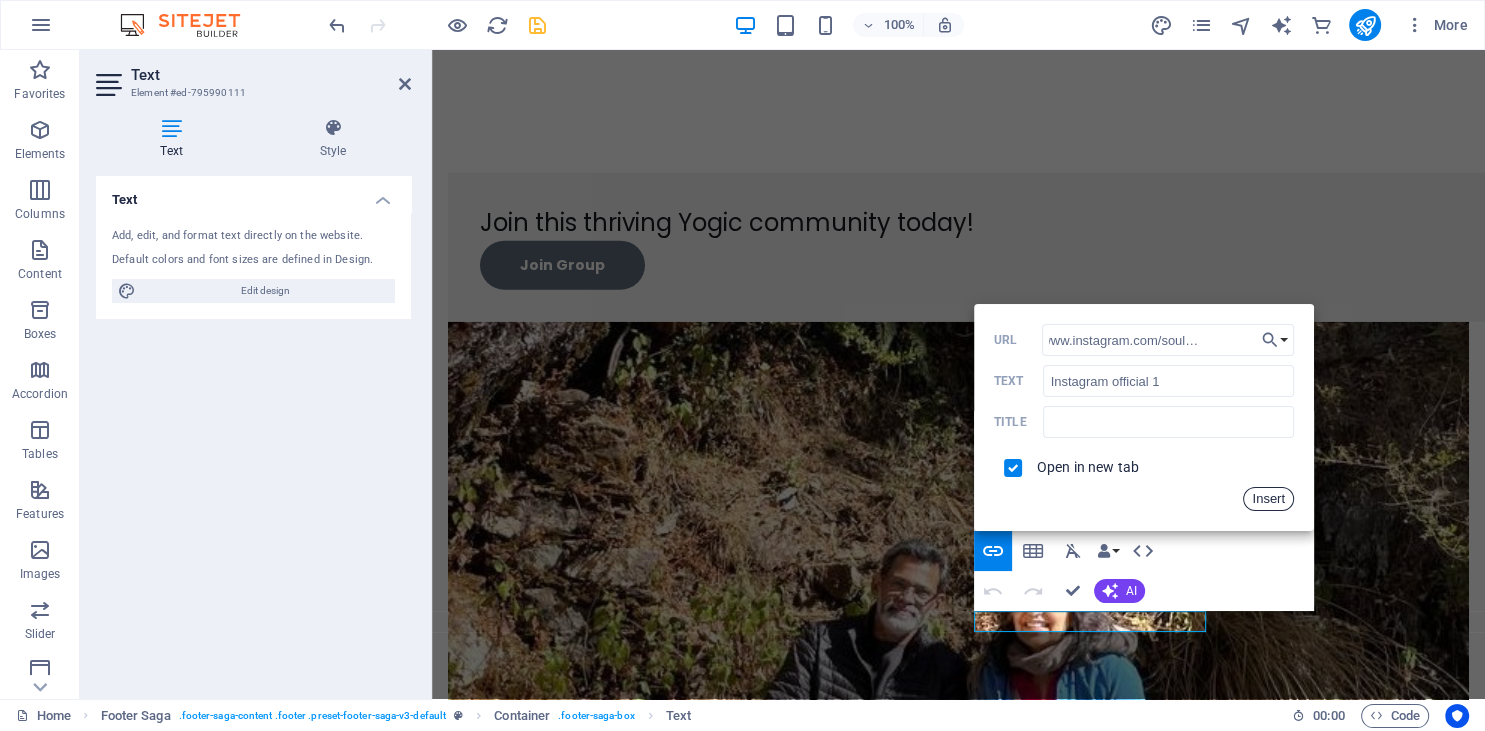 click on "Insert" at bounding box center [1268, 499] 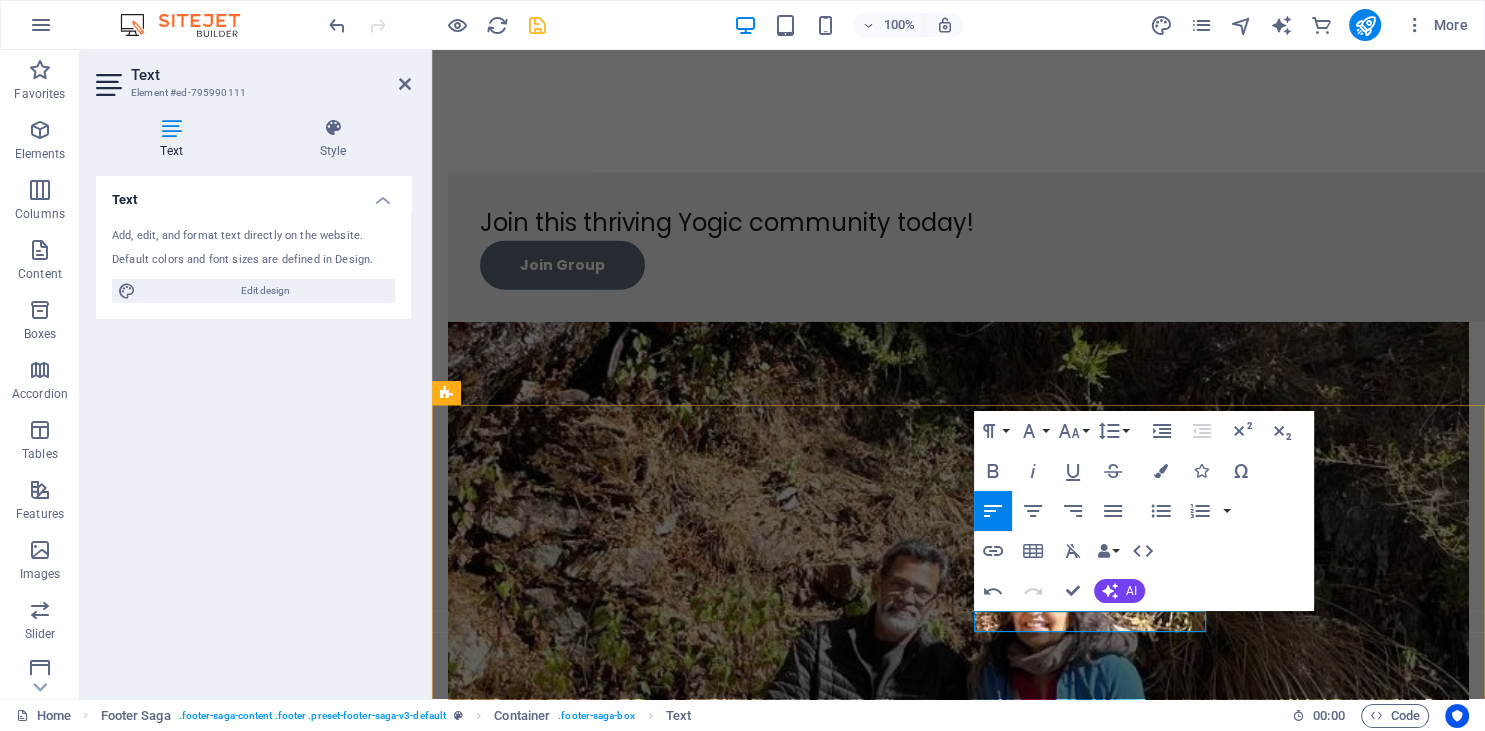 click on "Instagram official 1" at bounding box center (564, 2938) 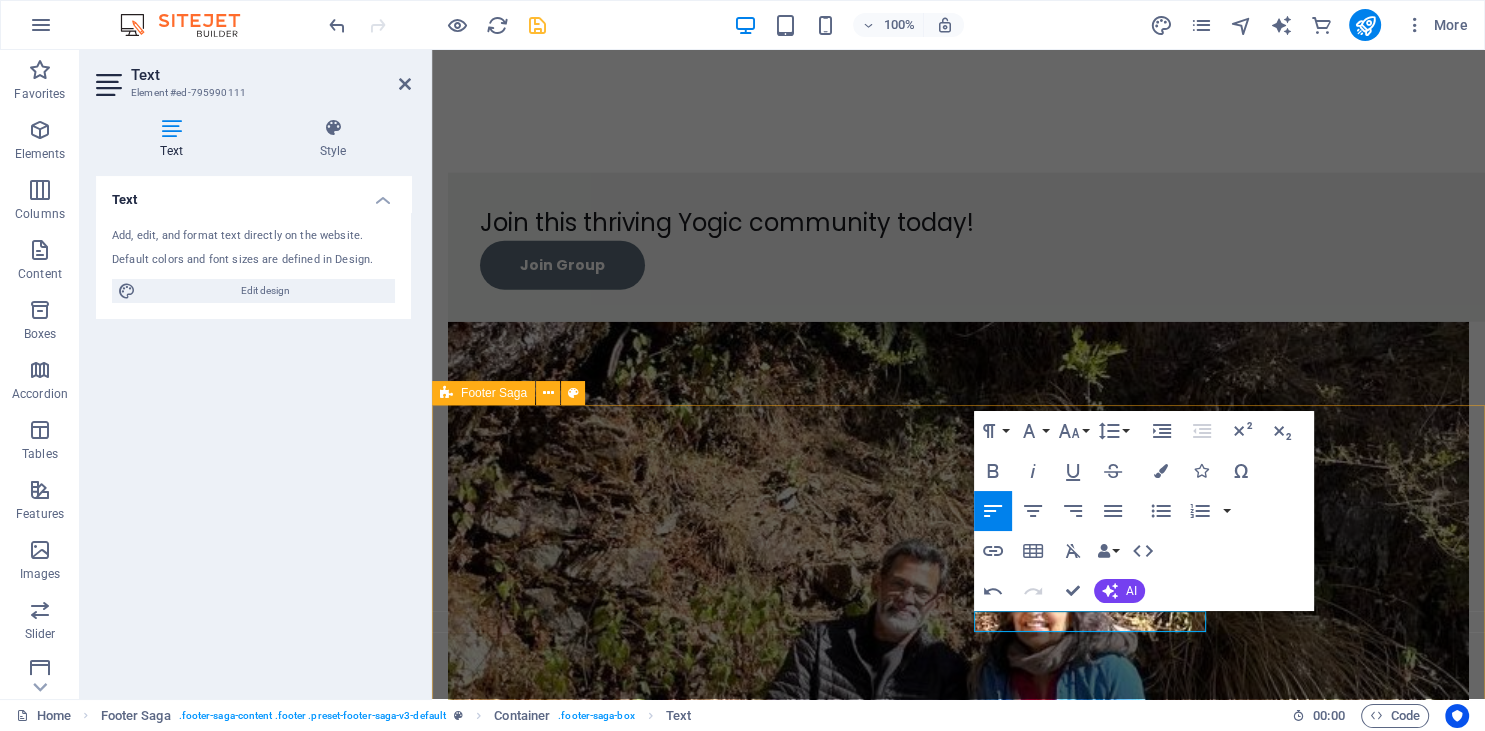click on "Ancient Tibetan Yogic Breathworks, Meditative Practices & Wellness Retreats yogikiran@copyright2024 Contact   Yogi [FIRST] [NUMBER] [CITY] [STATE]  [ZIP] India       mail@yogikiran.in             Social Media Facebook YouTube Instagram official 1 Yogis Section About Yogi Yogic Demos Wellness Retreats Yogic Blogs Home Privacy Policy" at bounding box center (958, 2602) 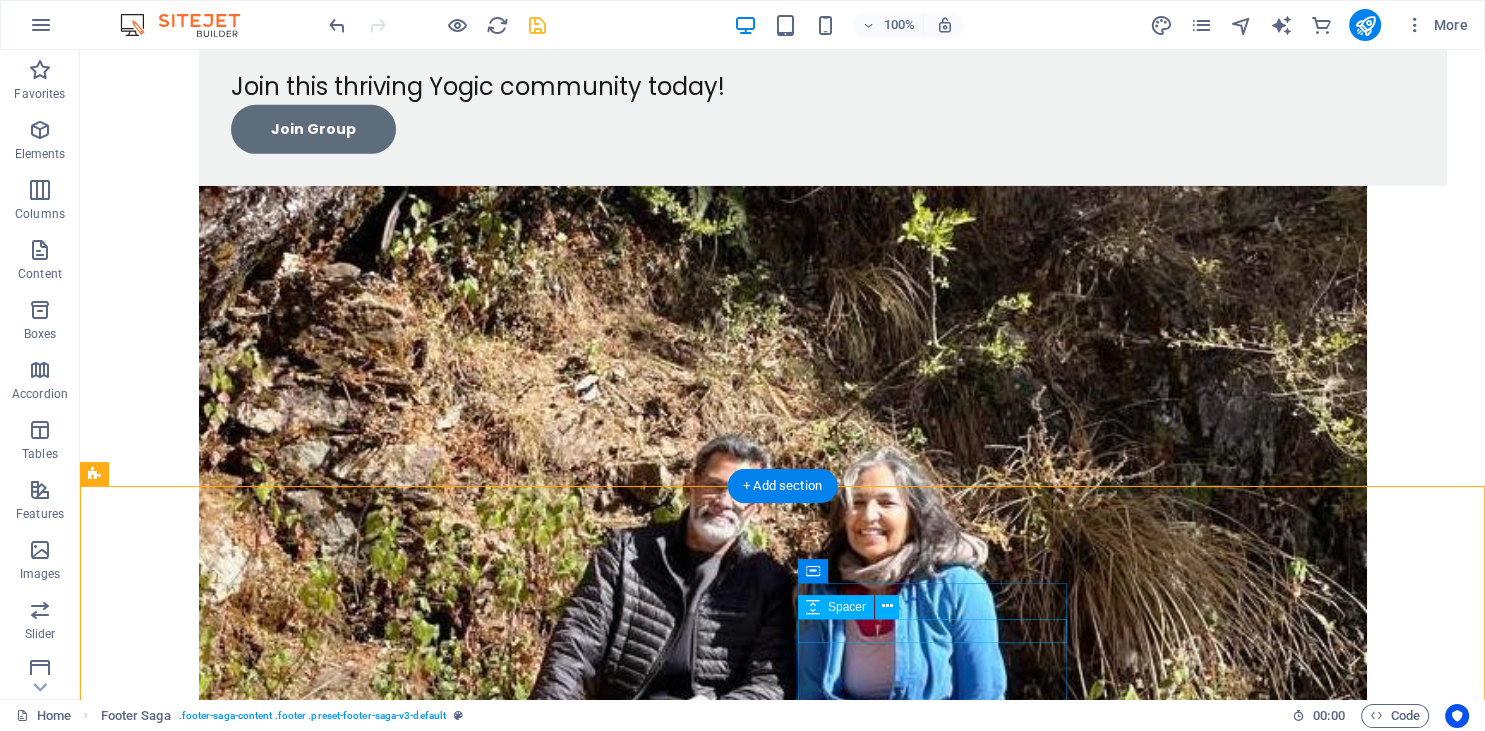 scroll, scrollTop: 13464, scrollLeft: 0, axis: vertical 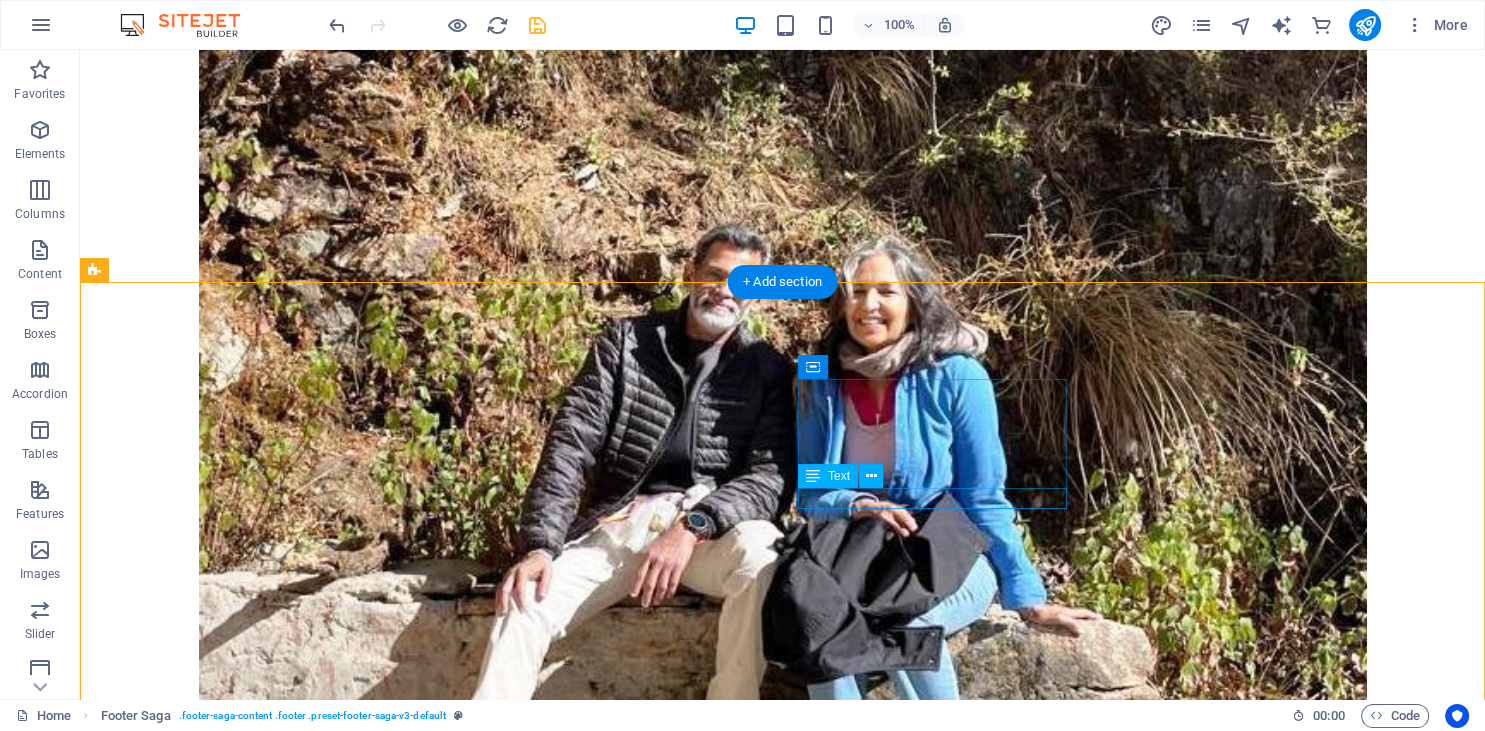 click on "Instagram official 1" at bounding box center (230, 2806) 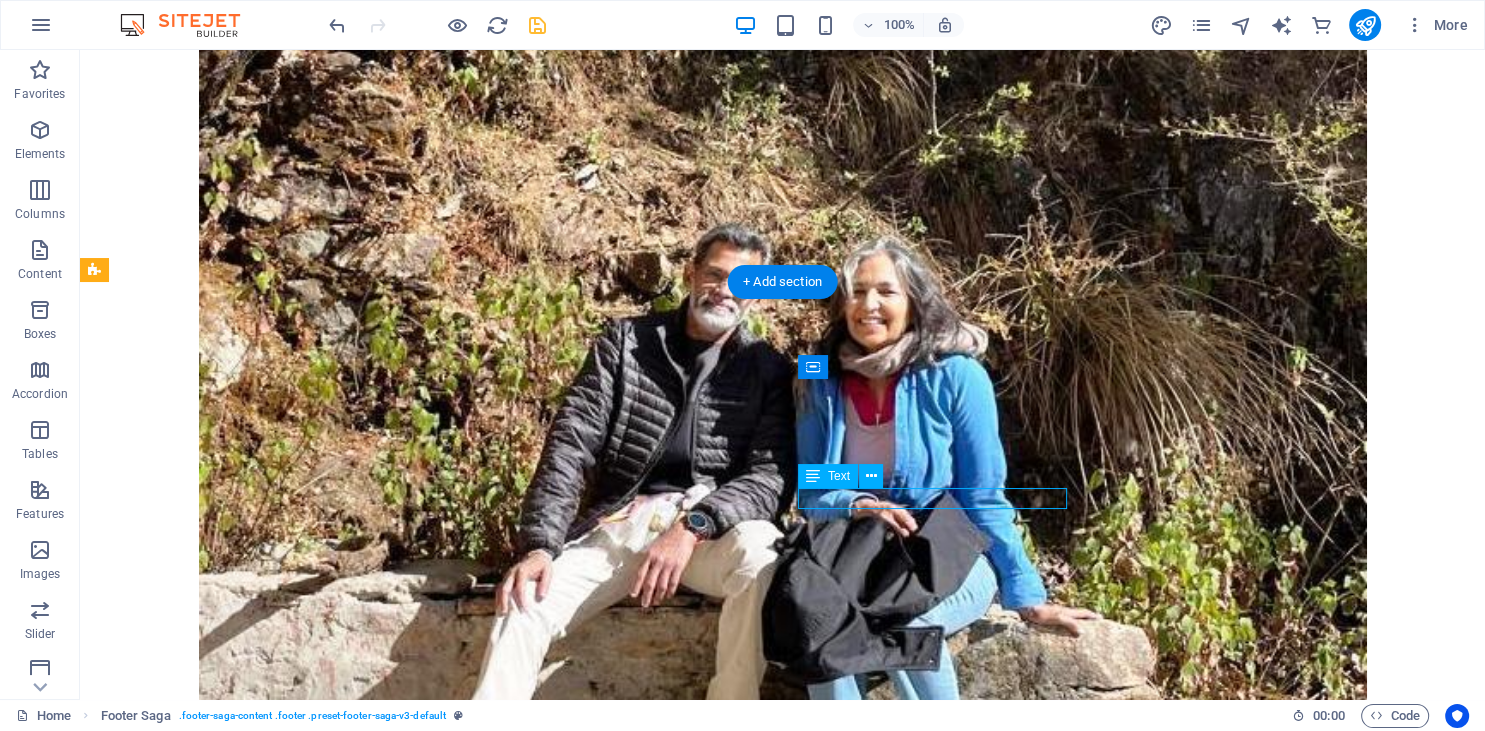 click on "Instagram official 1" at bounding box center [230, 2806] 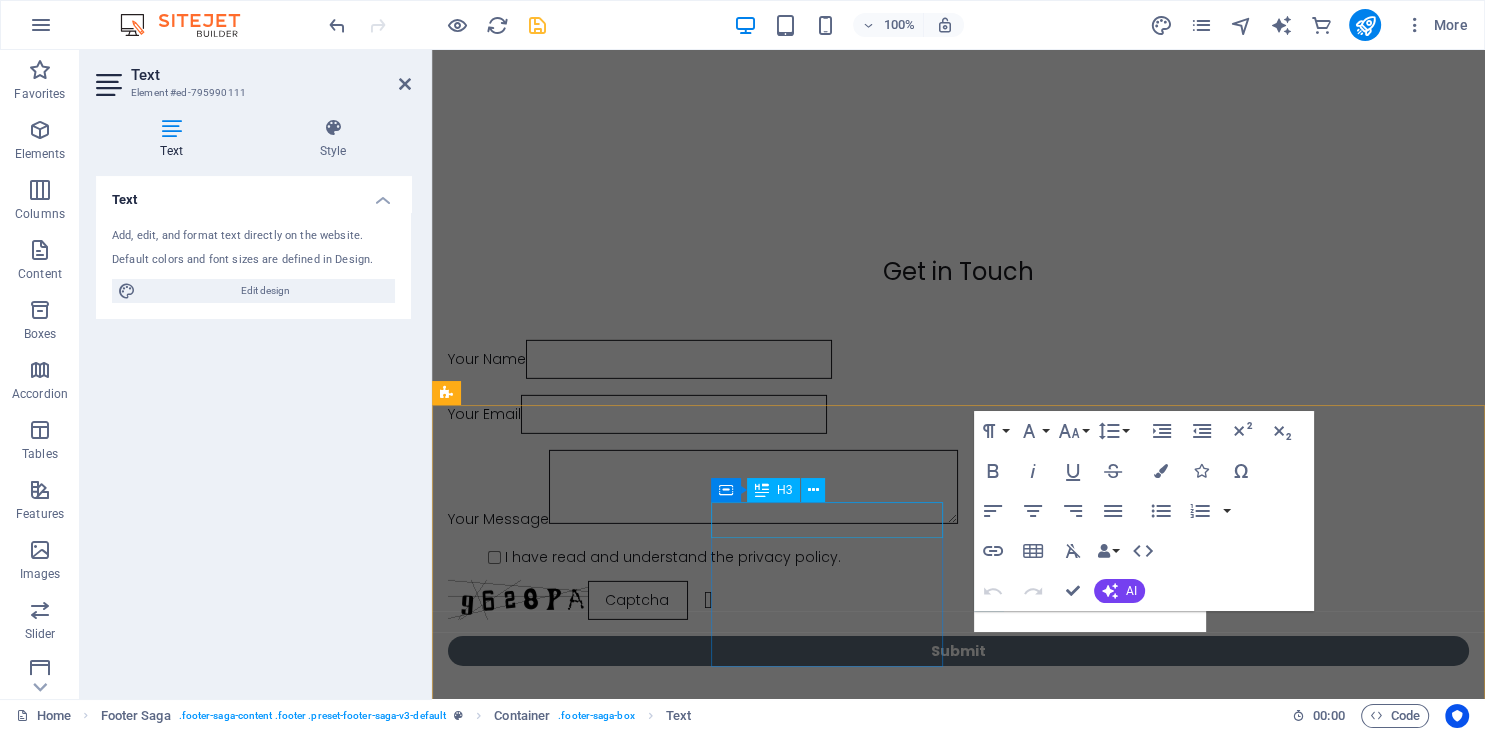 scroll, scrollTop: 12292, scrollLeft: 0, axis: vertical 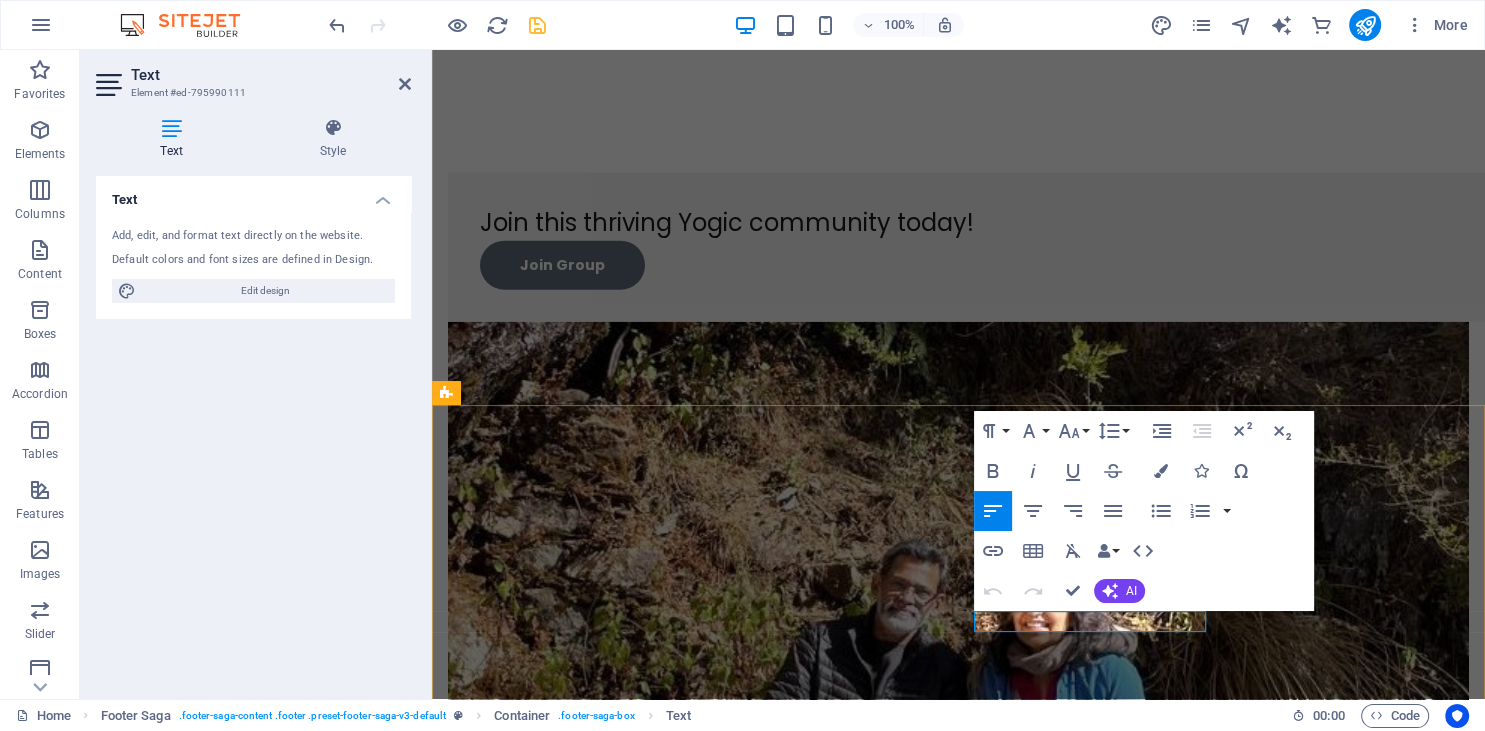 click on "Instagram official 1" at bounding box center [564, 2938] 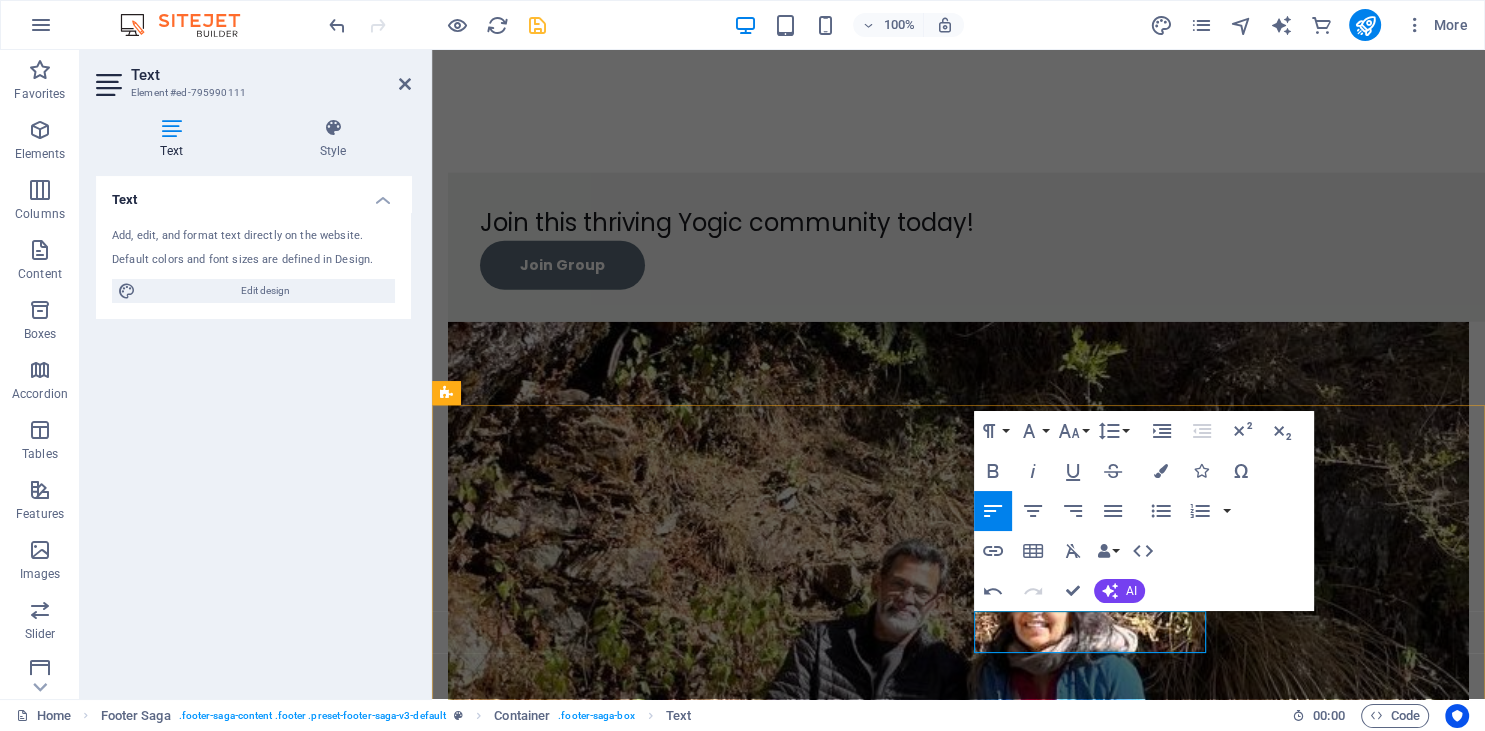 type 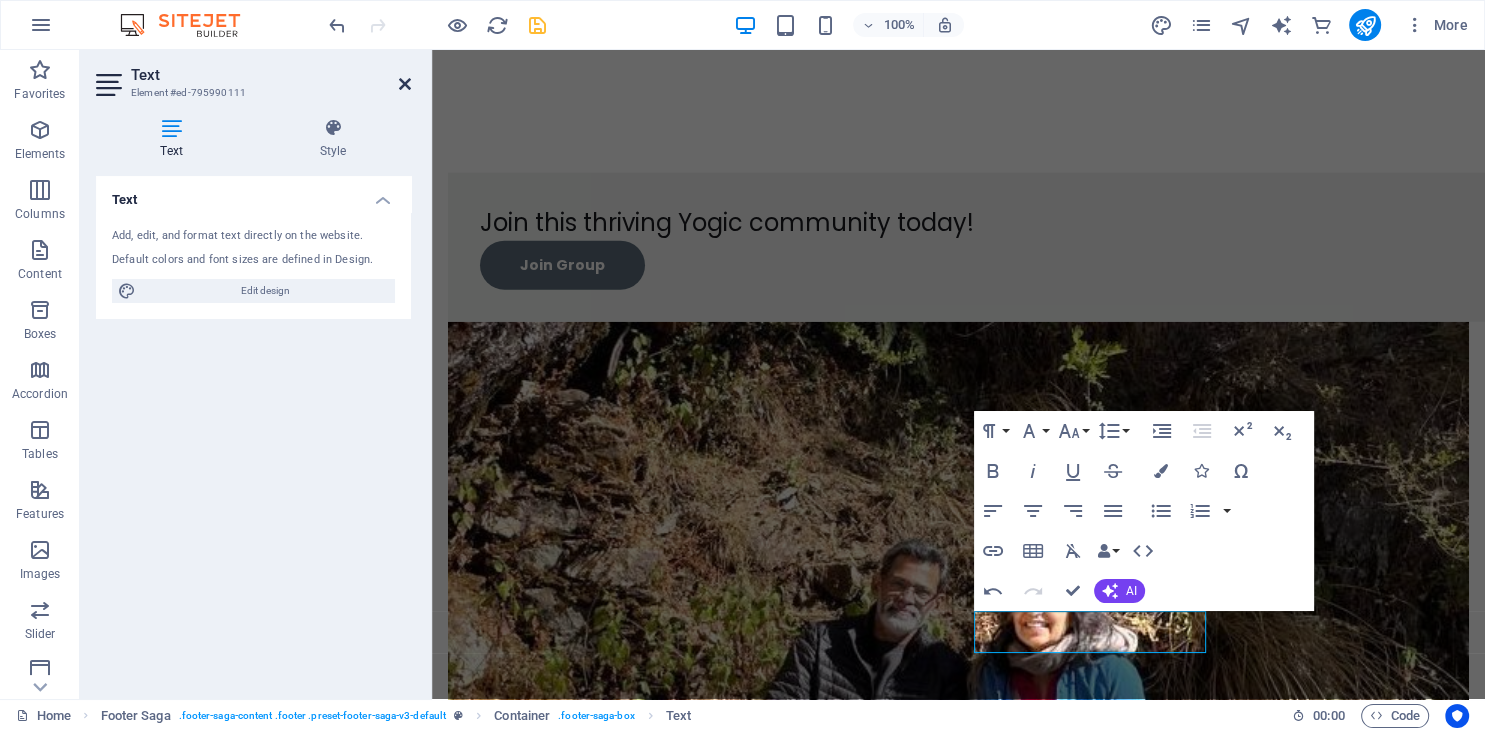 click at bounding box center (405, 84) 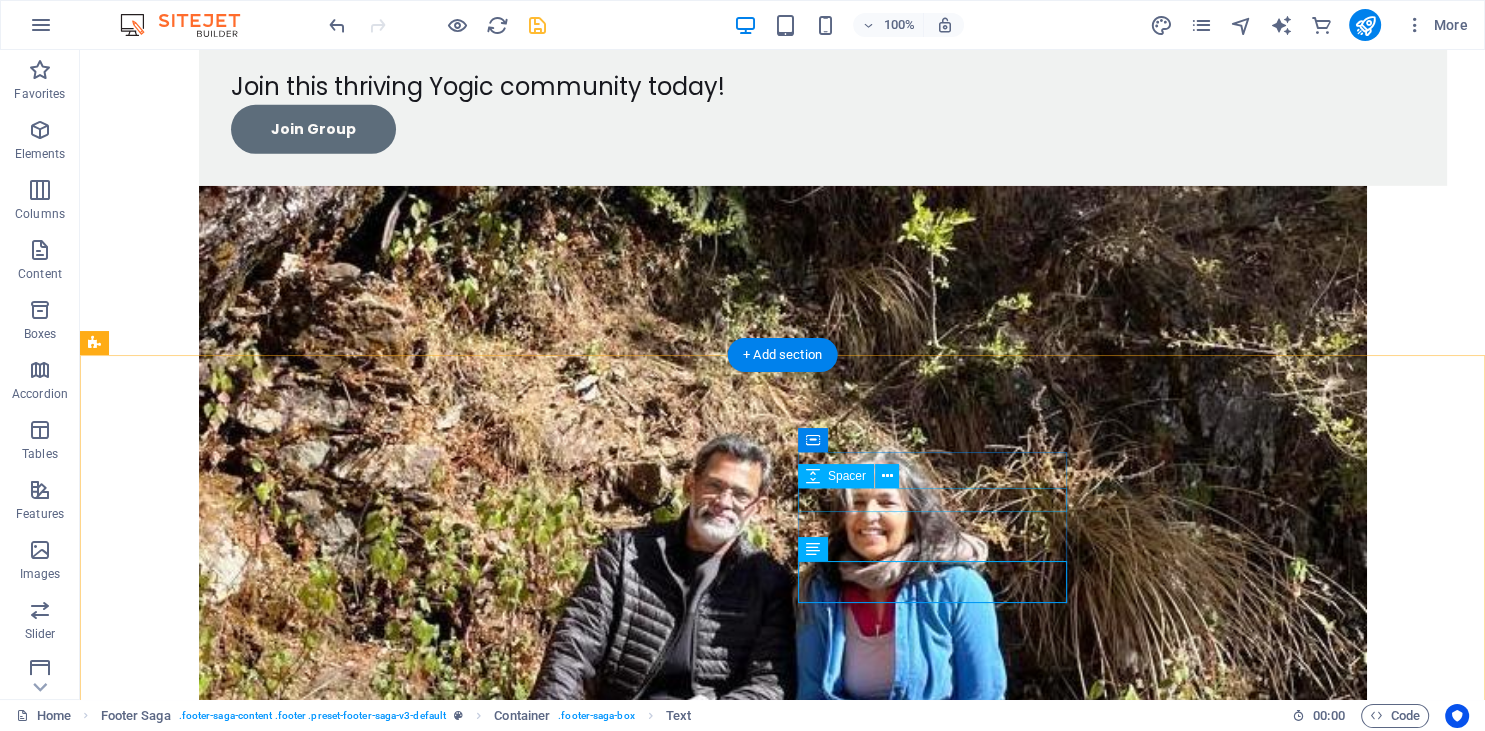 scroll, scrollTop: 13497, scrollLeft: 0, axis: vertical 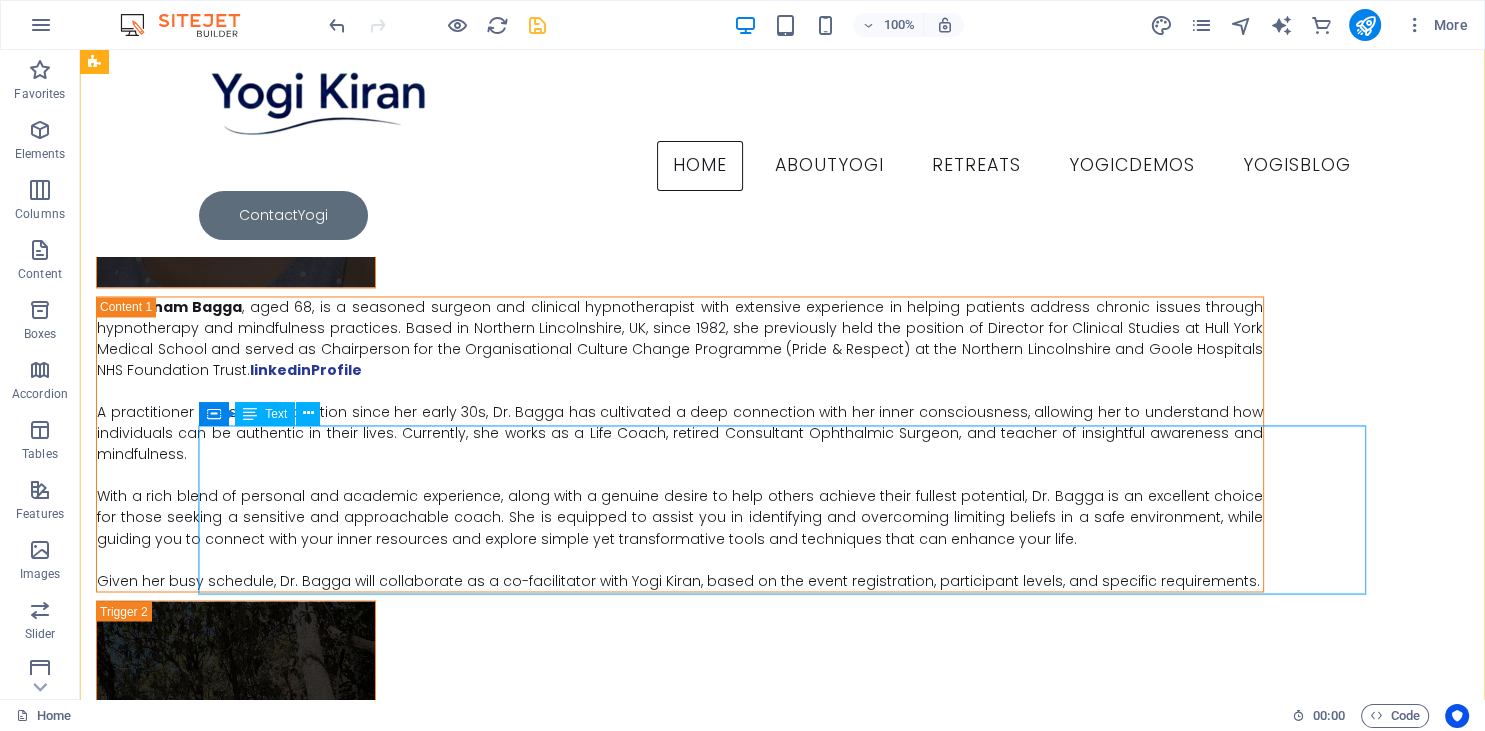 click on "Priti , a certified yoga teacher accredited by the Himalayan Yoga Association in Rishikesh, is [AGE] years old and has over 500 hours of experience. She has successfully conducted numerous healing and wellness retreats and provides one-on-one guidance to seekers.  Instagram  Profile ​ In addition, she is a certified instructor in both basic and advanced holotropic breathwork techniques. Priti possesses exceptional expertise in Hatha, Ashtanga Vinyasa, and mind-body healing.  Professionally, she is a visual merchandiser and the founder of the ‘ Khudrang’ women's wear brand. Her academic background includes dual bachelor's degrees in Fine Arts and Fashion Design. Priti will serve as the co-facilitator for the retreat alongside Yogi Kiran." at bounding box center [680, 1681] 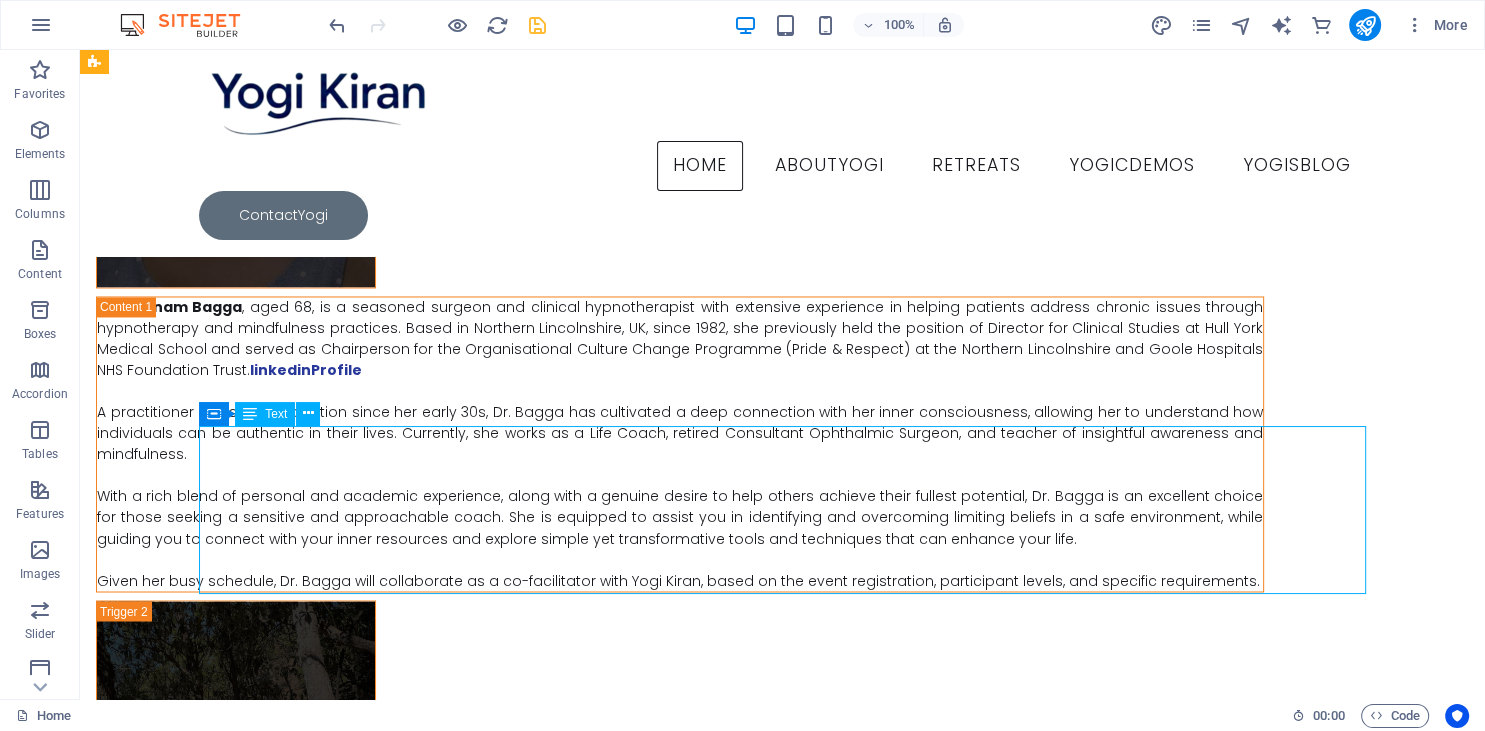 click on "Priti , a certified yoga teacher accredited by the Himalayan Yoga Association in Rishikesh, is [AGE] years old and has over 500 hours of experience. She has successfully conducted numerous healing and wellness retreats and provides one-on-one guidance to seekers.  Instagram  Profile ​ In addition, she is a certified instructor in both basic and advanced holotropic breathwork techniques. Priti possesses exceptional expertise in Hatha, Ashtanga Vinyasa, and mind-body healing.  Professionally, she is a visual merchandiser and the founder of the ‘ Khudrang’ women's wear brand. Her academic background includes dual bachelor's degrees in Fine Arts and Fashion Design. Priti will serve as the co-facilitator for the retreat alongside Yogi Kiran." at bounding box center [680, 1681] 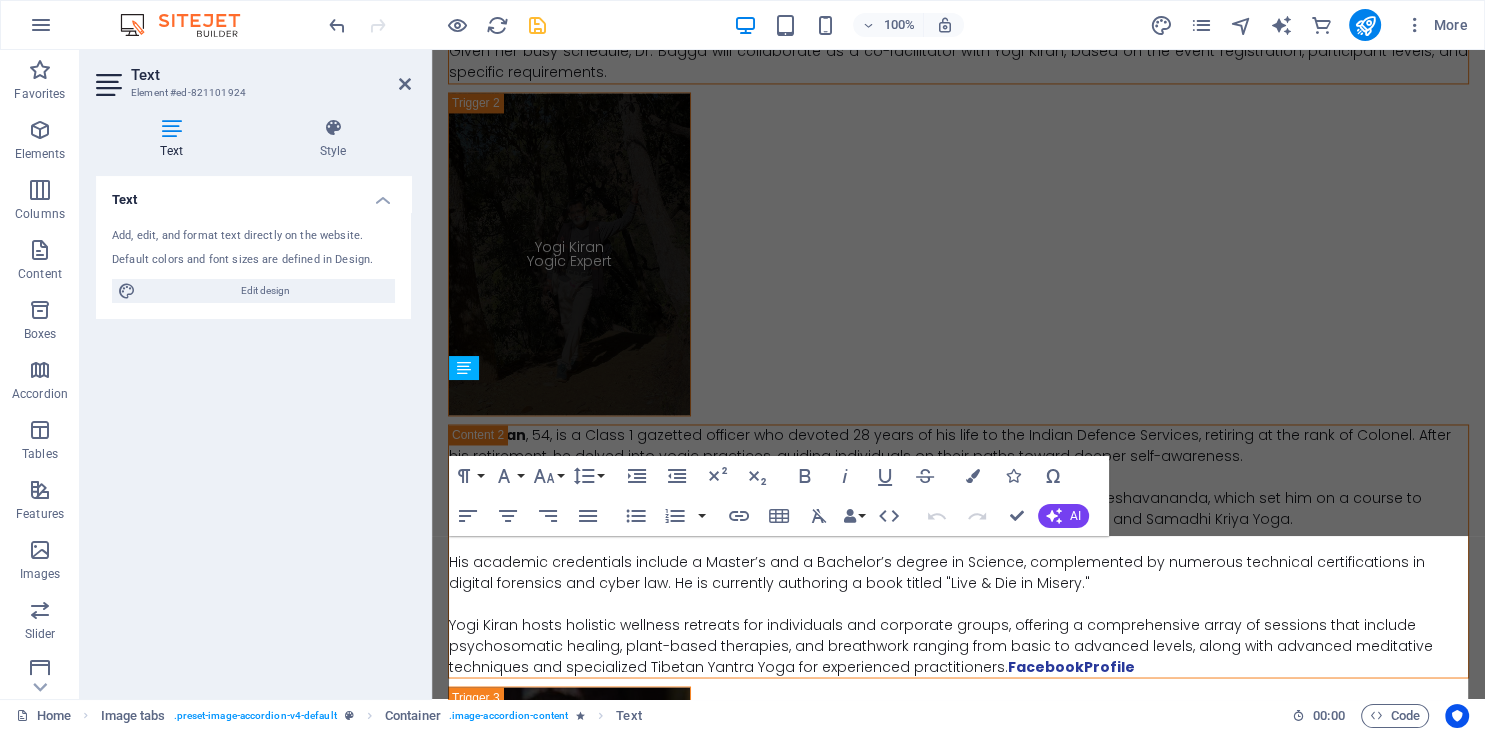 scroll, scrollTop: 9781, scrollLeft: 0, axis: vertical 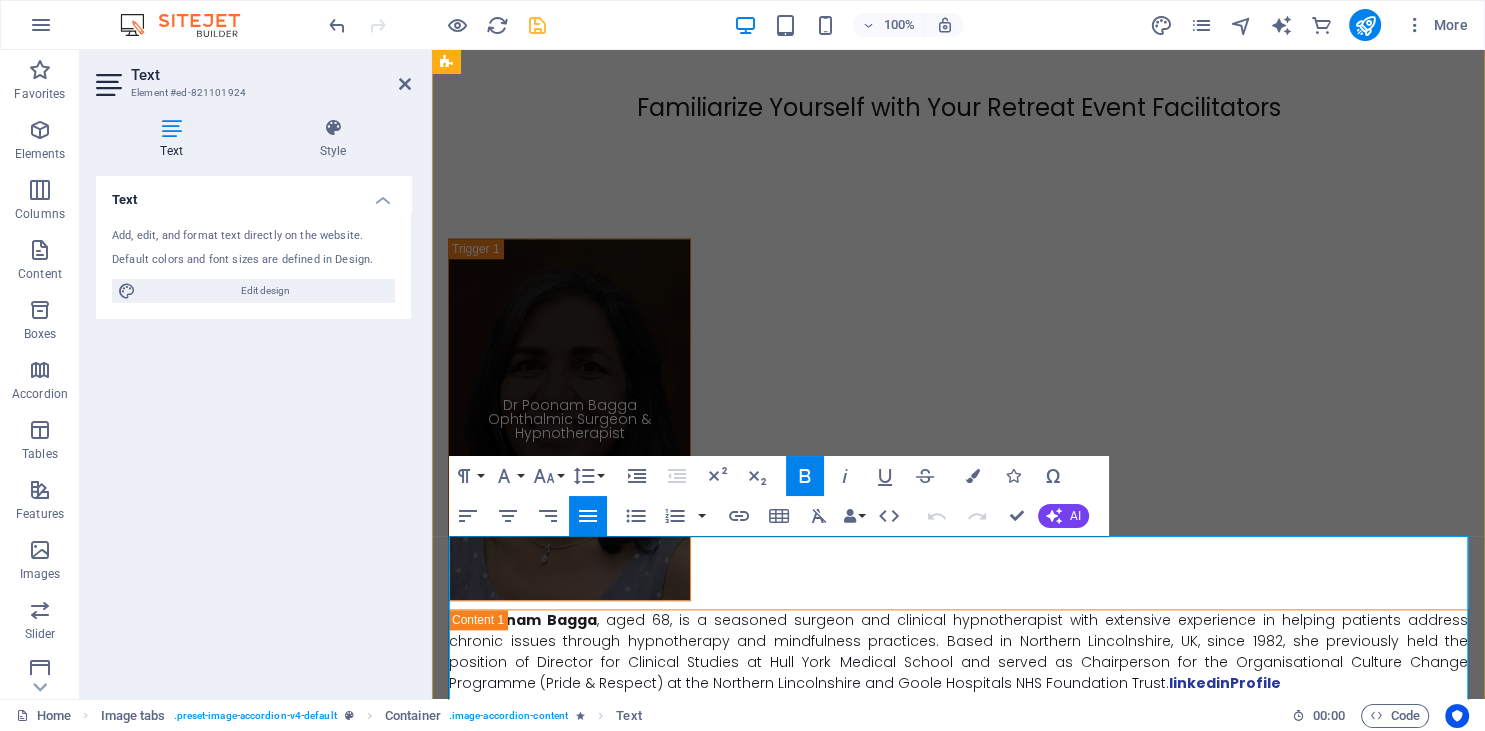 drag, startPoint x: 1381, startPoint y: 563, endPoint x: 1260, endPoint y: 566, distance: 121.037186 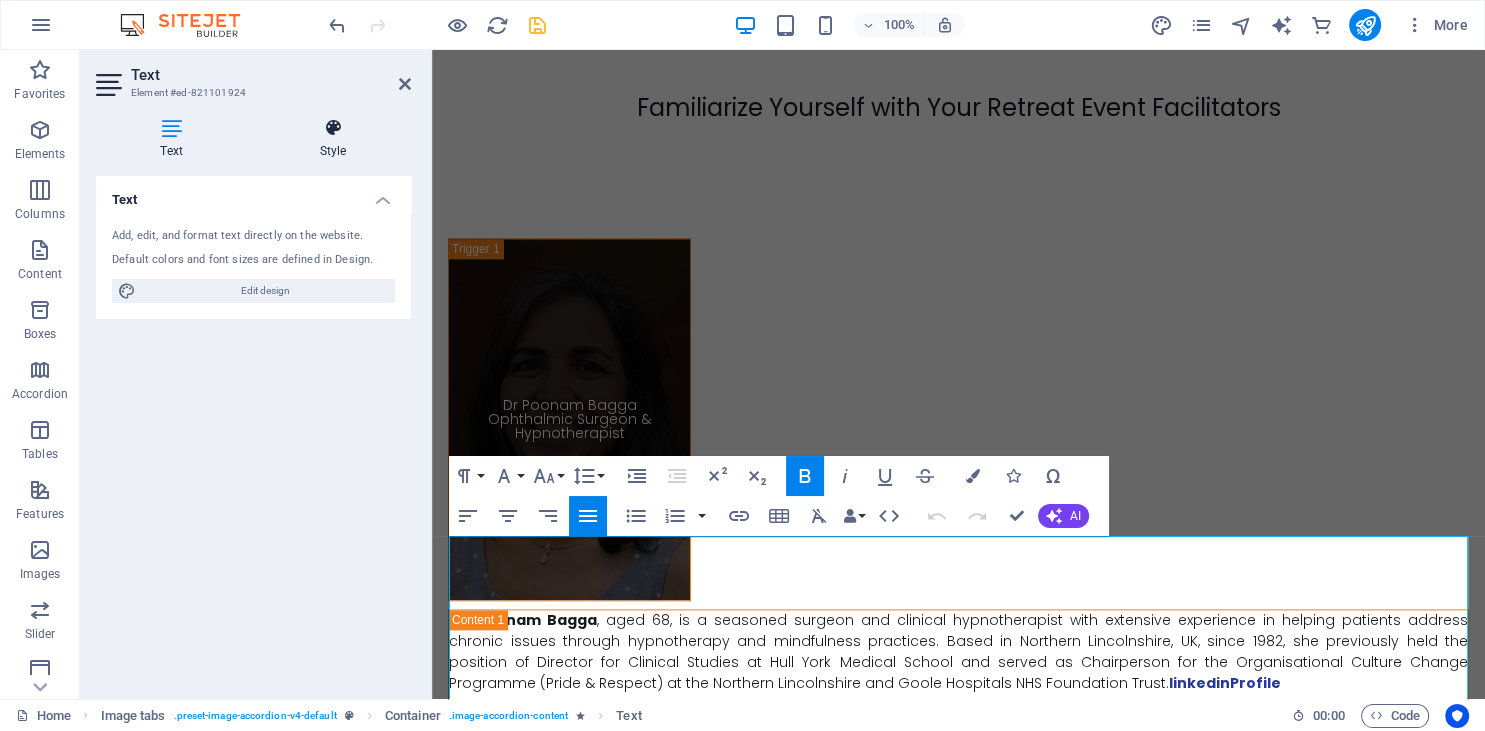 click at bounding box center [333, 128] 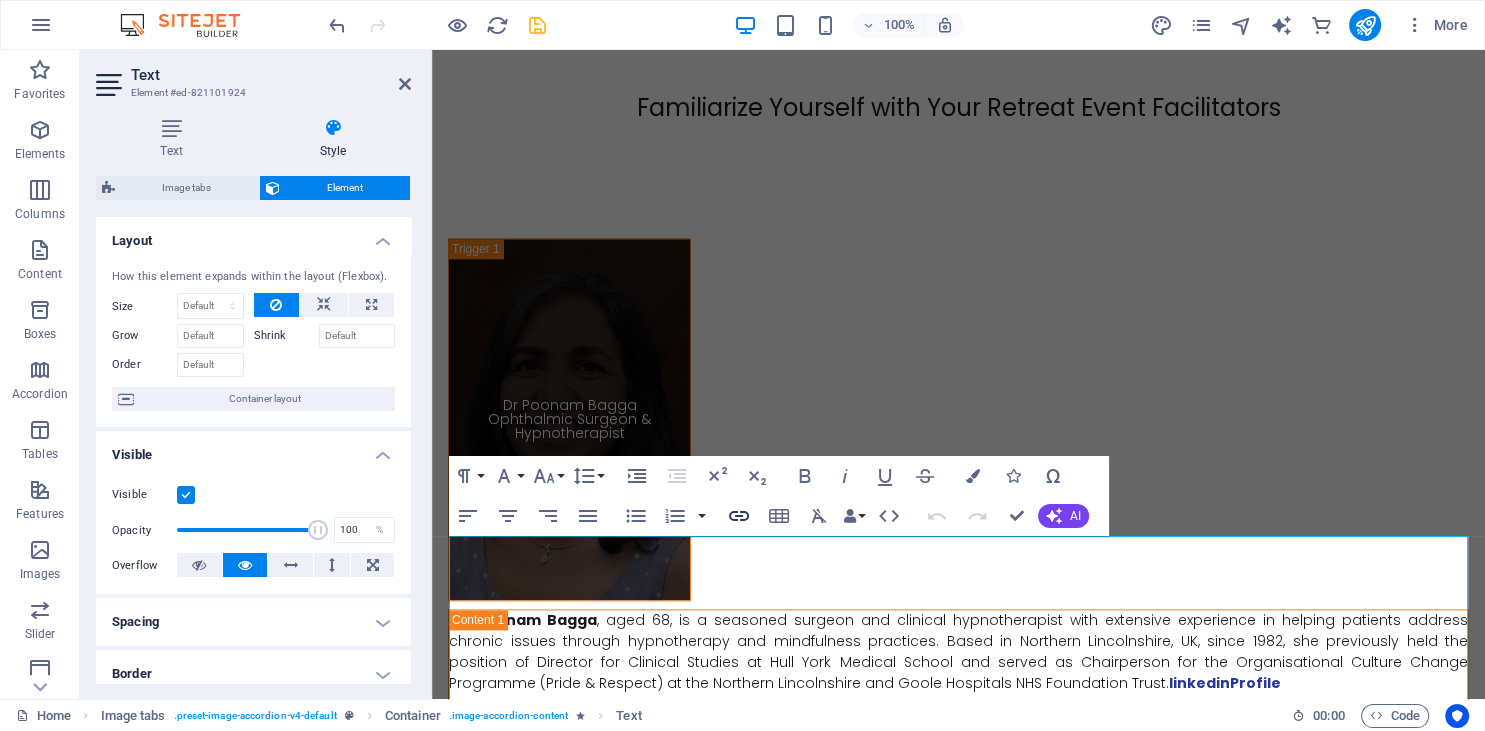 click 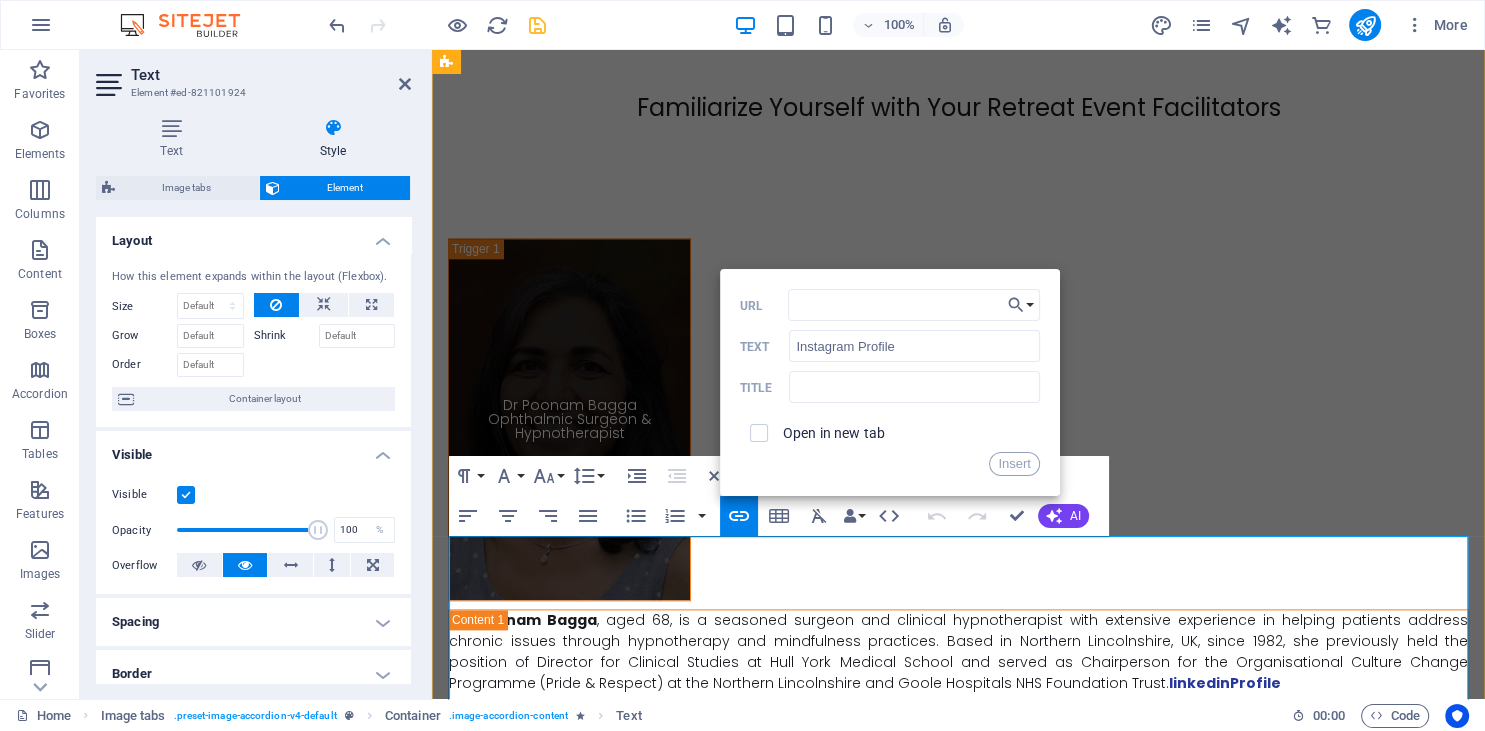 click on "Priti , a certified yoga teacher accredited by the Himalayan Yoga Association in Rishikesh, is [AGE] years old and has over 500 hours of experience. She has successfully conducted numerous healing and wellness retreats and provides one-on-one guidance to seekers.  ​ Instagram  Profile ​ In addition, she is a certified instructor in both basic and advanced holotropic breathwork techniques. Priti possesses exceptional expertise in Hatha, Ashtanga Vinyasa, and mind-body healing.  Professionally, she is a visual merchandiser and the founder of the ‘Khudrang’ women's wear brand. Her academic background includes dual bachelor's degrees in Fine Arts and Fashion Design. Priti will serve as the co-facilitator for the retreat alongside Yogi Kiran." at bounding box center (958, 1952) 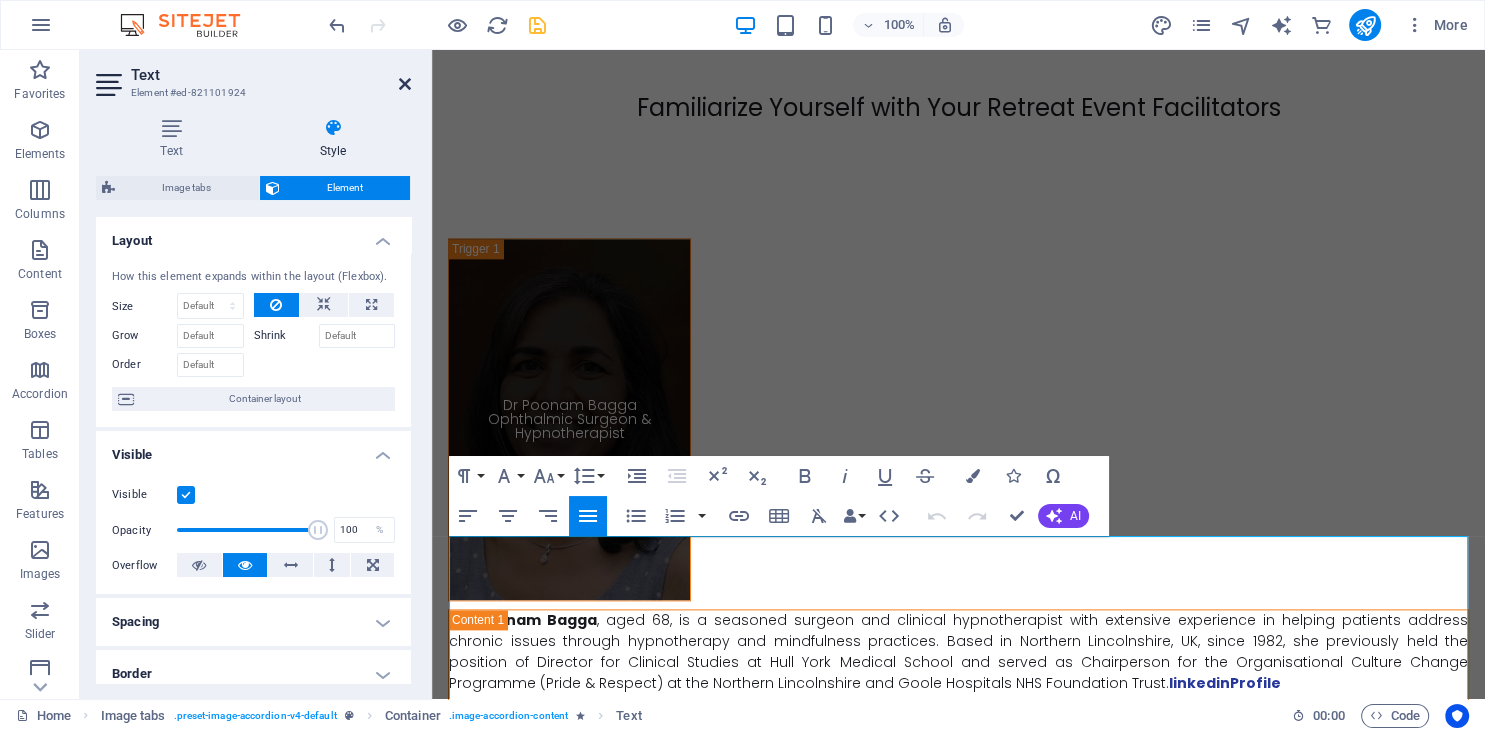 click at bounding box center [405, 84] 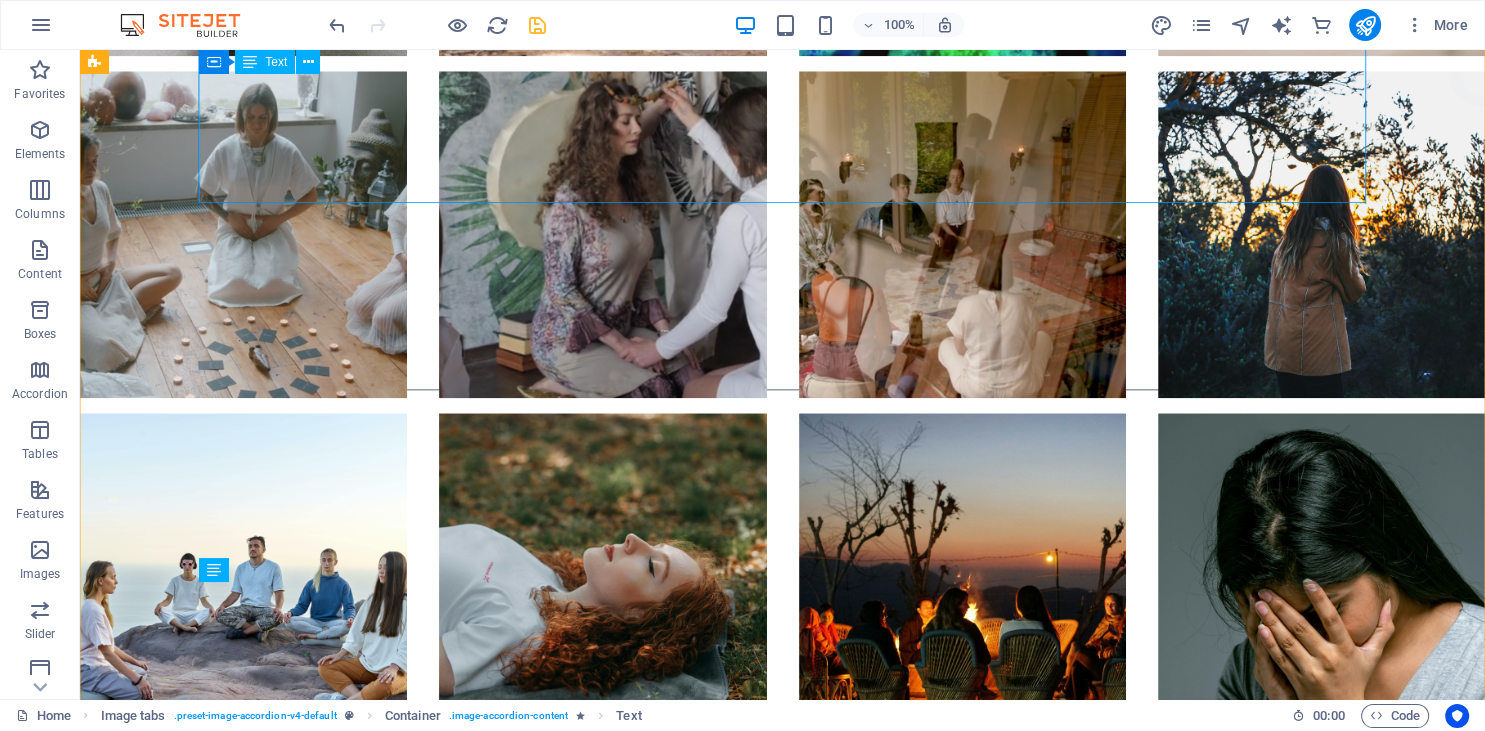 scroll, scrollTop: 10595, scrollLeft: 0, axis: vertical 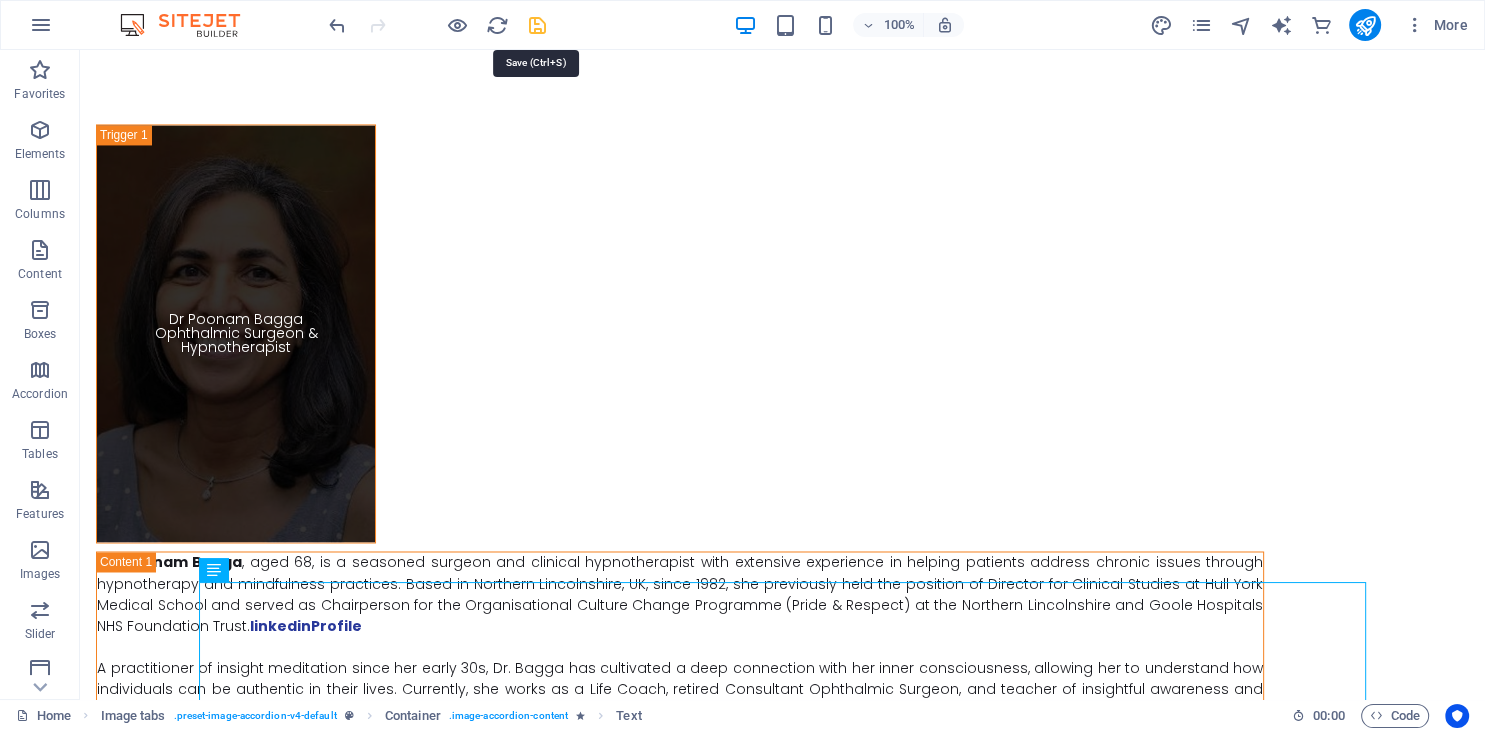 click at bounding box center (537, 25) 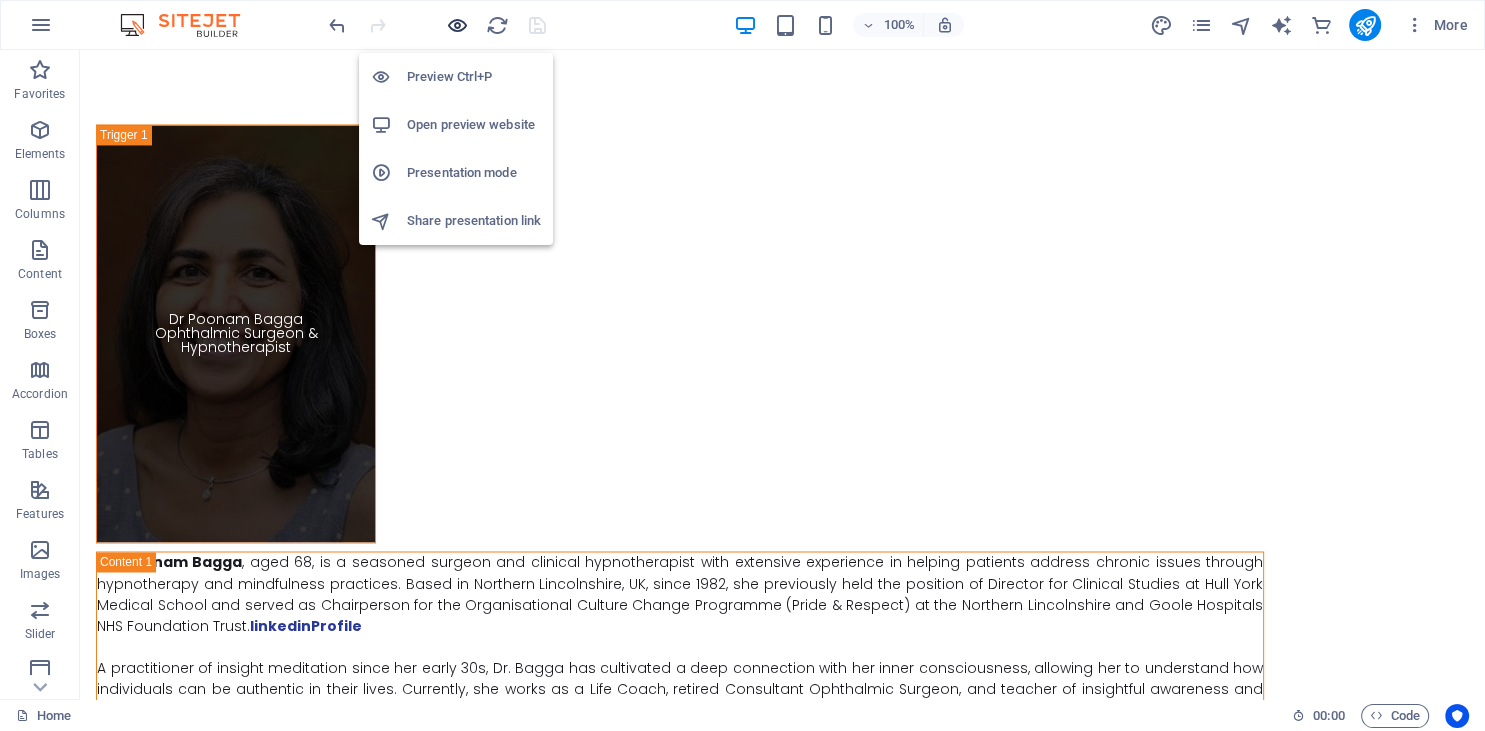 click at bounding box center [457, 25] 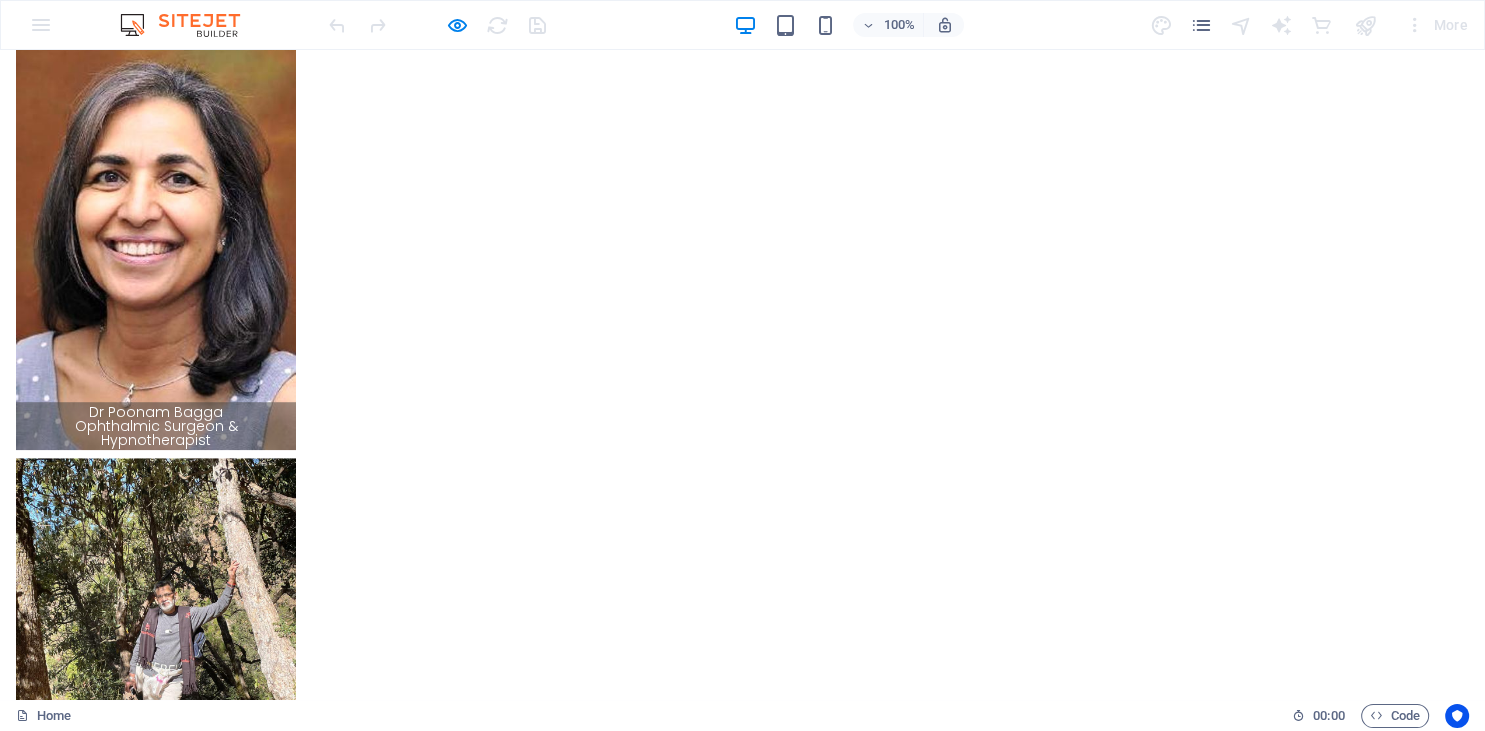 scroll, scrollTop: 8847, scrollLeft: 0, axis: vertical 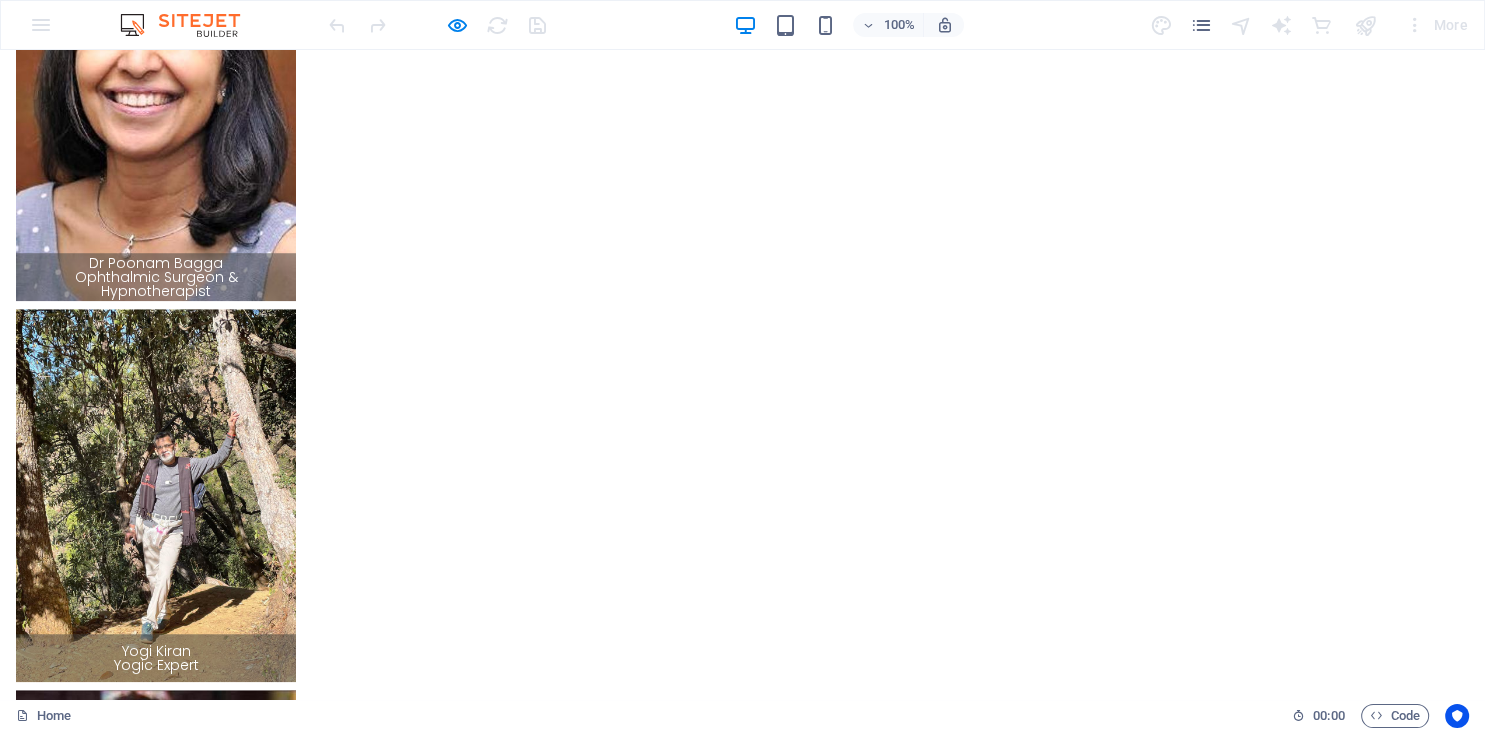 click on "Instagram official" at bounding box center (78, 4553) 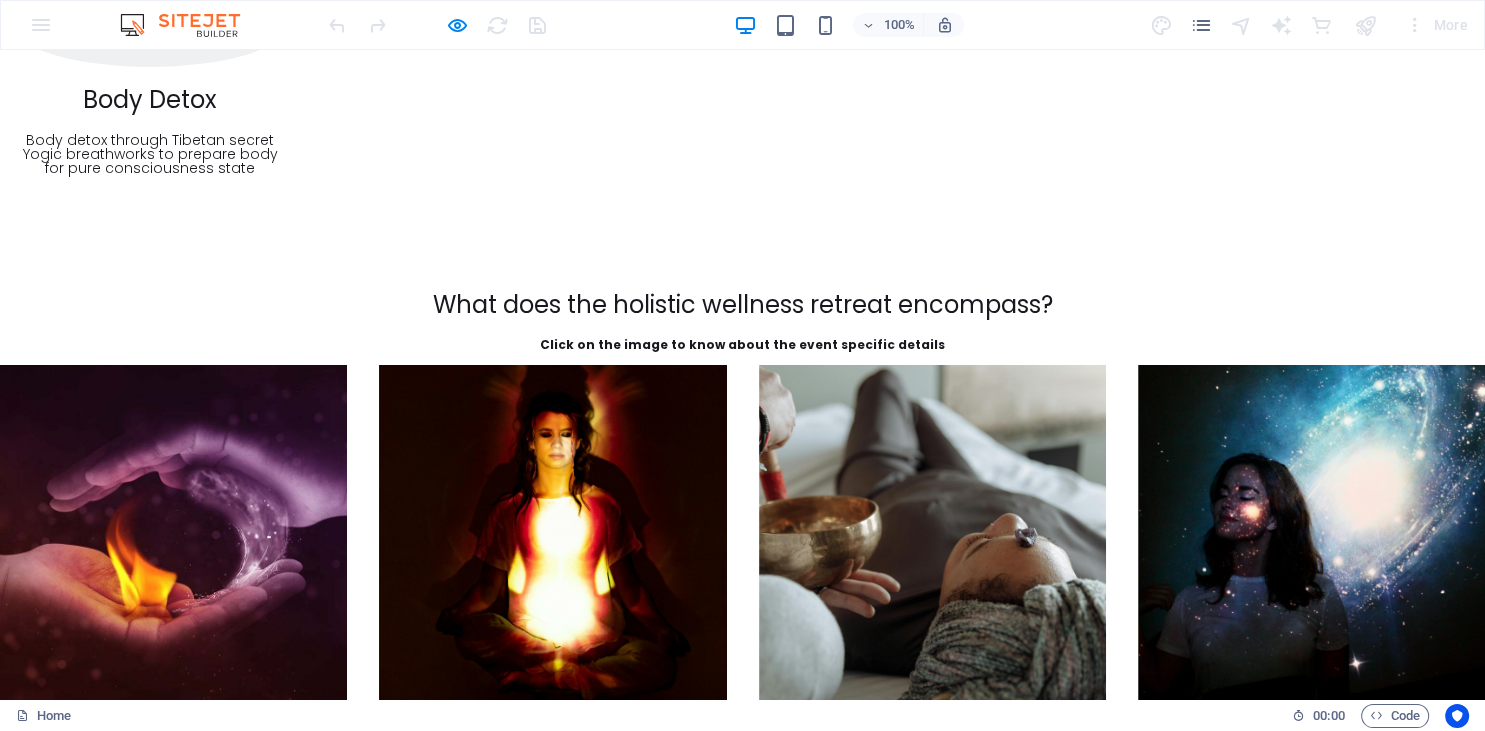 scroll, scrollTop: 6733, scrollLeft: 0, axis: vertical 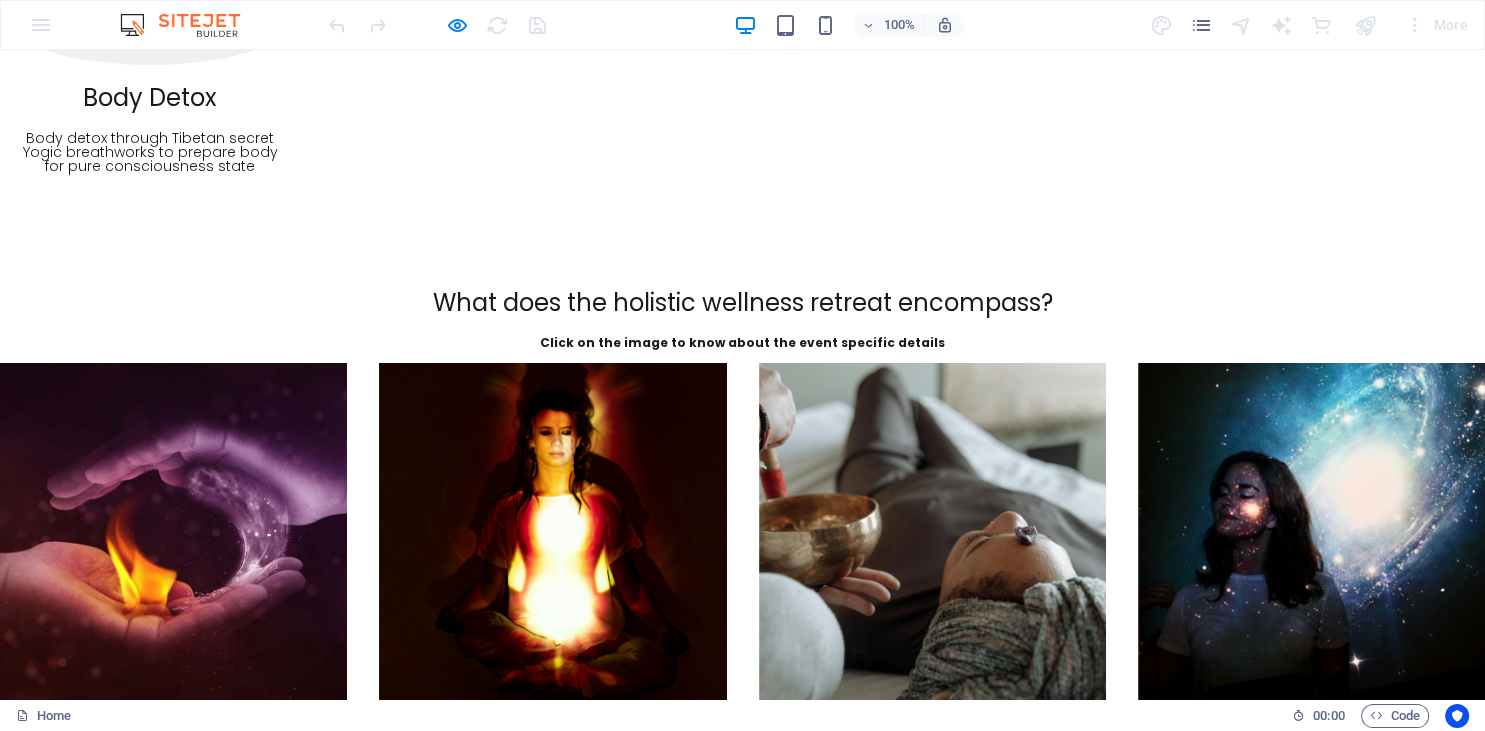 click on "Priti Goel Certified Yoga Instructor" at bounding box center (156, 2977) 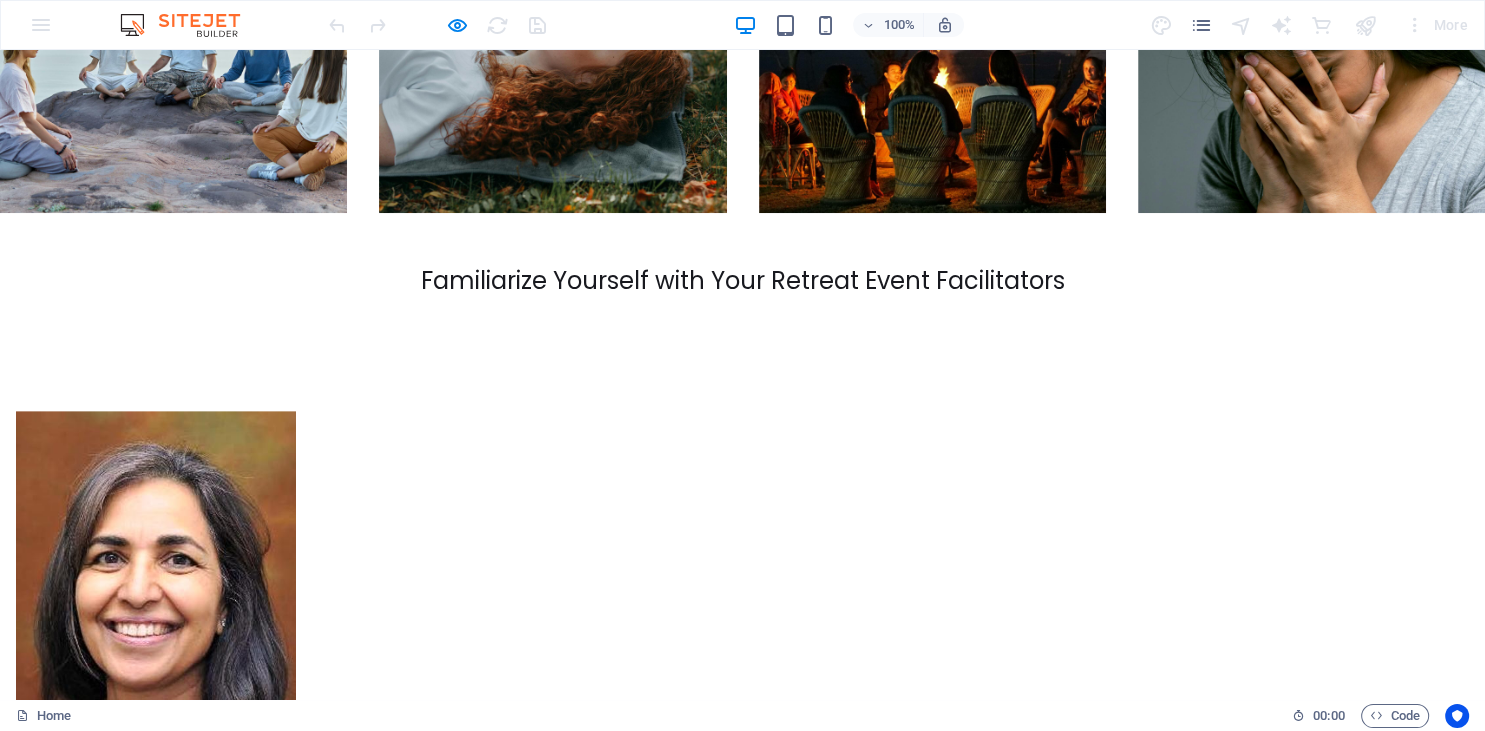 scroll, scrollTop: 8951, scrollLeft: 0, axis: vertical 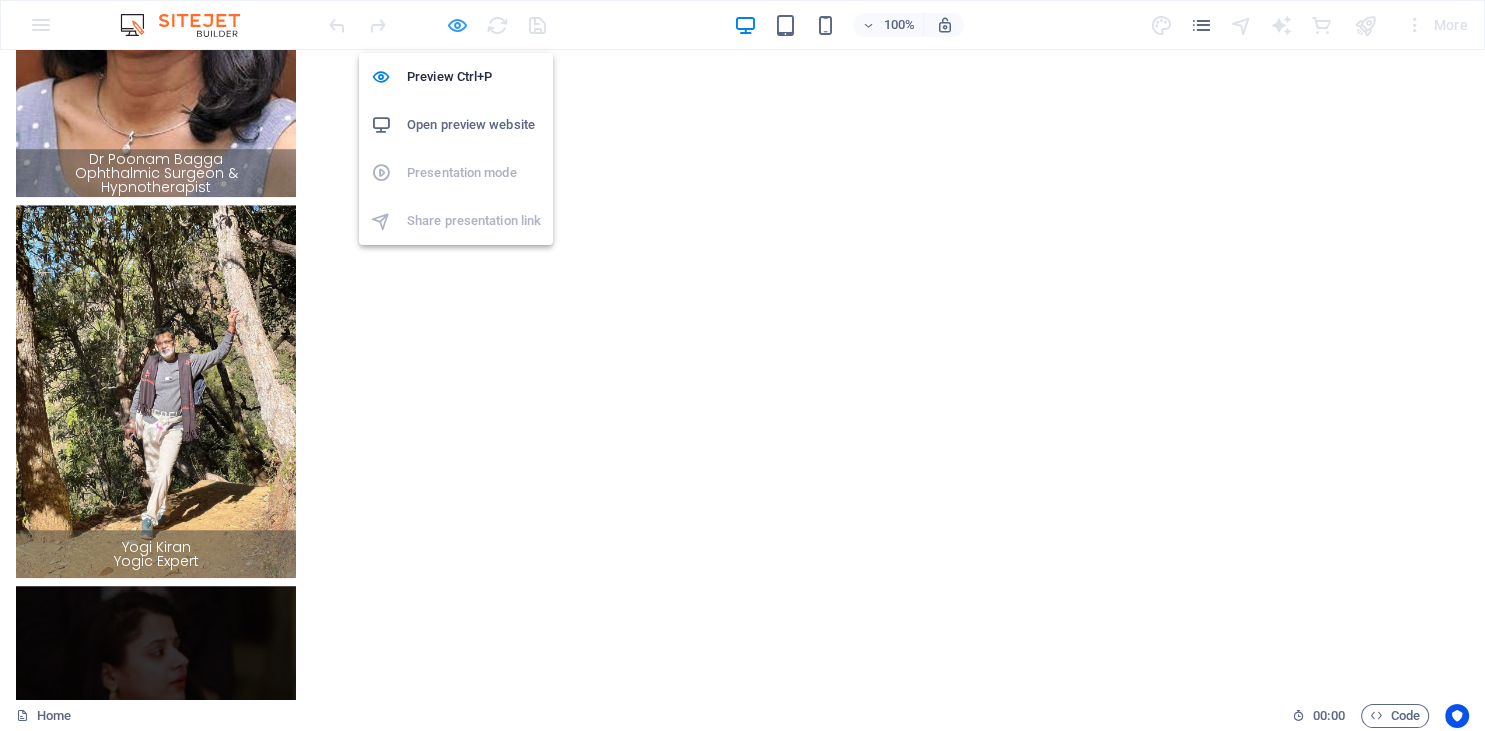click at bounding box center (457, 25) 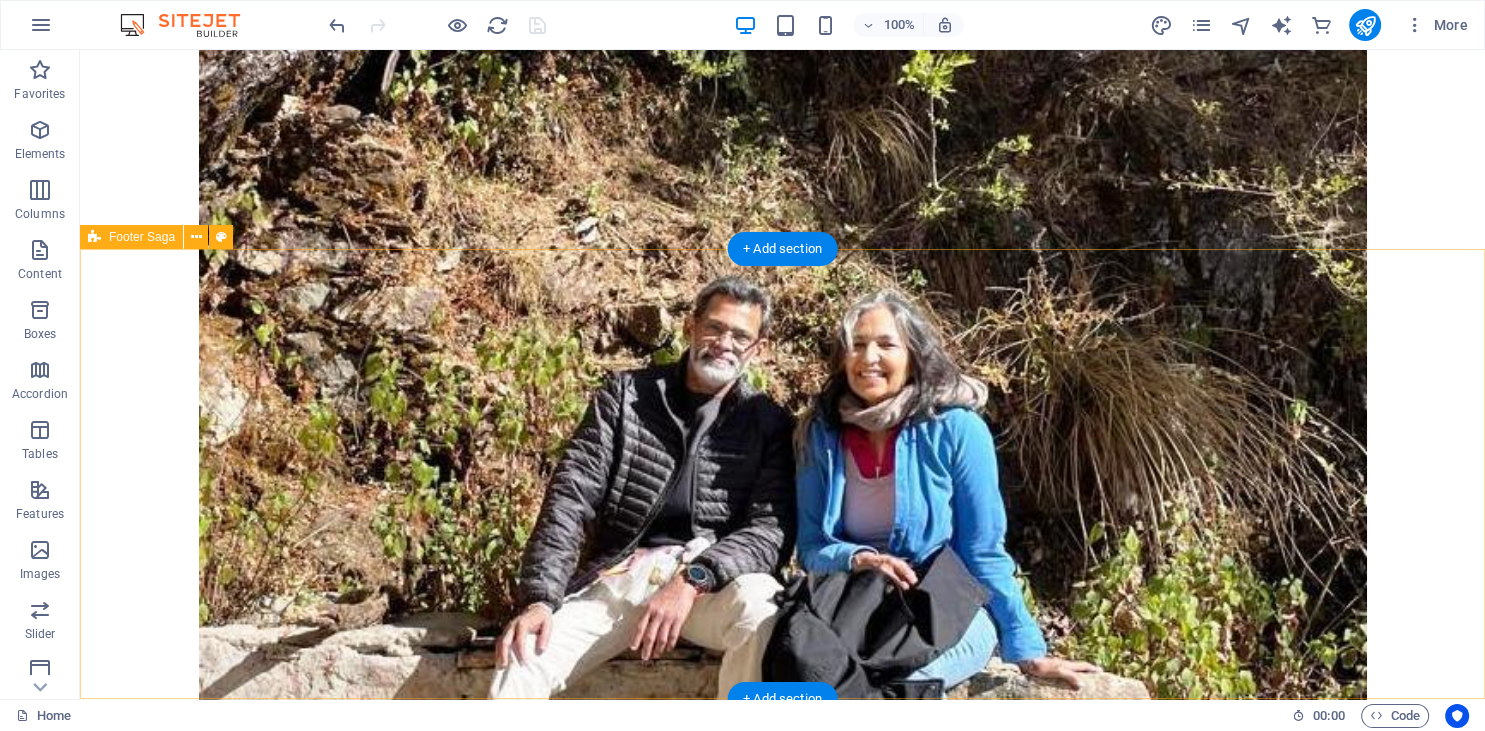 scroll, scrollTop: 13497, scrollLeft: 0, axis: vertical 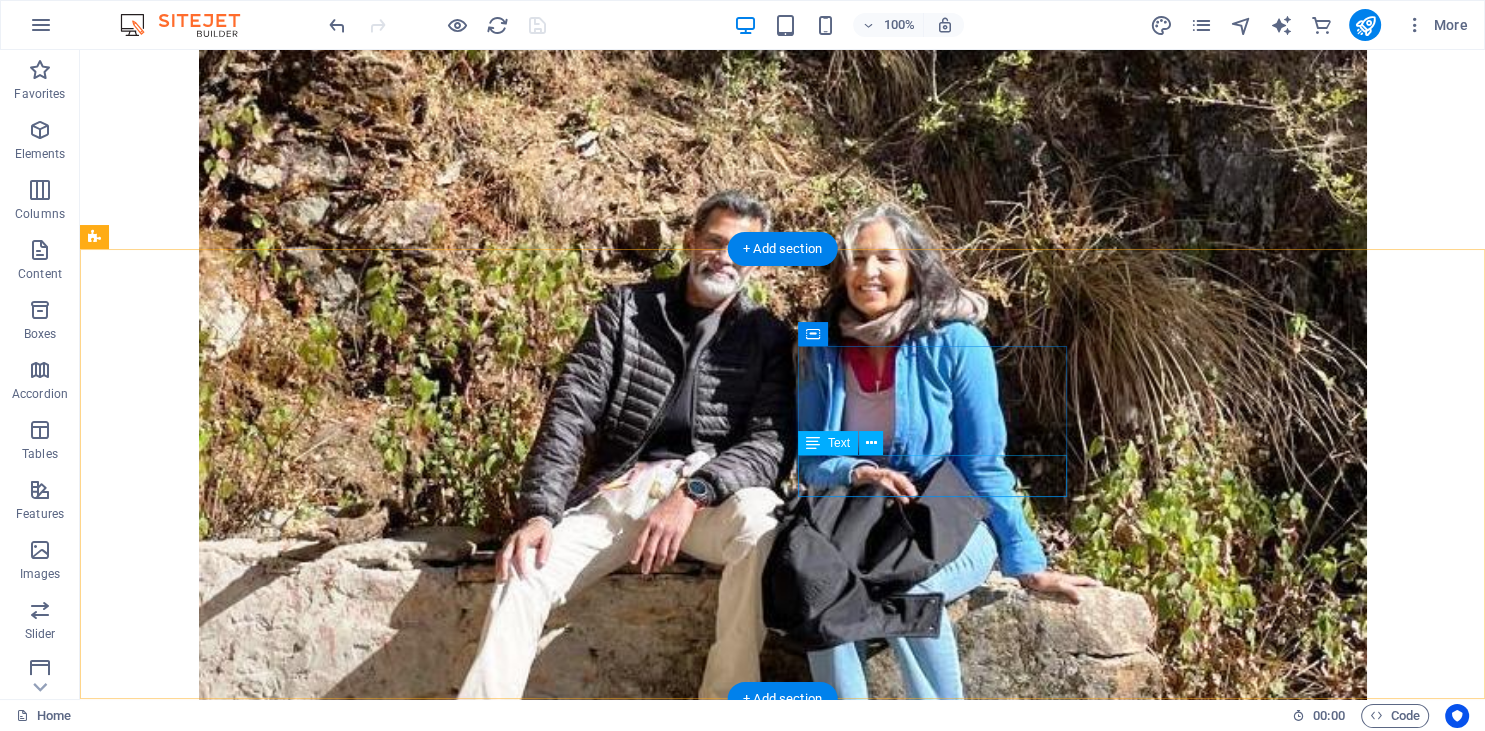 click on "Instagram official  Instagram Partner" at bounding box center [230, 2784] 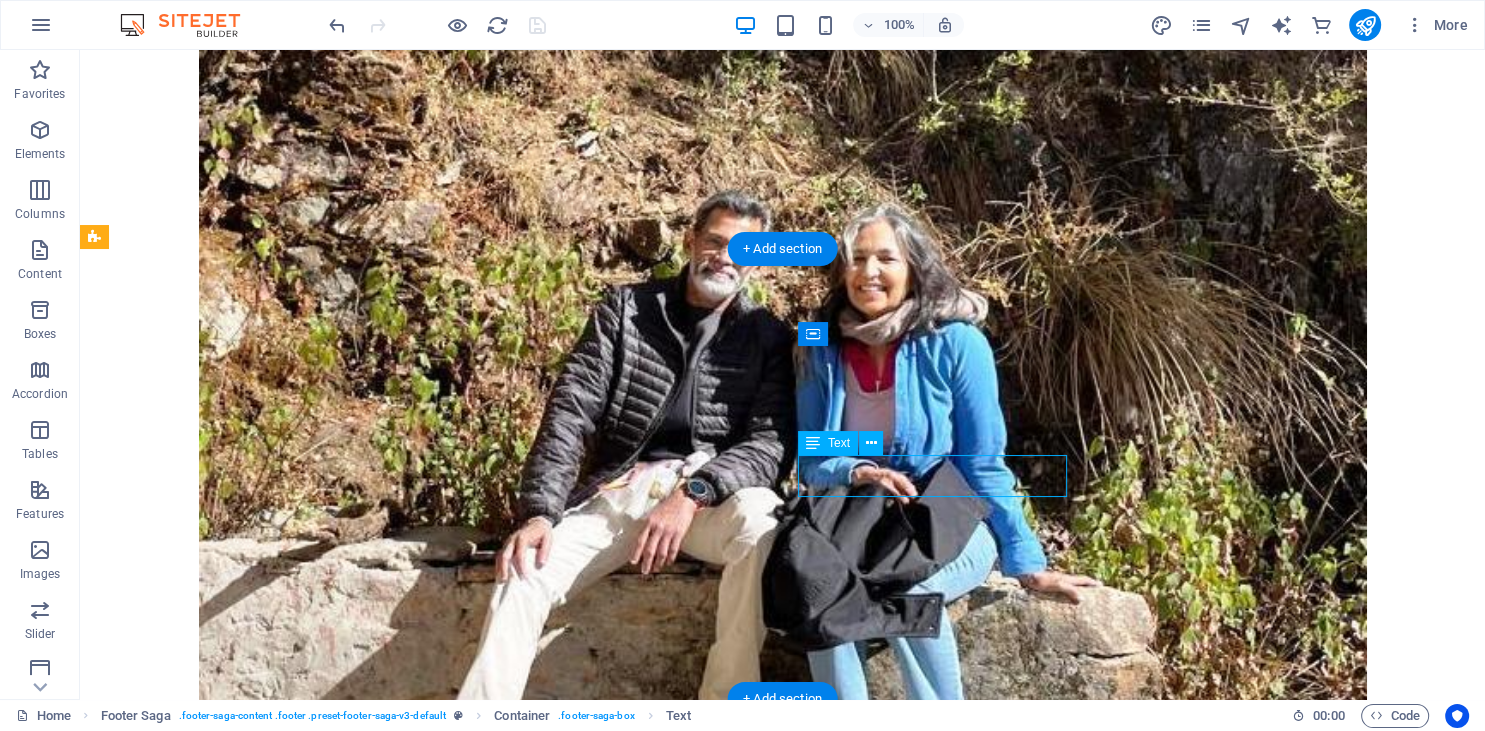 click on "Instagram official  Instagram Partner" at bounding box center (230, 2784) 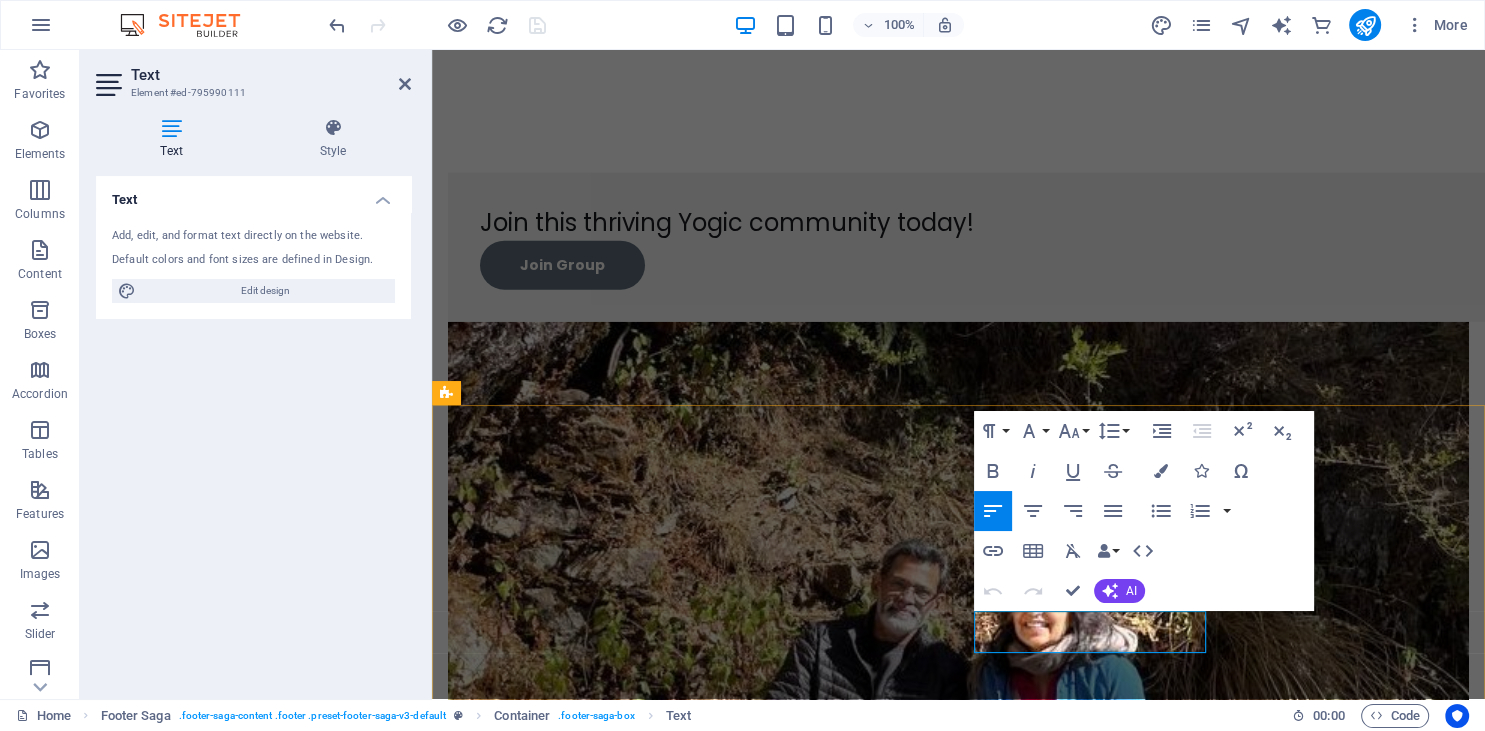 drag, startPoint x: 1106, startPoint y: 640, endPoint x: 966, endPoint y: 642, distance: 140.01428 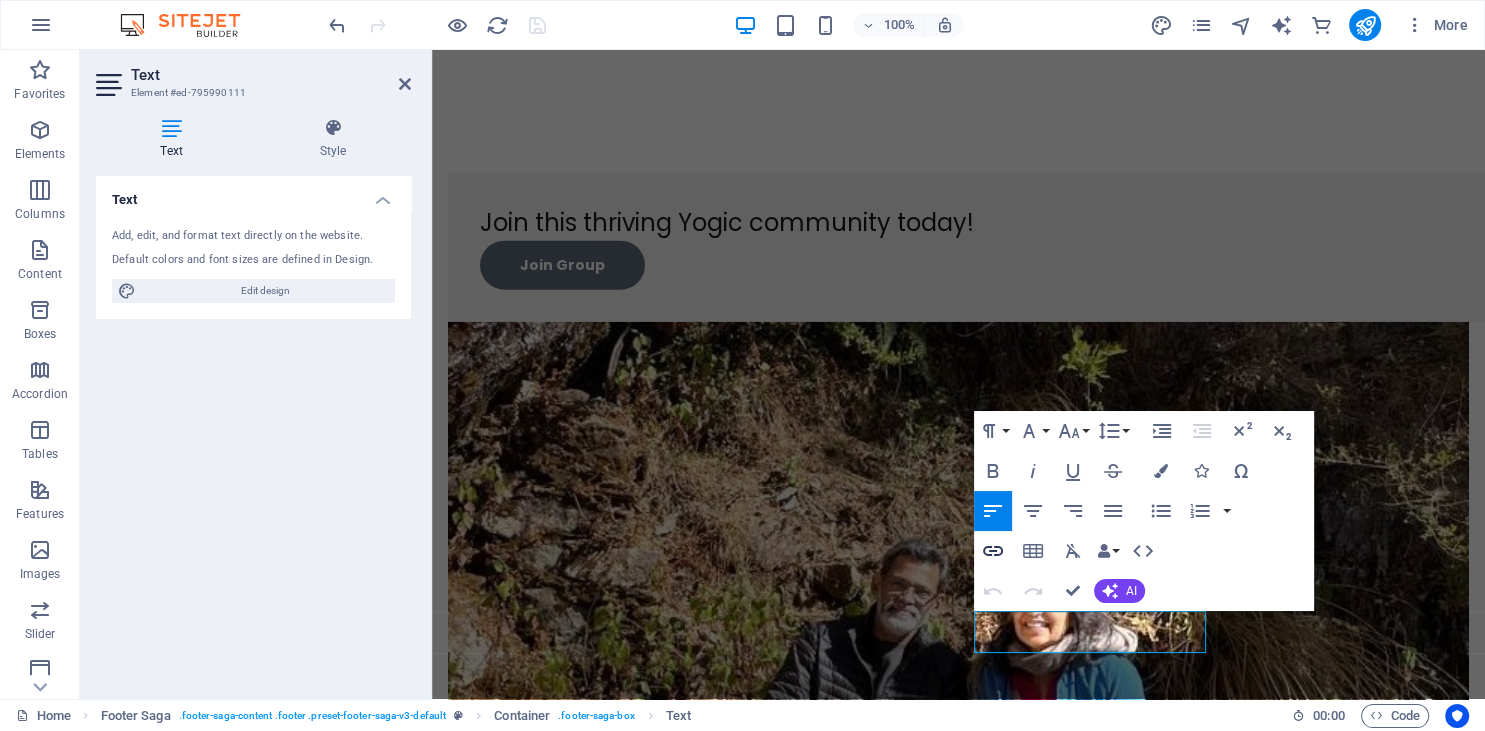 click 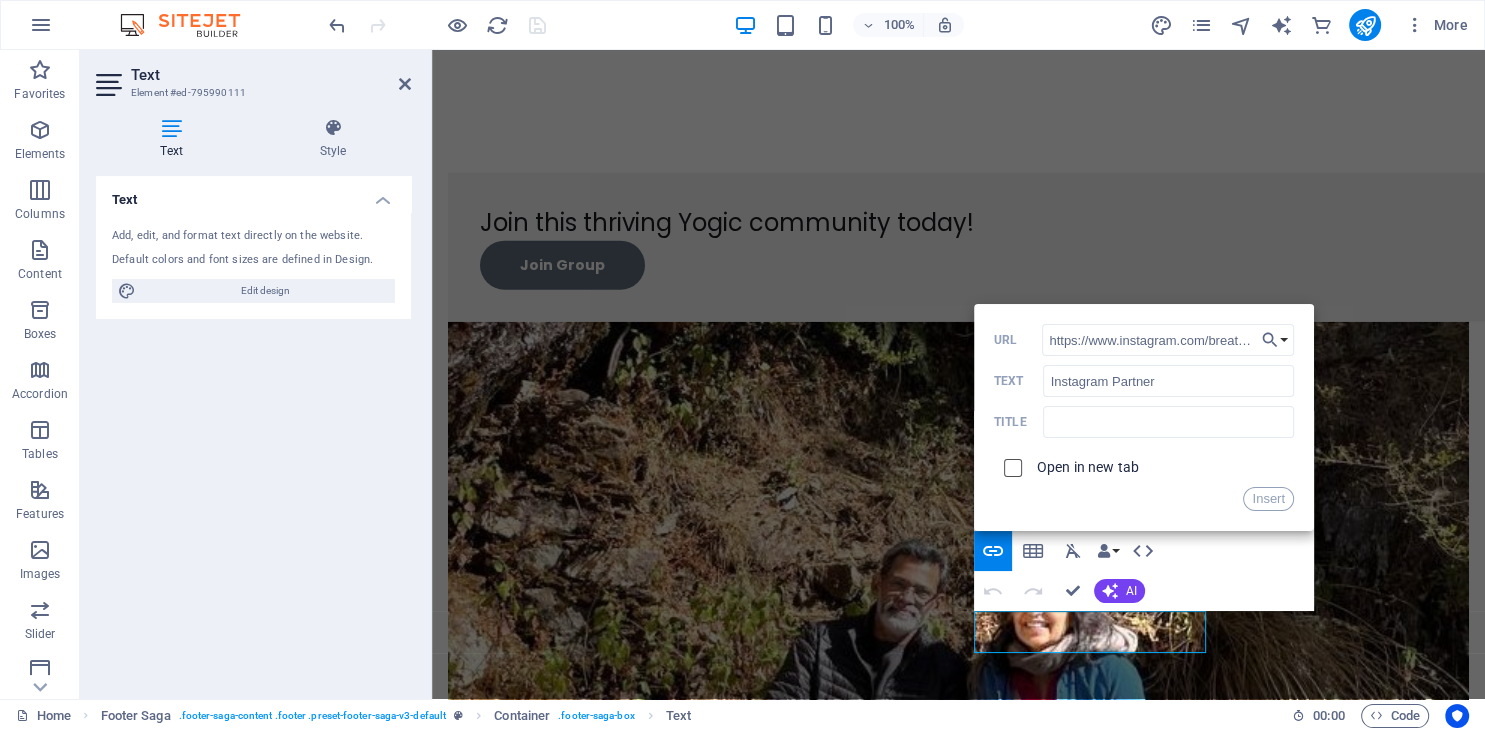 scroll, scrollTop: 0, scrollLeft: 69, axis: horizontal 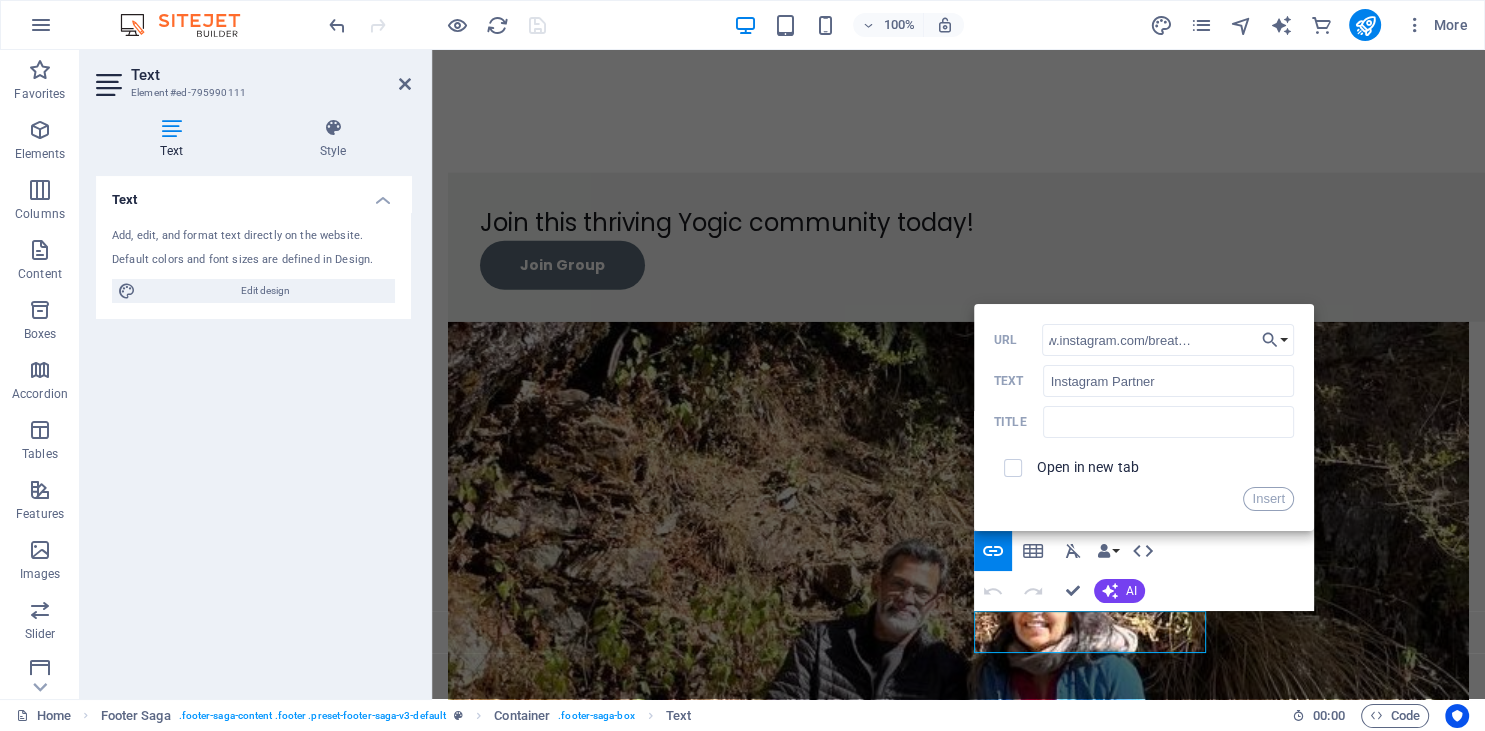 type on "https://www.instagram.com/breathewithpreeti/" 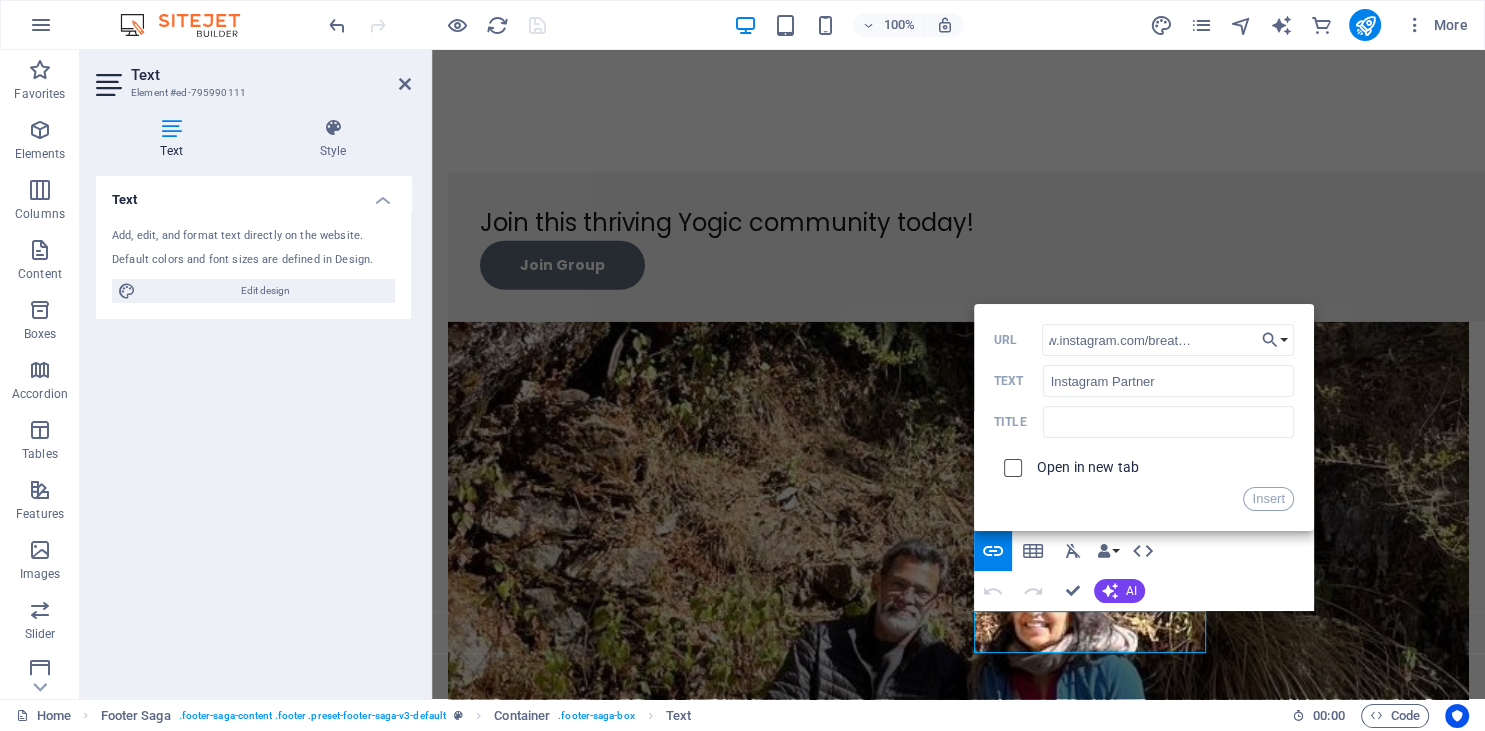 click at bounding box center [1010, 465] 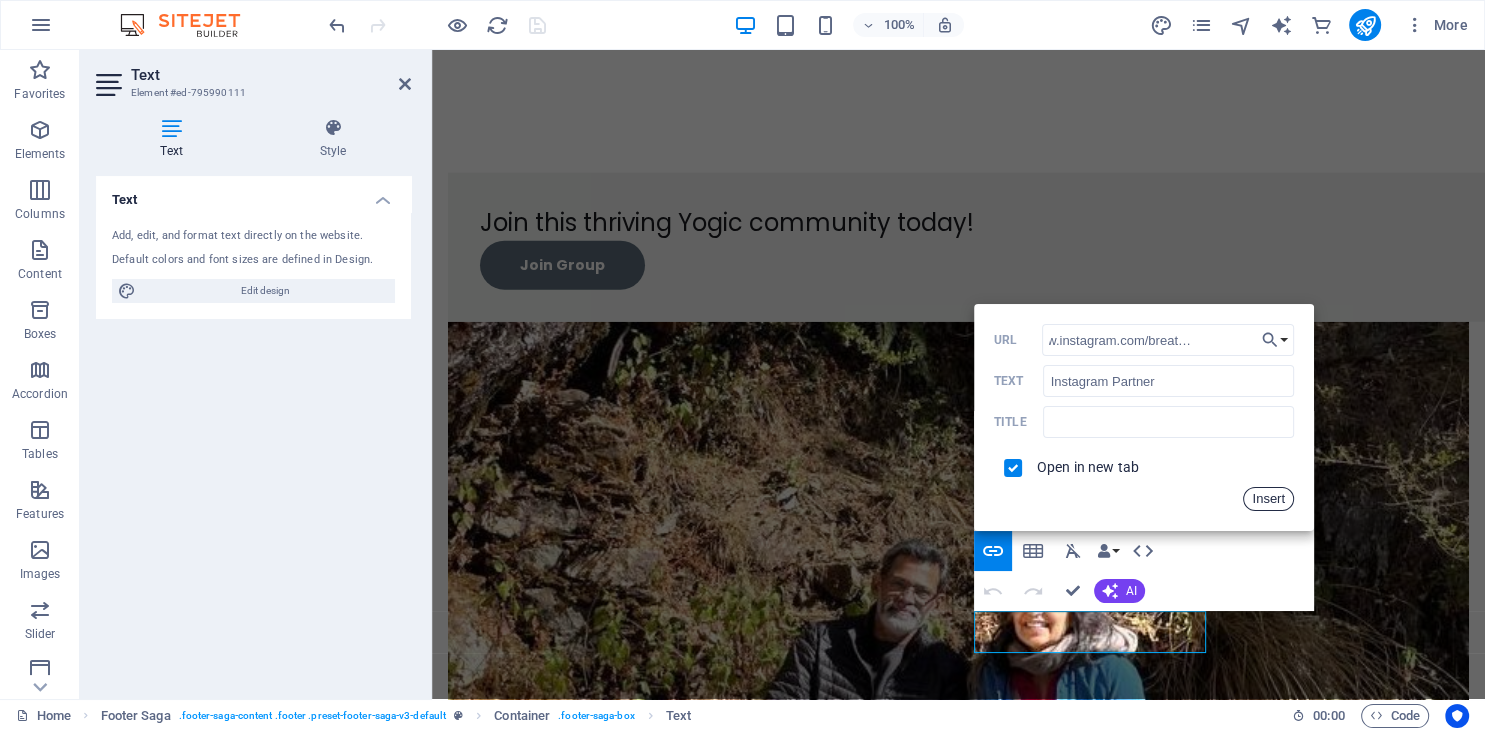 click on "Insert" at bounding box center (1268, 499) 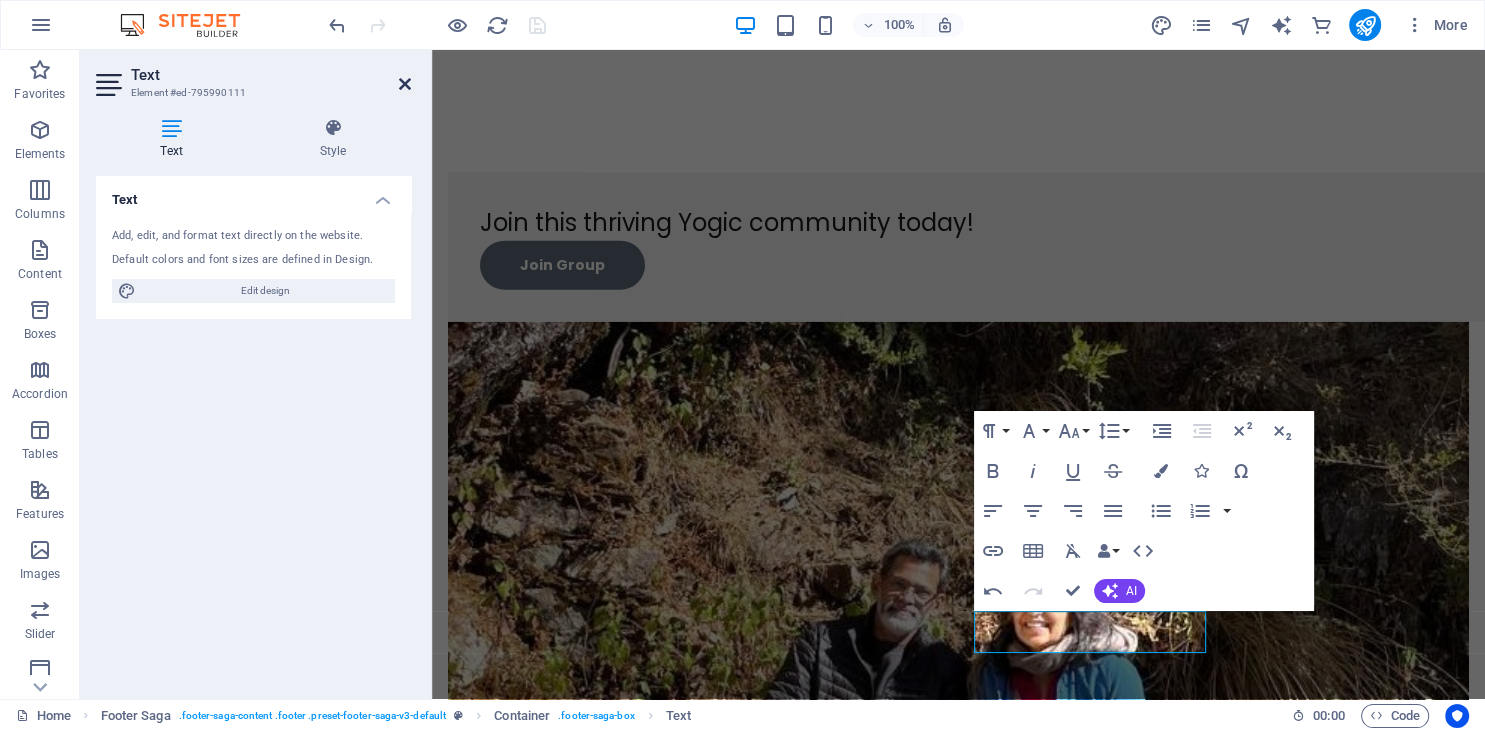 click at bounding box center [405, 84] 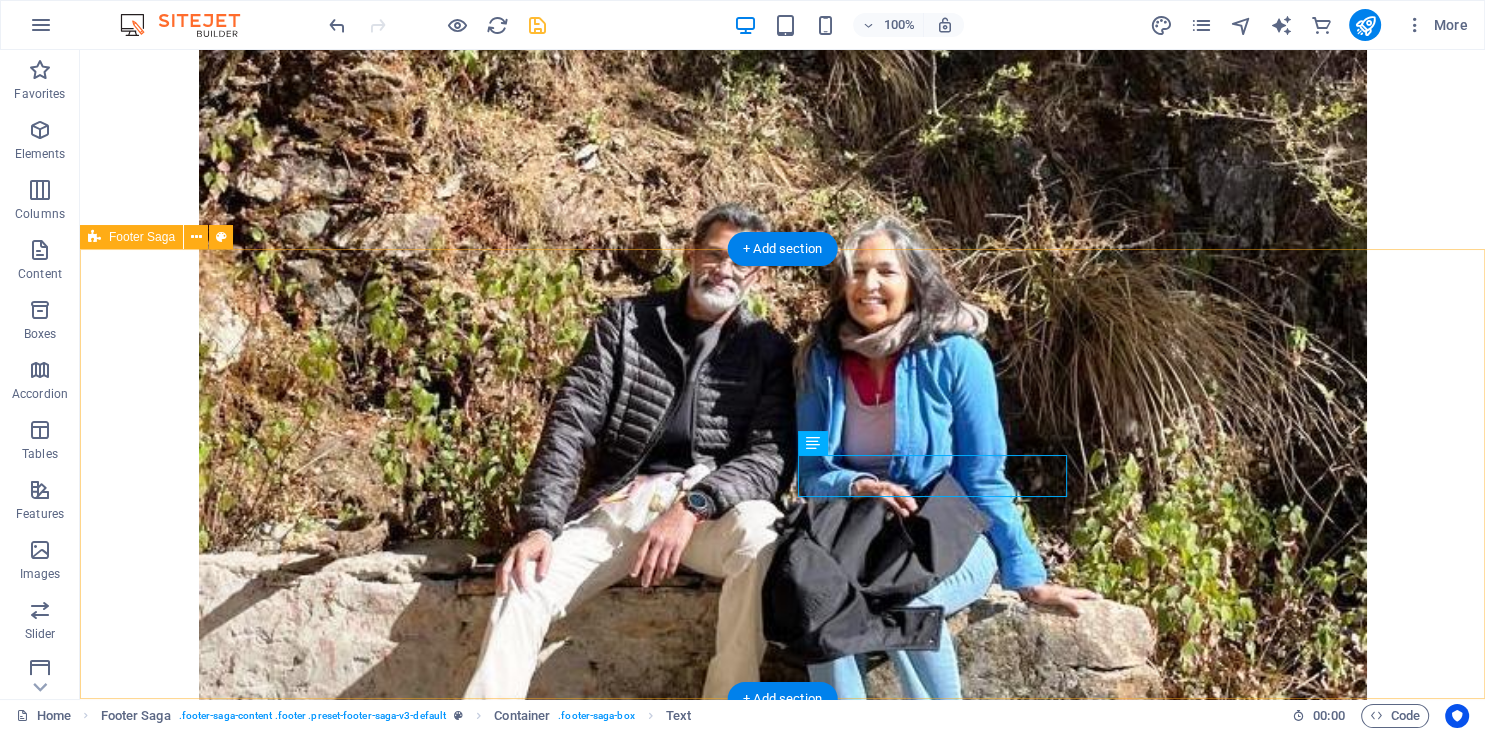 scroll, scrollTop: 13497, scrollLeft: 0, axis: vertical 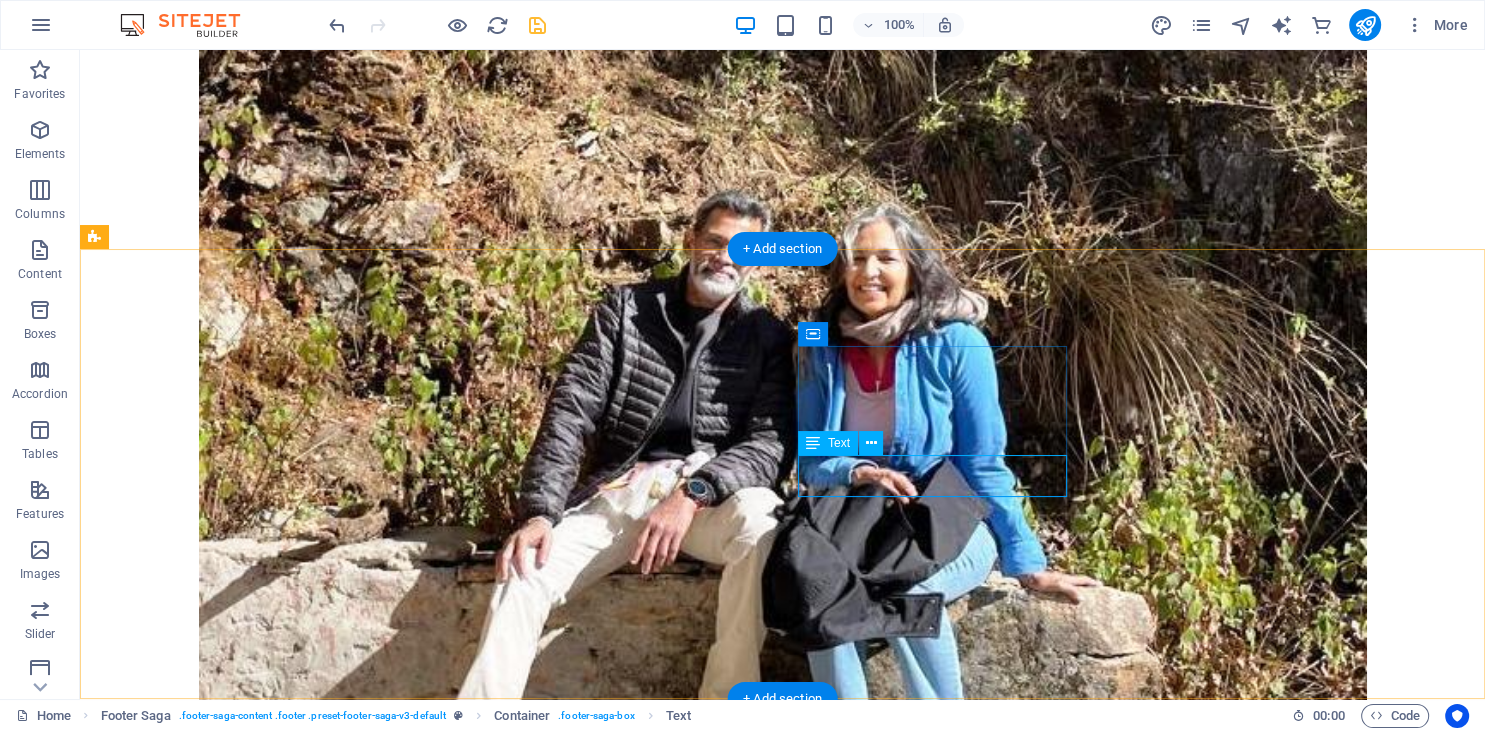 click on "Instagram official  Instagram Partner" at bounding box center [230, 2784] 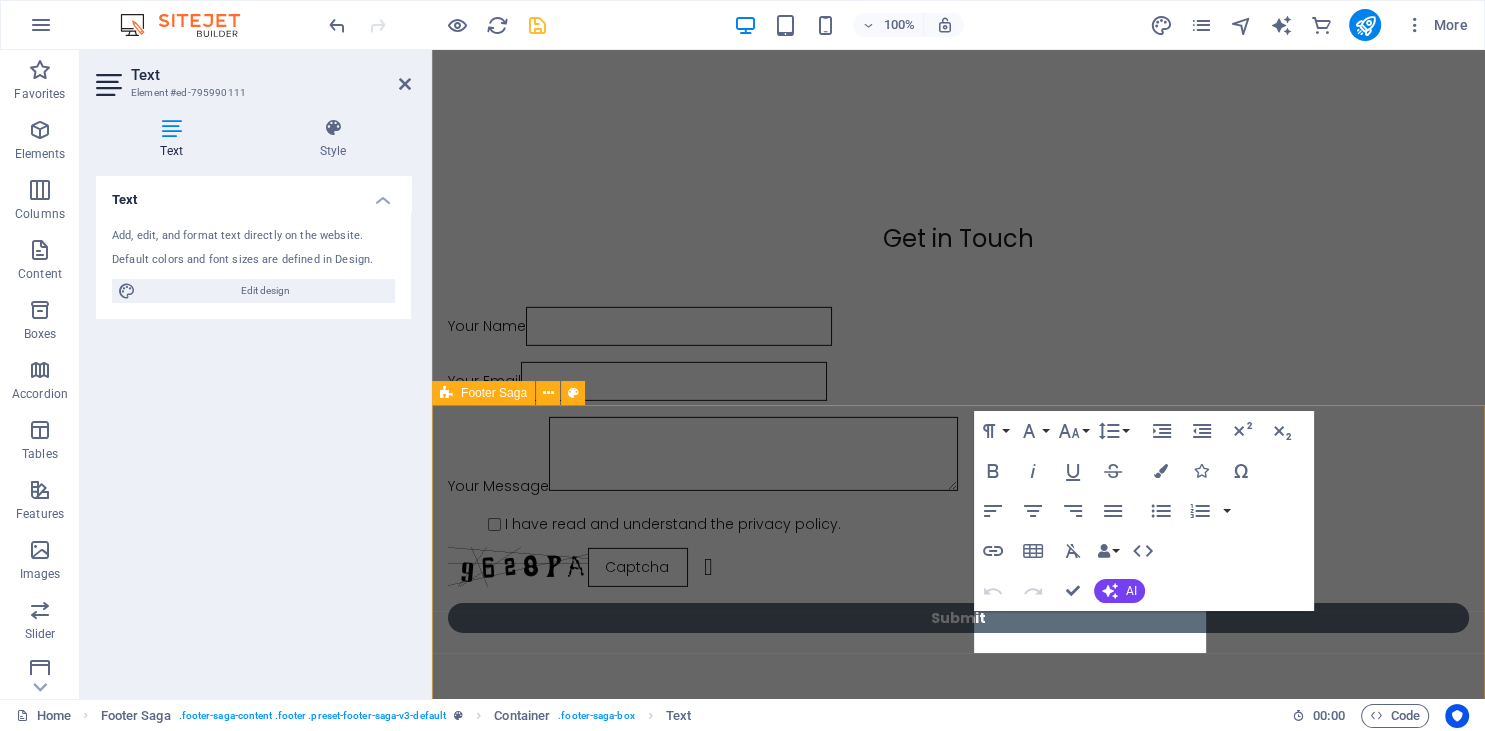 scroll, scrollTop: 12292, scrollLeft: 0, axis: vertical 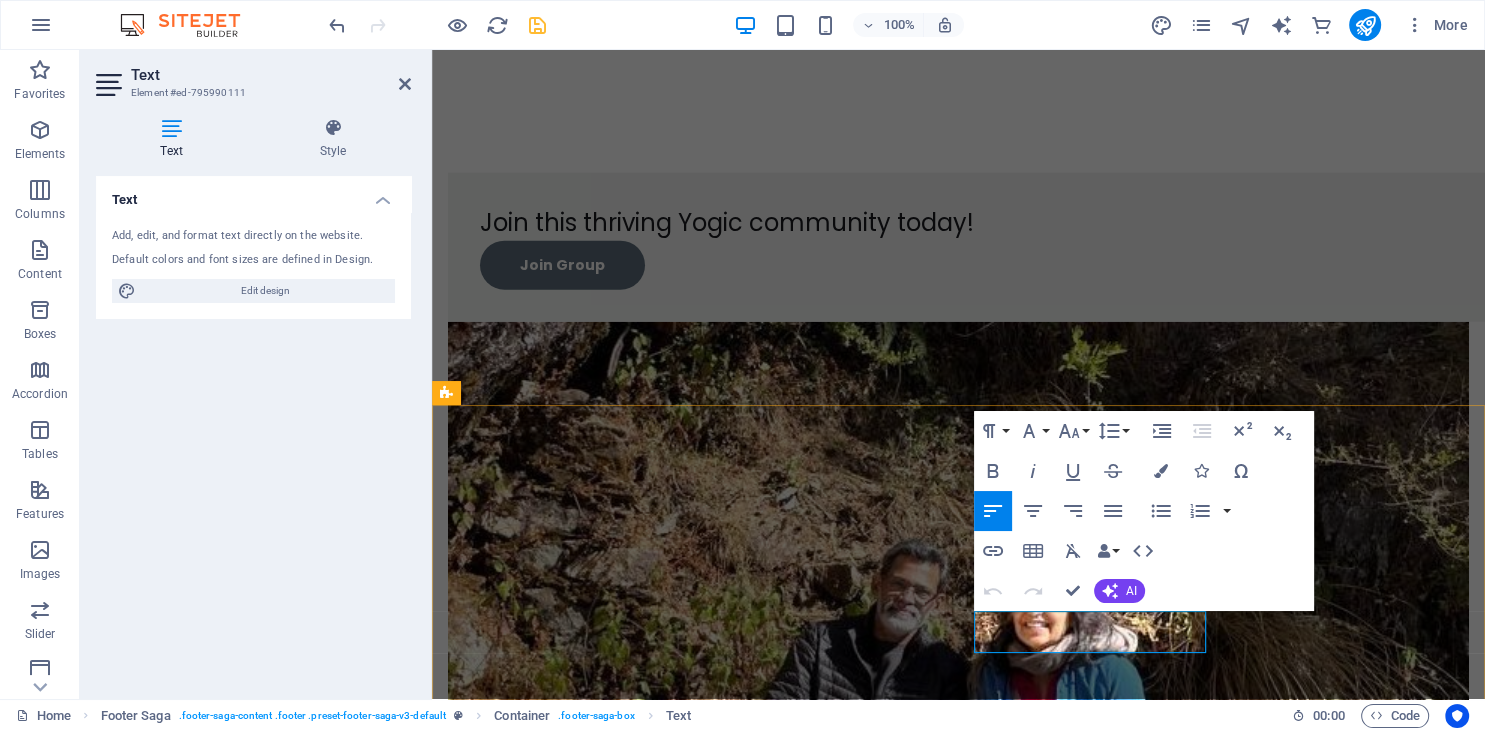 click on "Instagram Partner" at bounding box center [564, 2959] 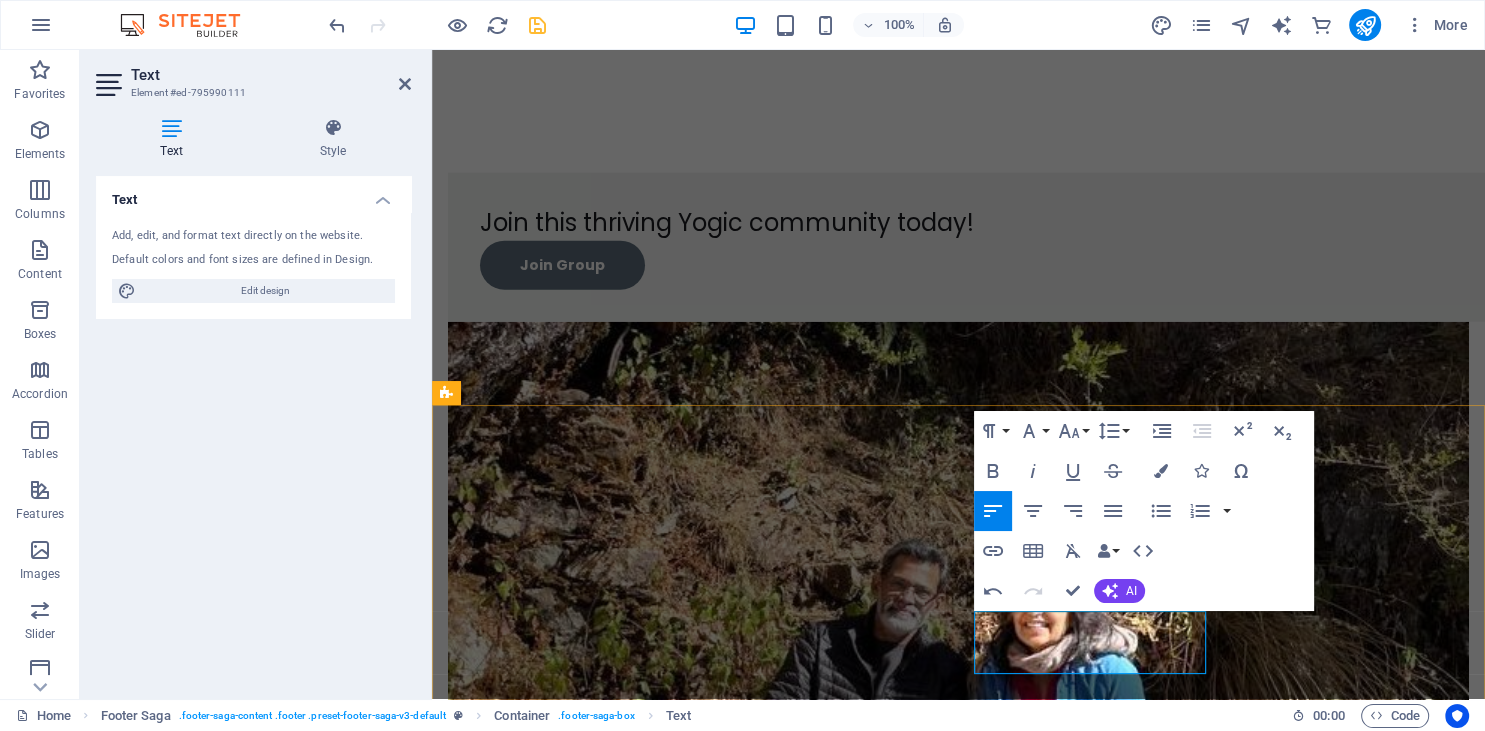 type 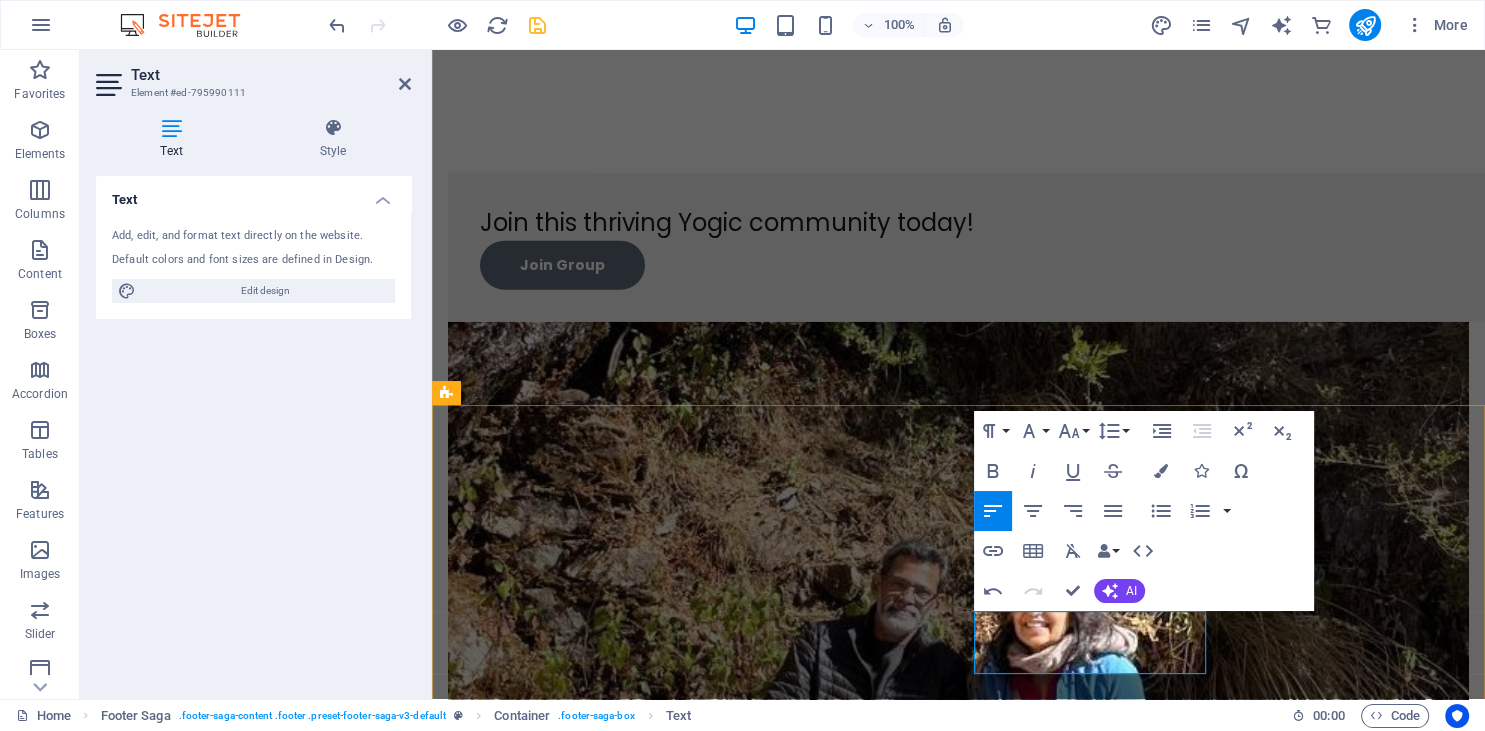 drag, startPoint x: 1006, startPoint y: 669, endPoint x: 954, endPoint y: 670, distance: 52.009613 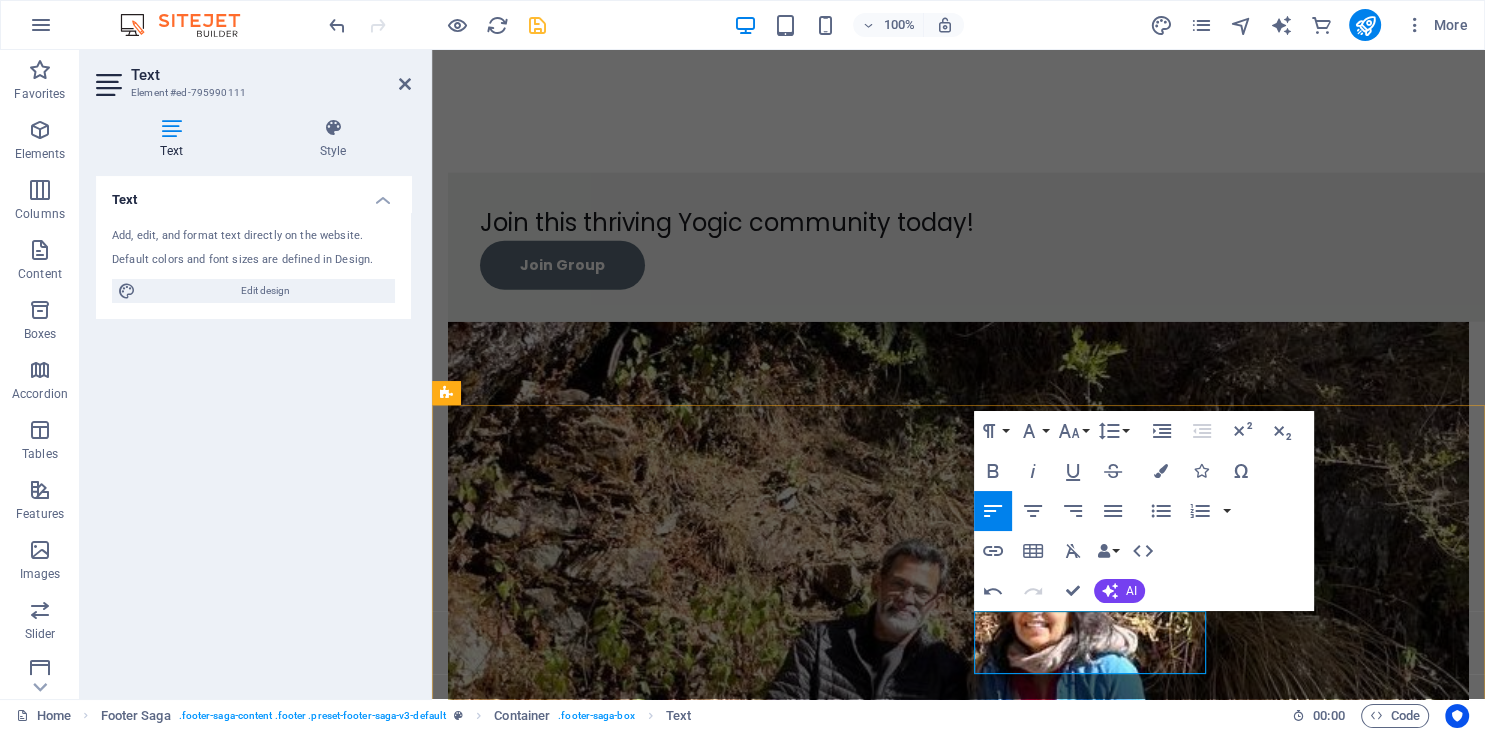 click on "Whatsapp" at bounding box center (564, 2980) 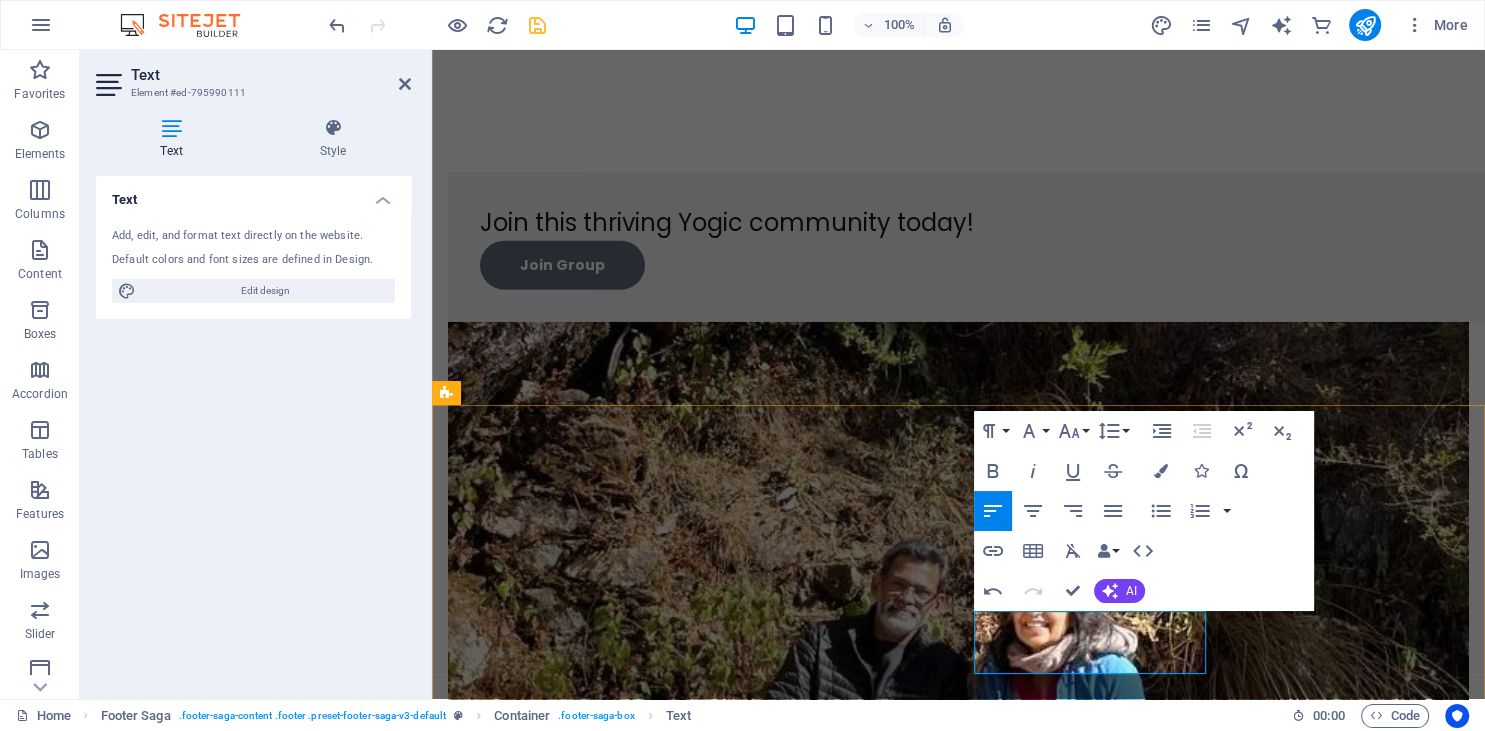 drag, startPoint x: 1127, startPoint y: 665, endPoint x: 953, endPoint y: 665, distance: 174 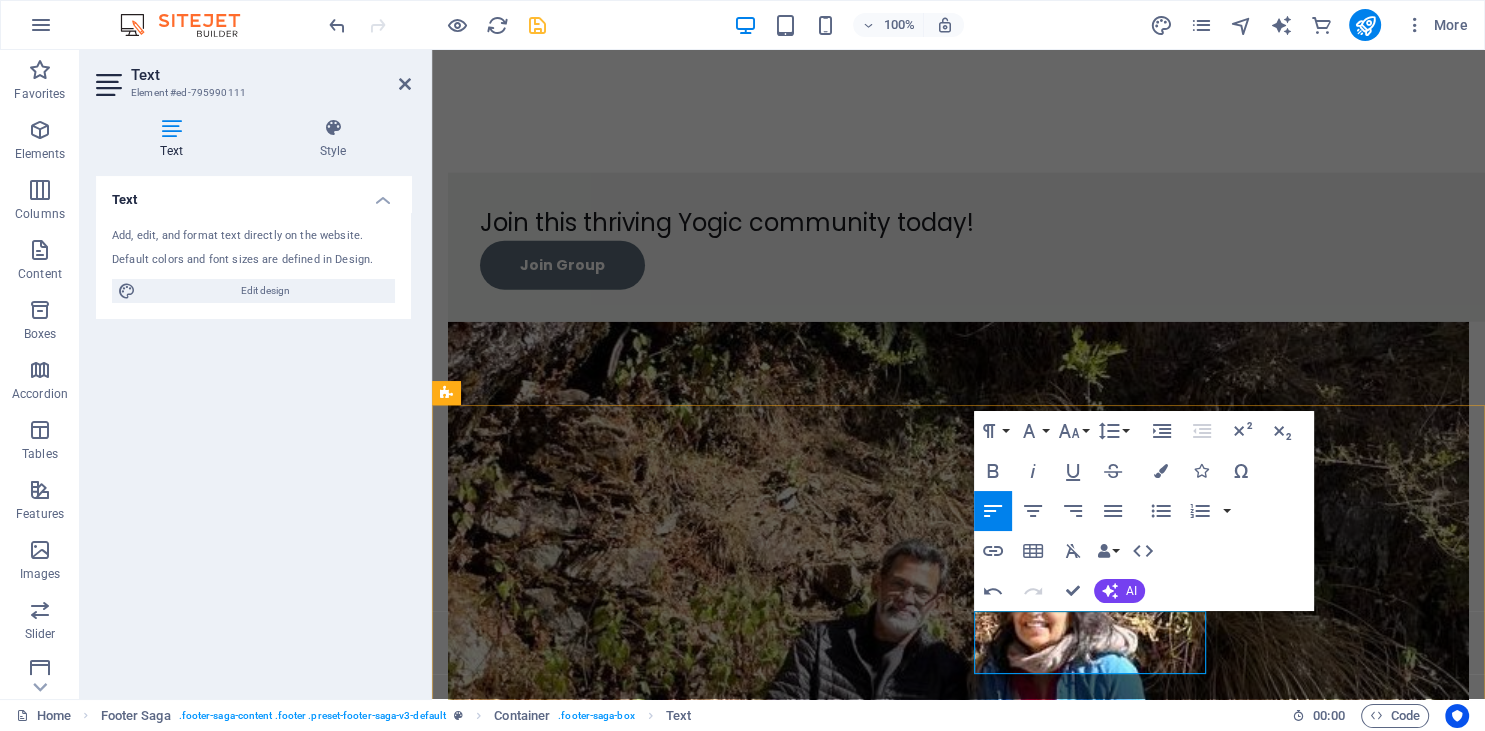 click on "Instagram Partner" at bounding box center [564, 2959] 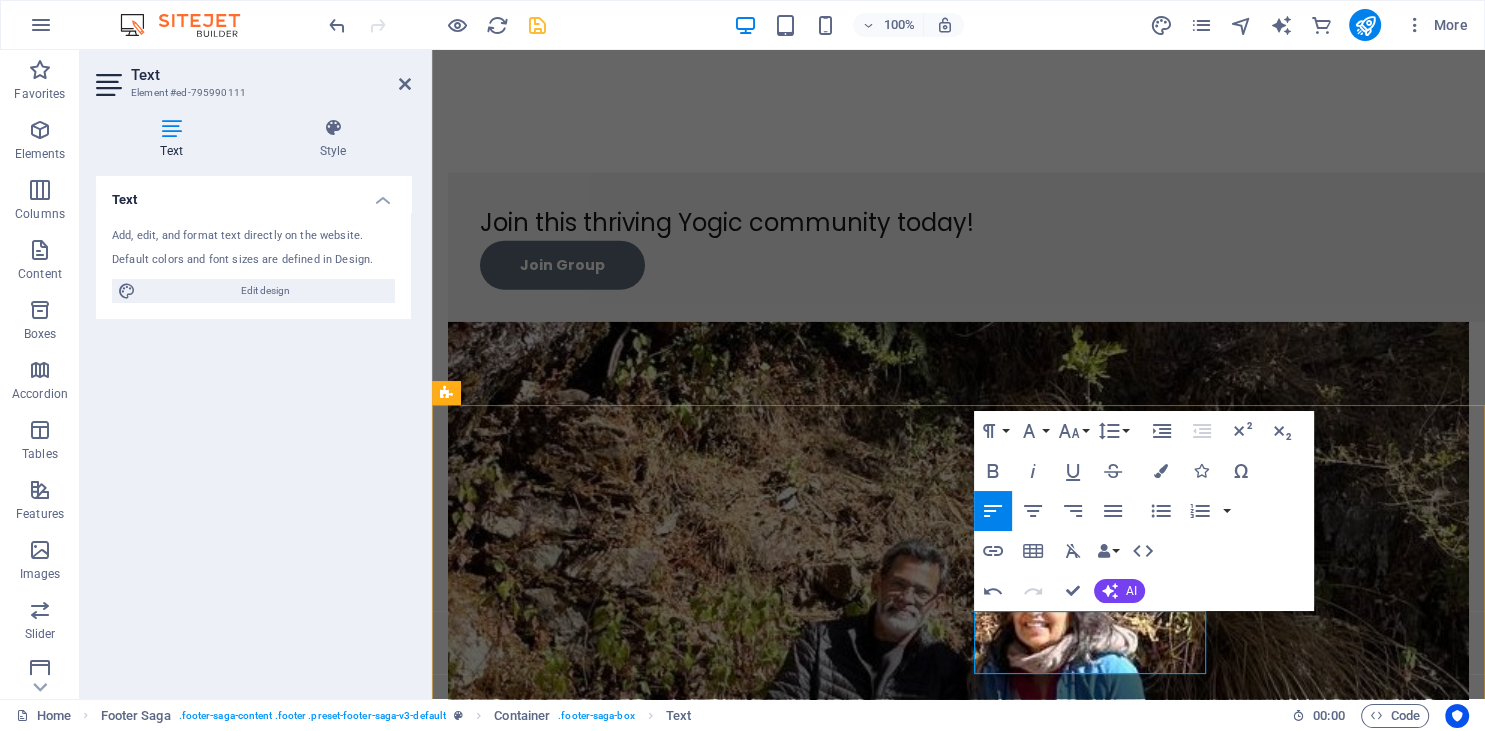 drag, startPoint x: 1123, startPoint y: 662, endPoint x: 956, endPoint y: 666, distance: 167.0479 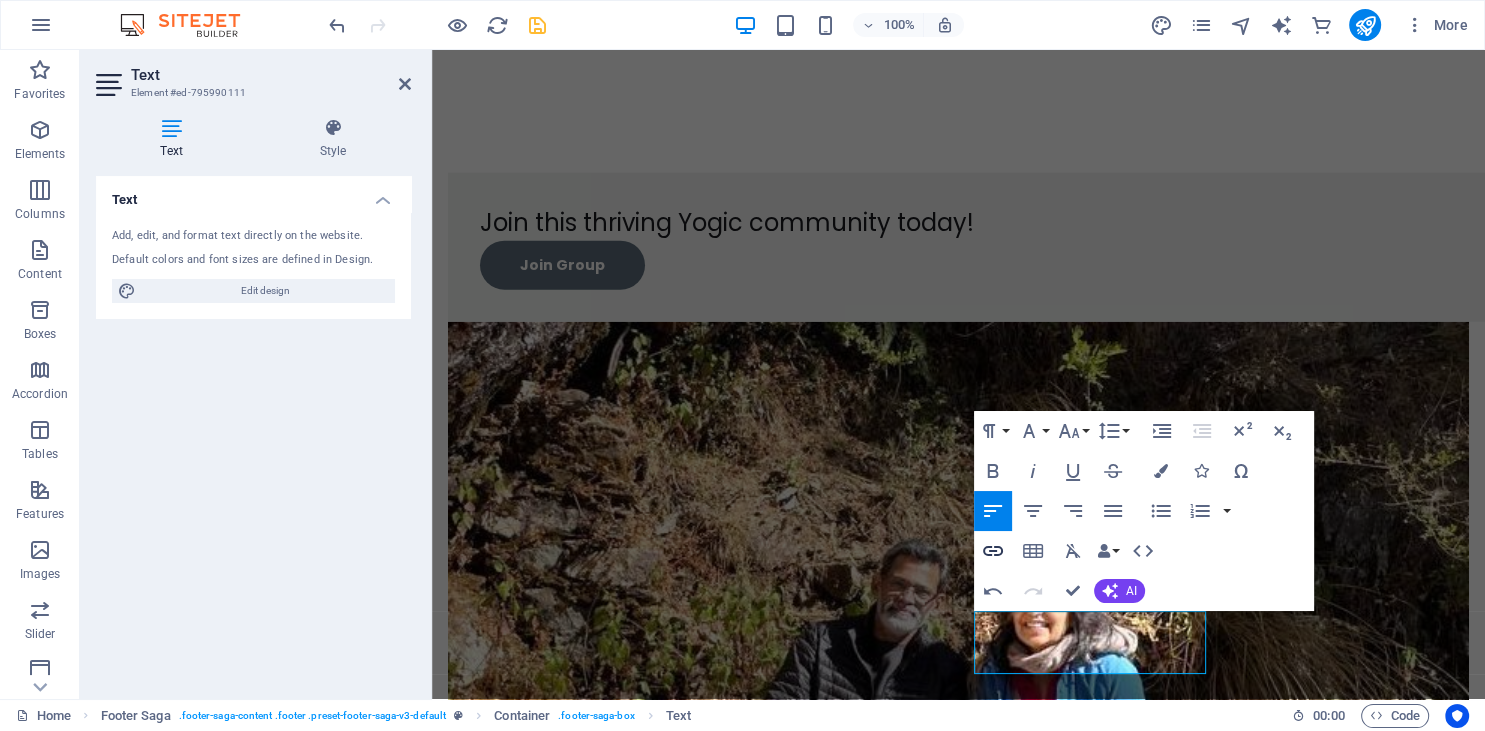 click 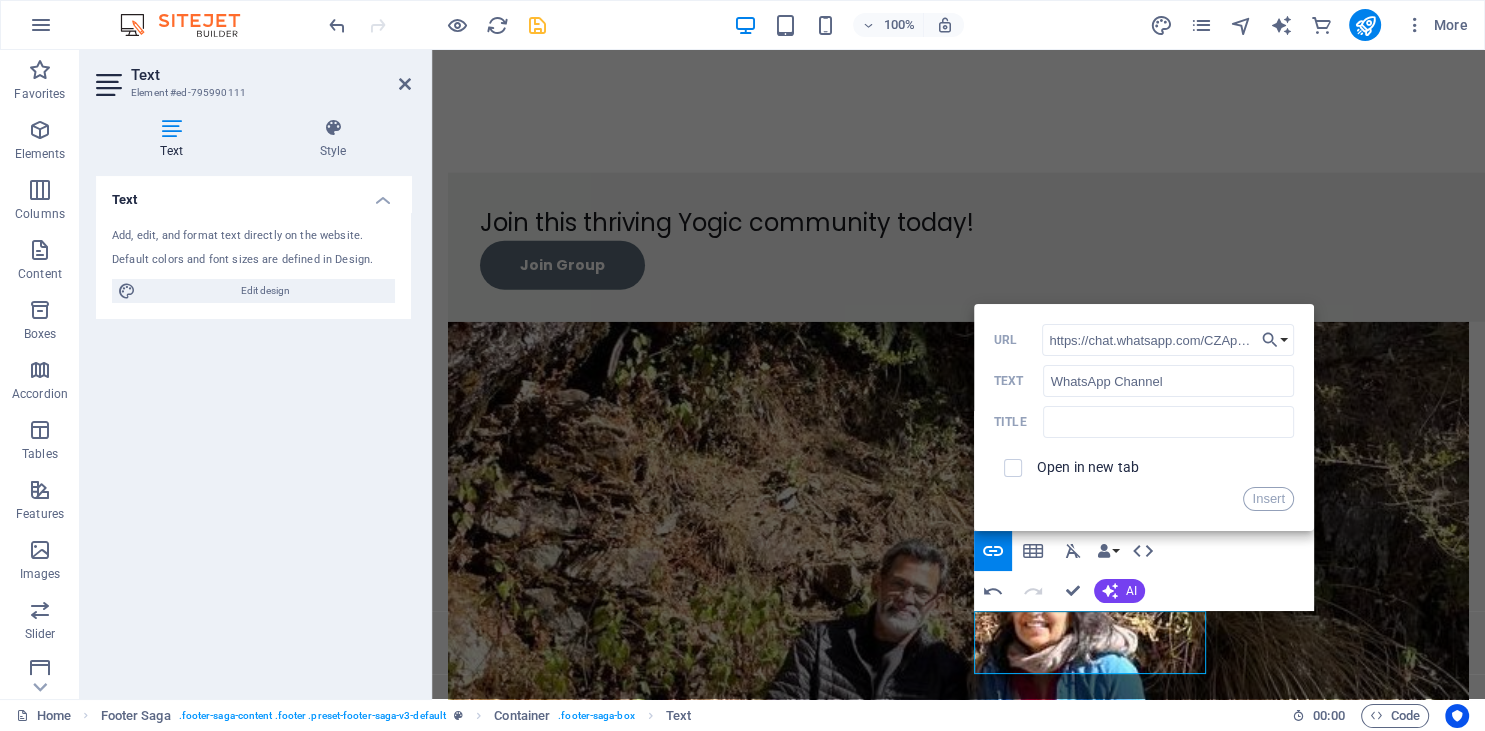 scroll, scrollTop: 0, scrollLeft: 197, axis: horizontal 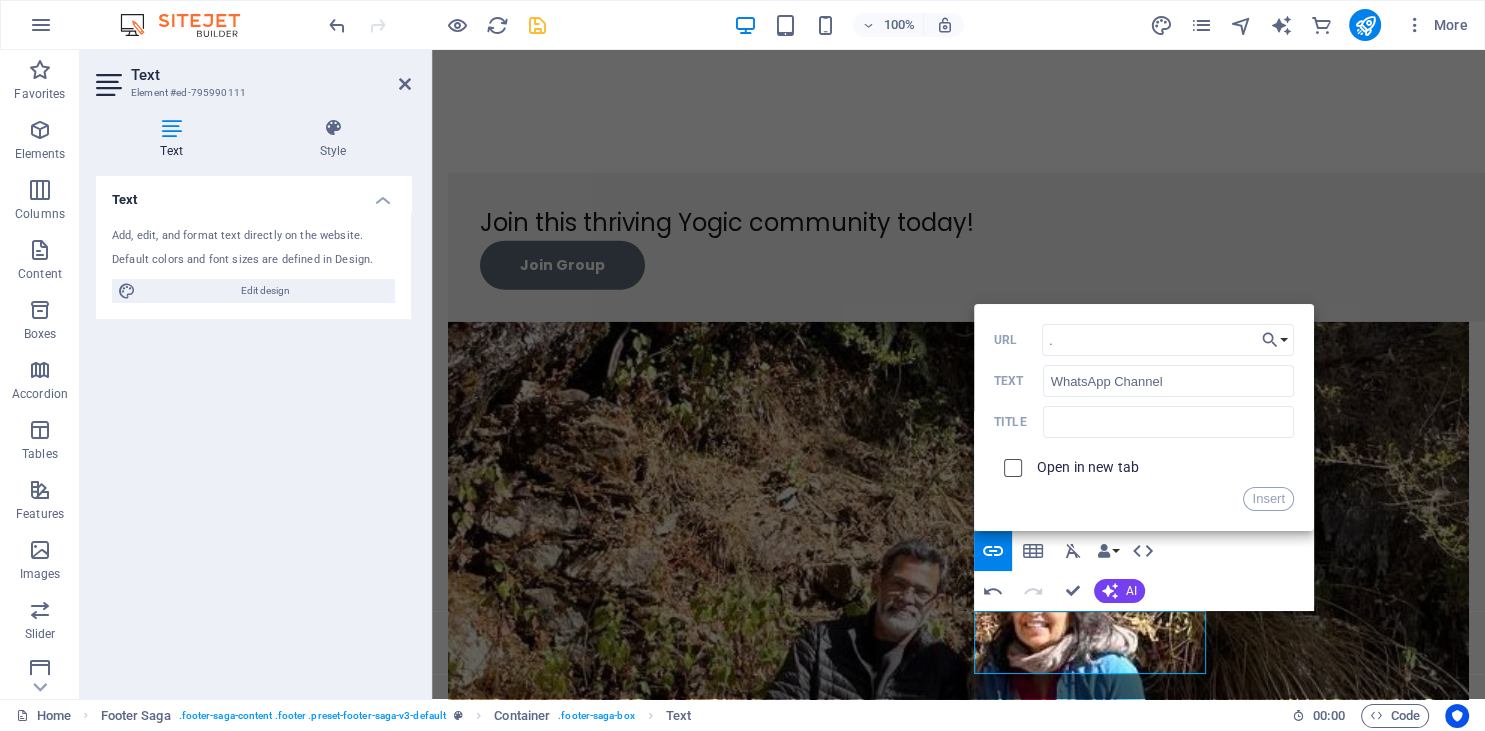 type on "https://chat.whatsapp.com/CZApiw1Pw8zHdcWap0VyKQ?mode=ac_t" 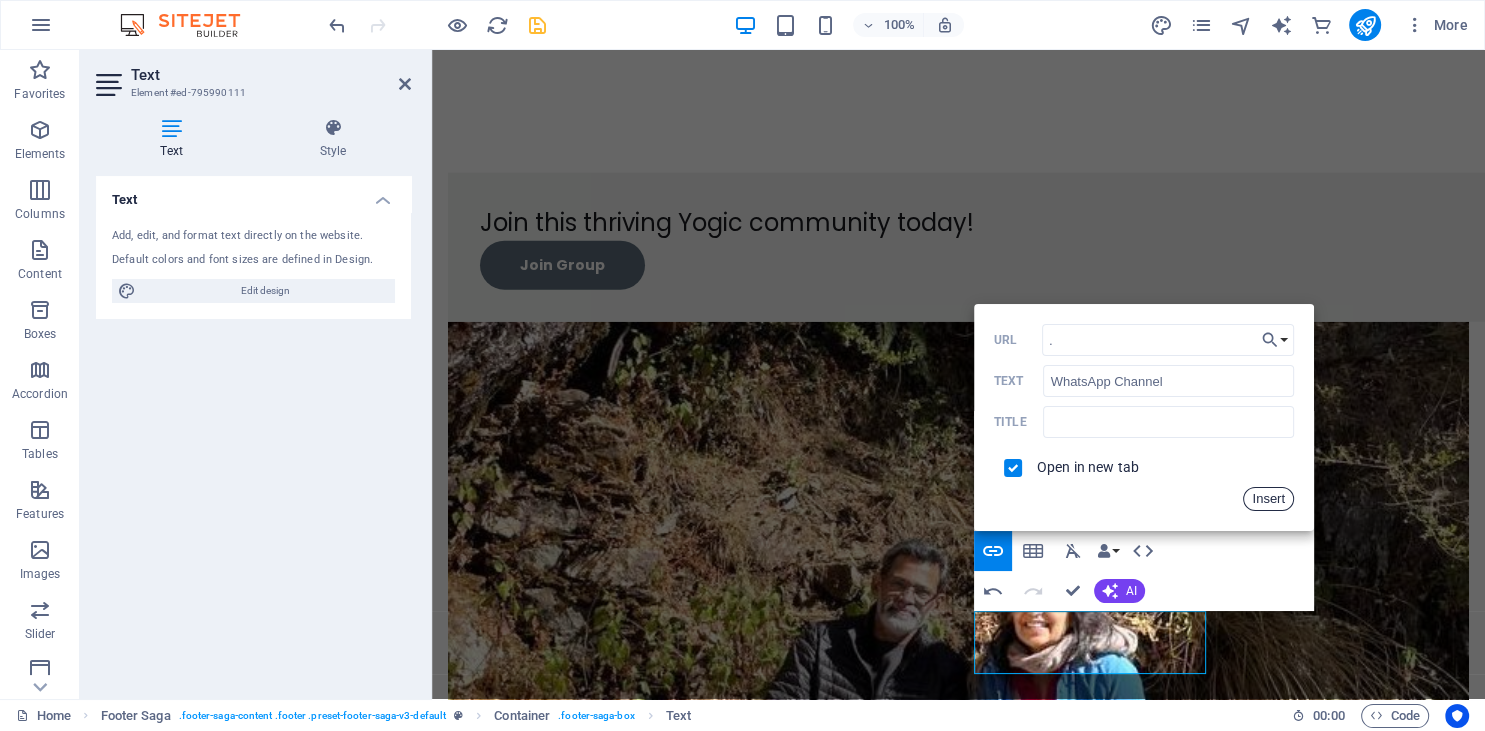 click on "Insert" at bounding box center [1268, 499] 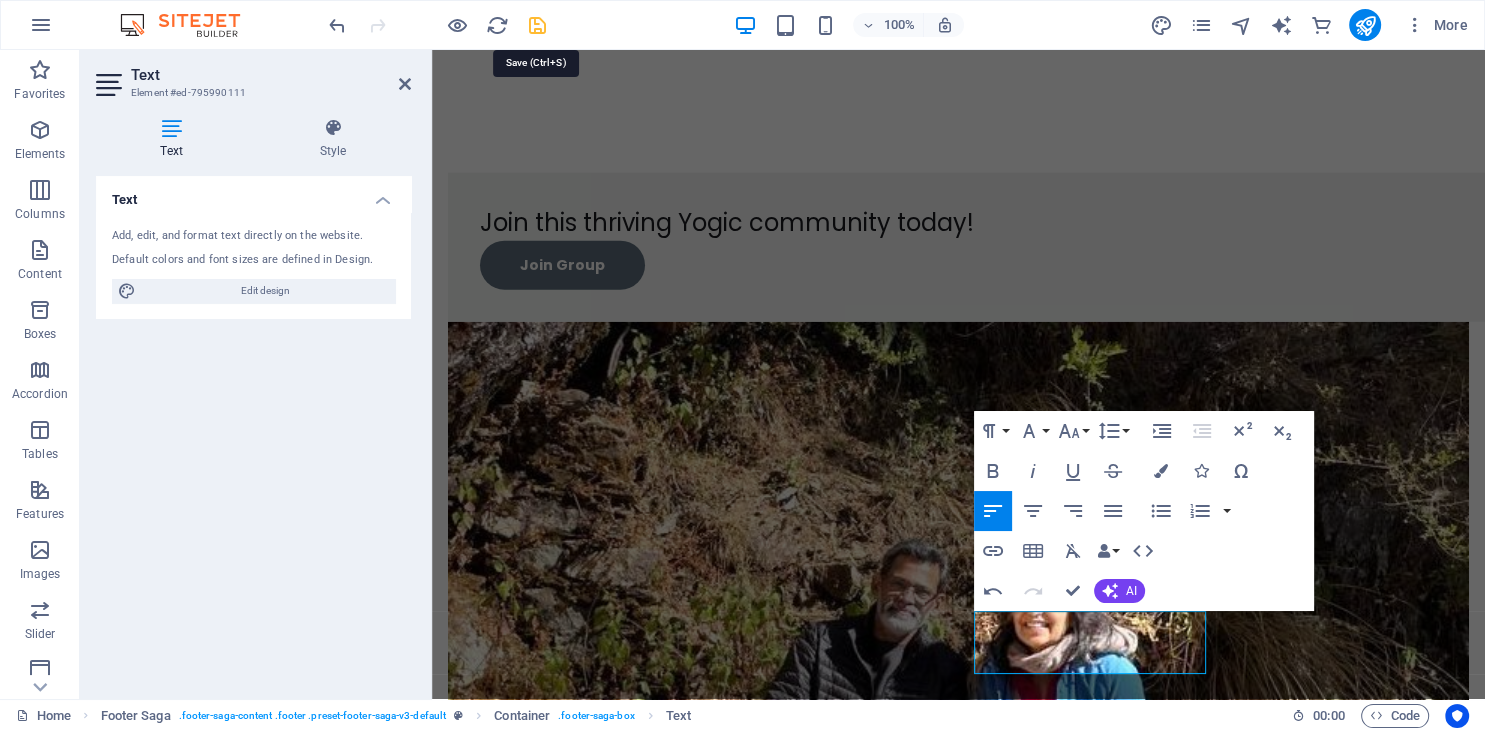 click at bounding box center (537, 25) 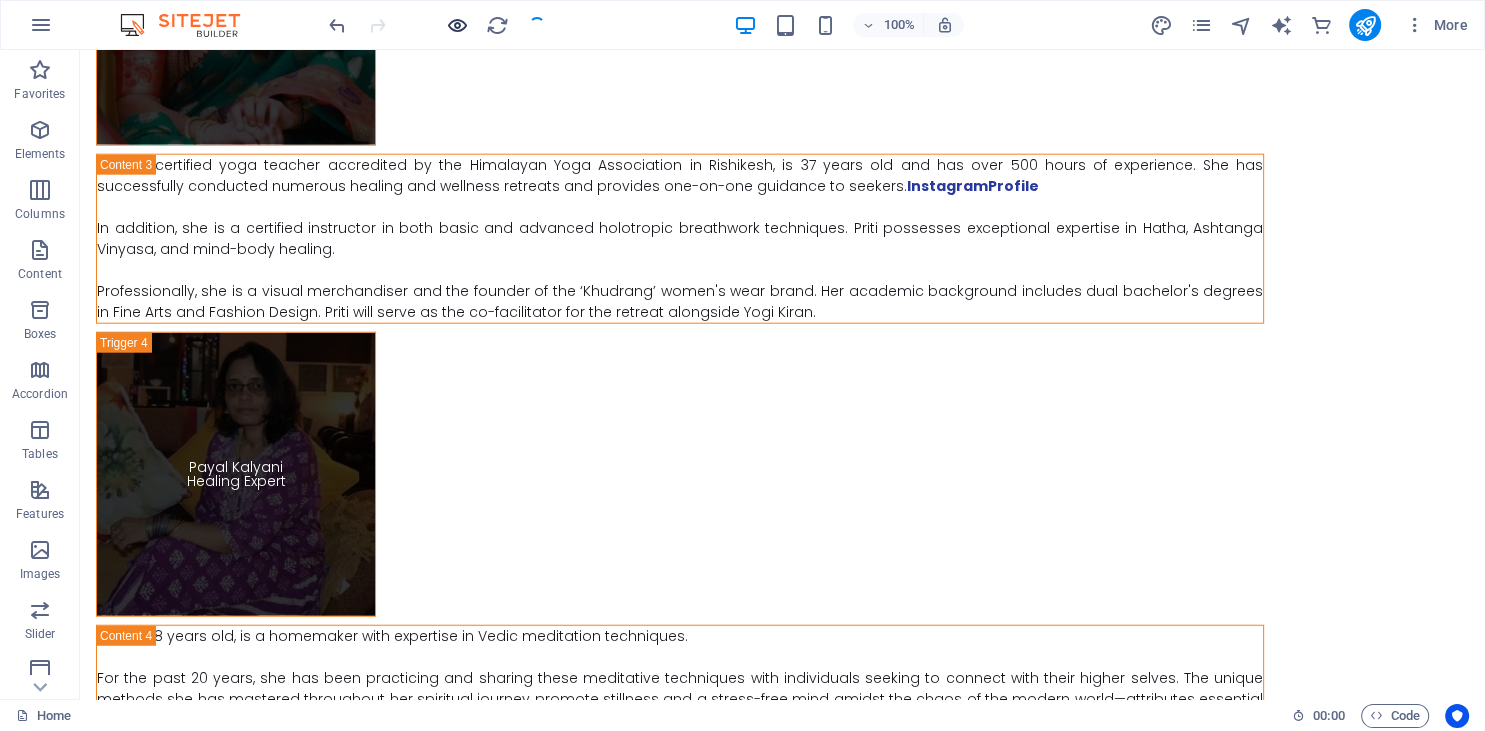 scroll, scrollTop: 13253, scrollLeft: 0, axis: vertical 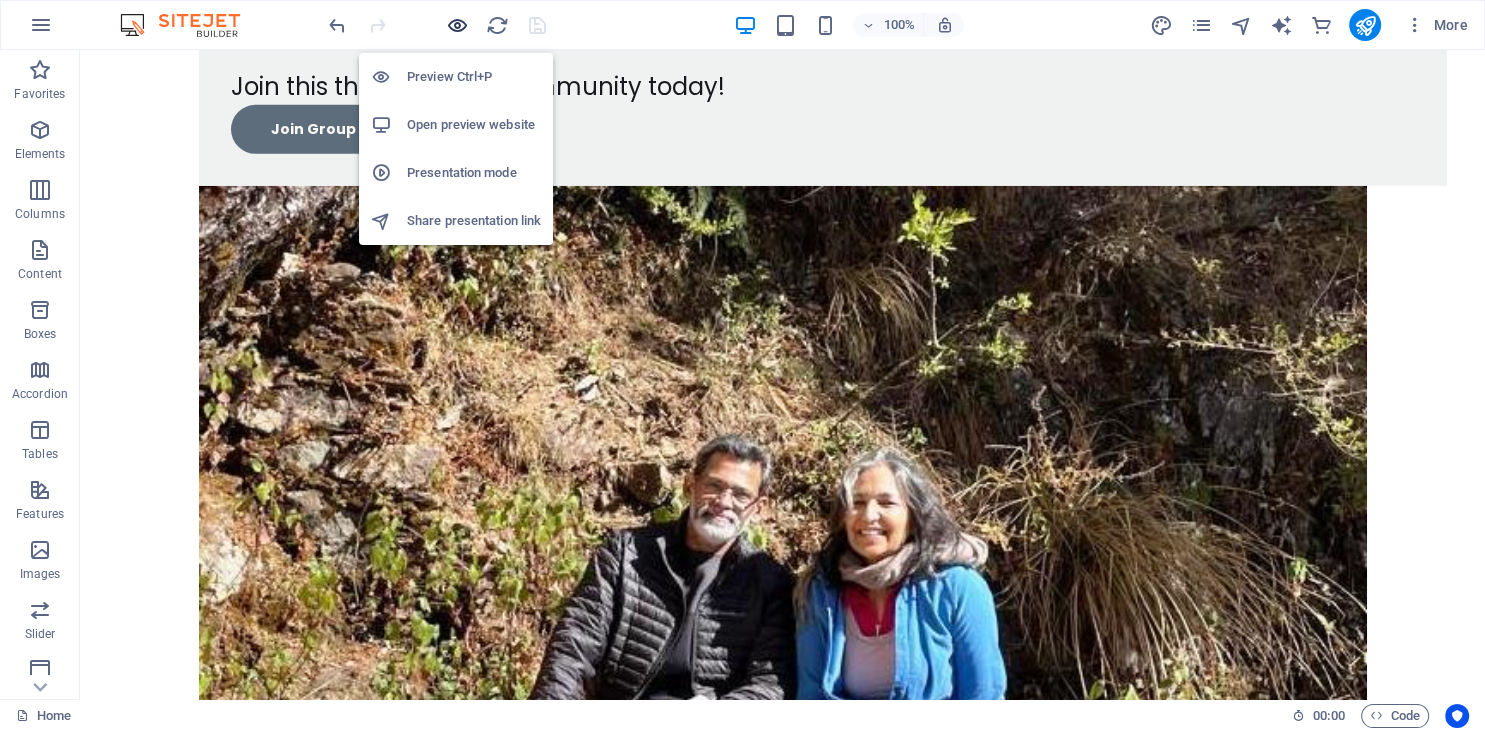 click at bounding box center (457, 25) 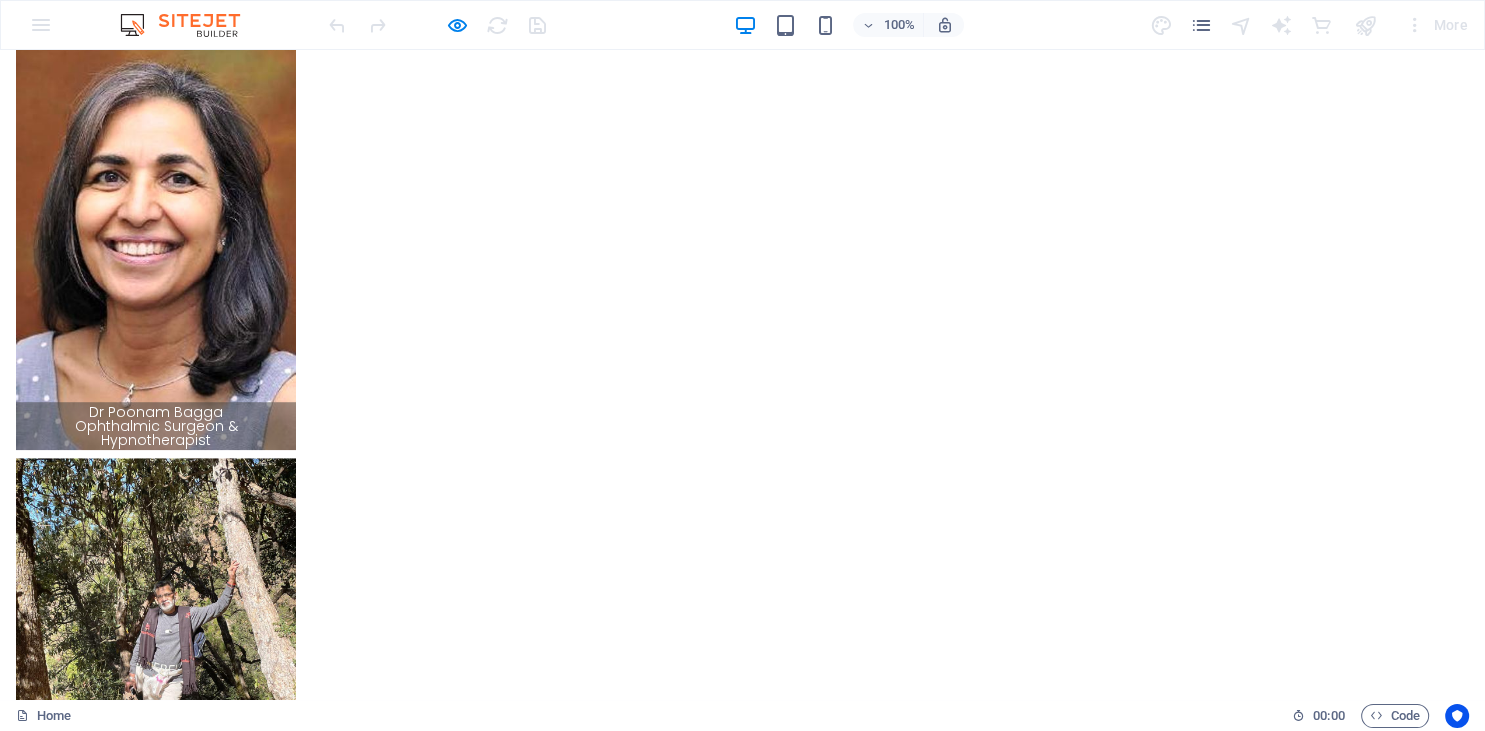 scroll, scrollTop: 8847, scrollLeft: 0, axis: vertical 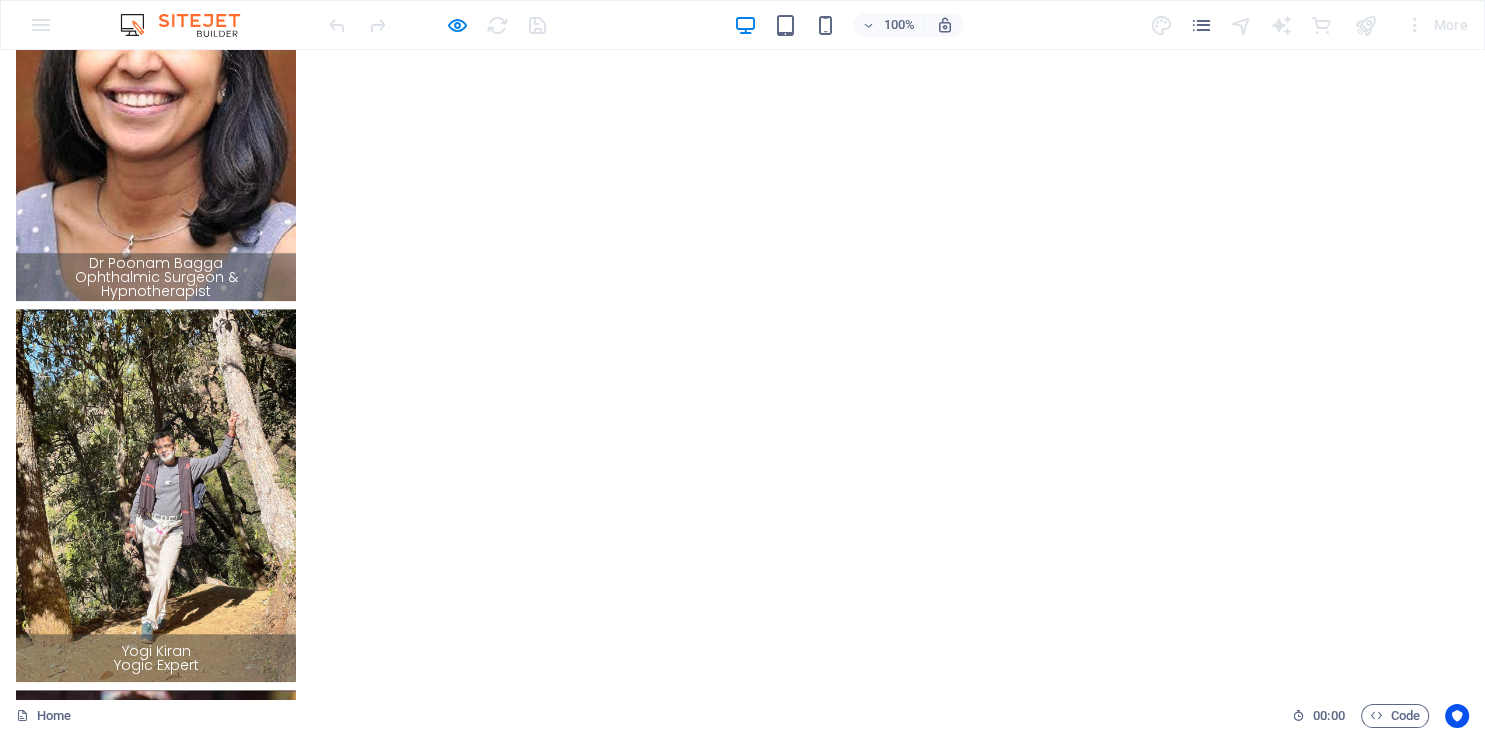click on "WhatsApp Channel" at bounding box center (85, 4595) 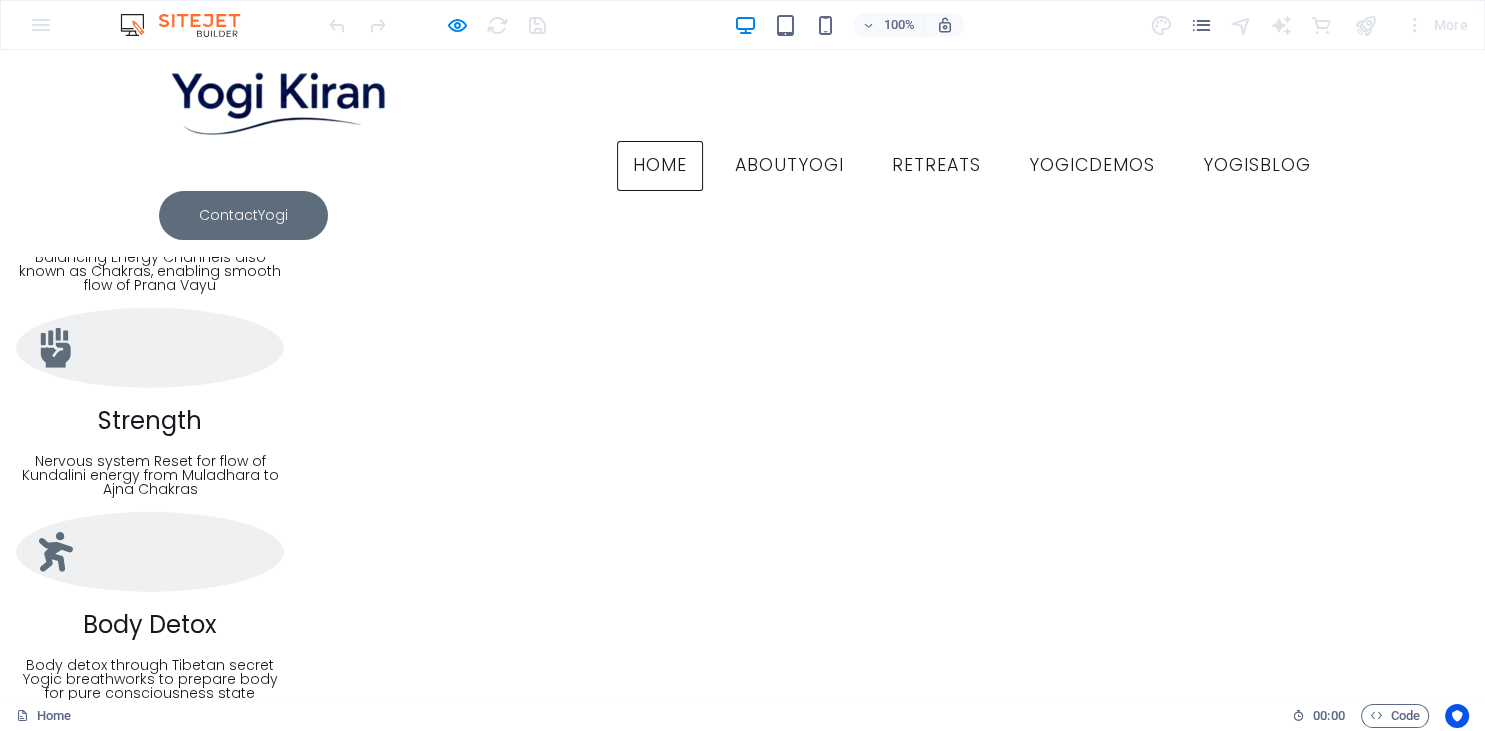 scroll, scrollTop: 5994, scrollLeft: 0, axis: vertical 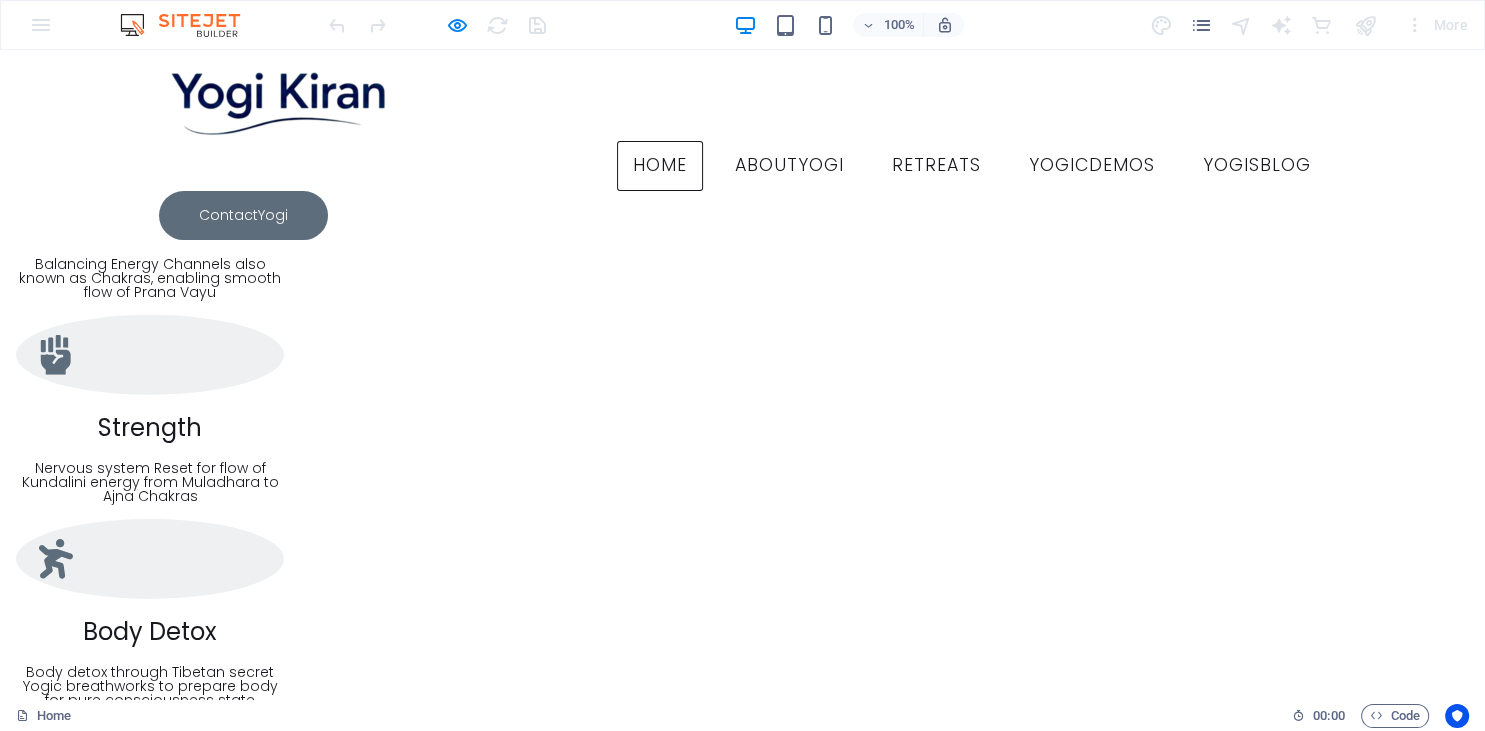 drag, startPoint x: 454, startPoint y: 27, endPoint x: 641, endPoint y: 35, distance: 187.17105 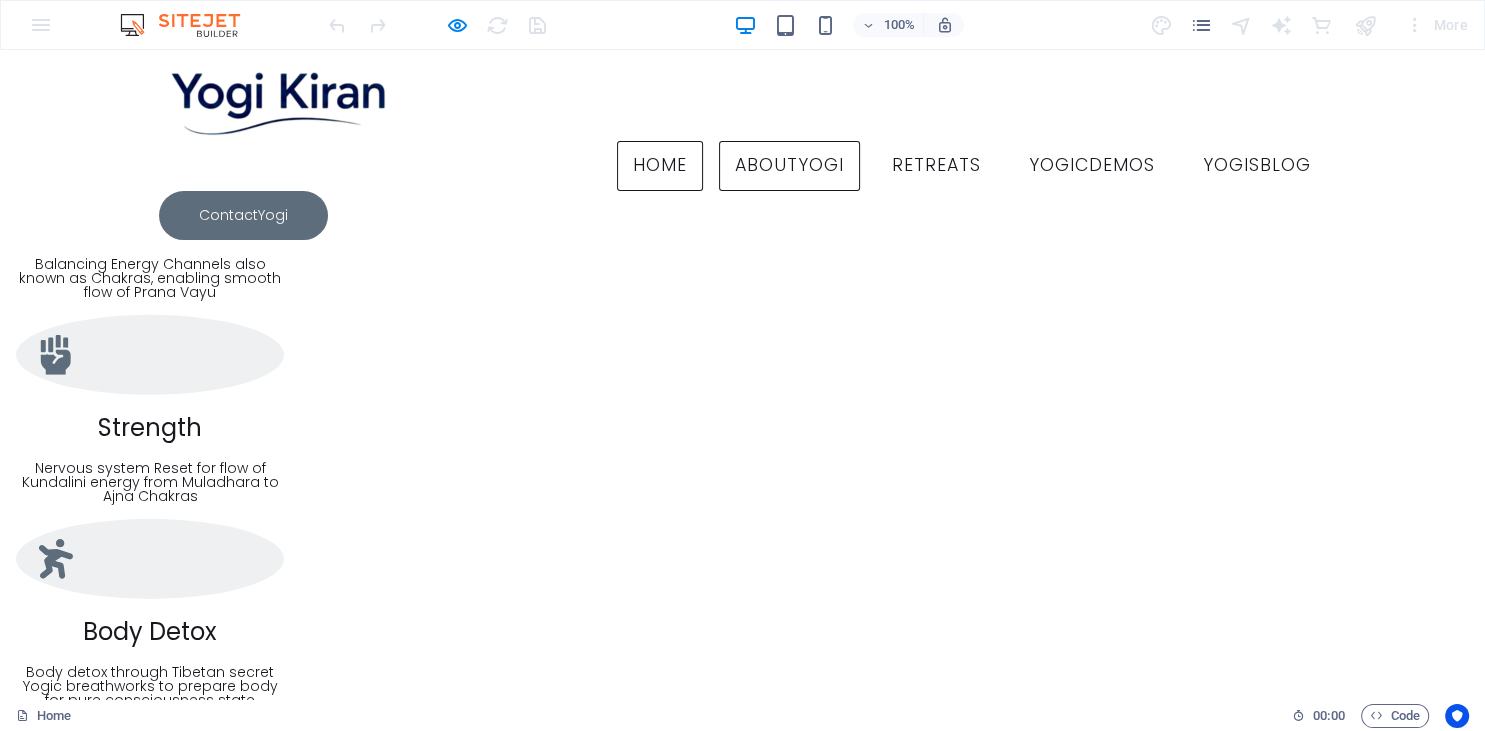 click on "AboutYogi" at bounding box center [789, 166] 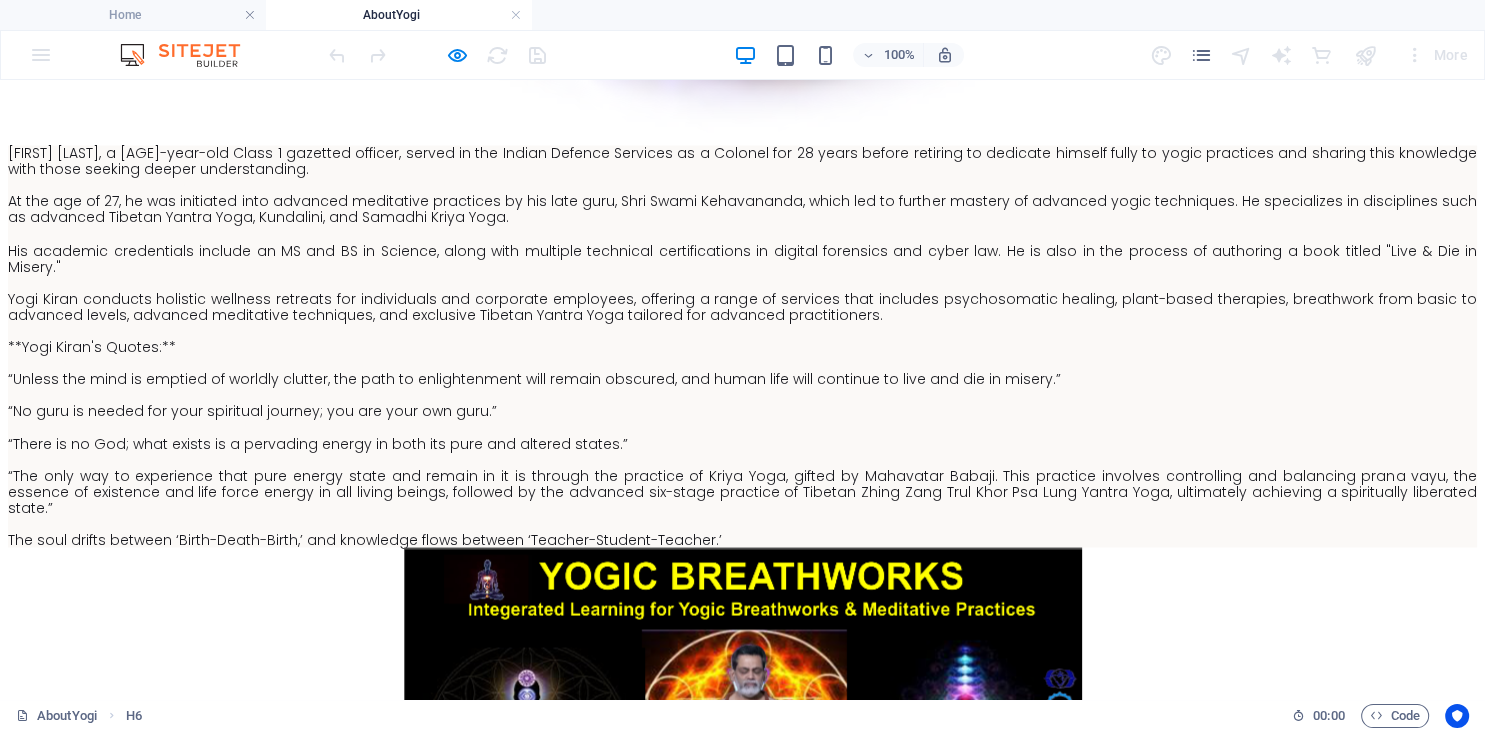 scroll, scrollTop: 4391, scrollLeft: 0, axis: vertical 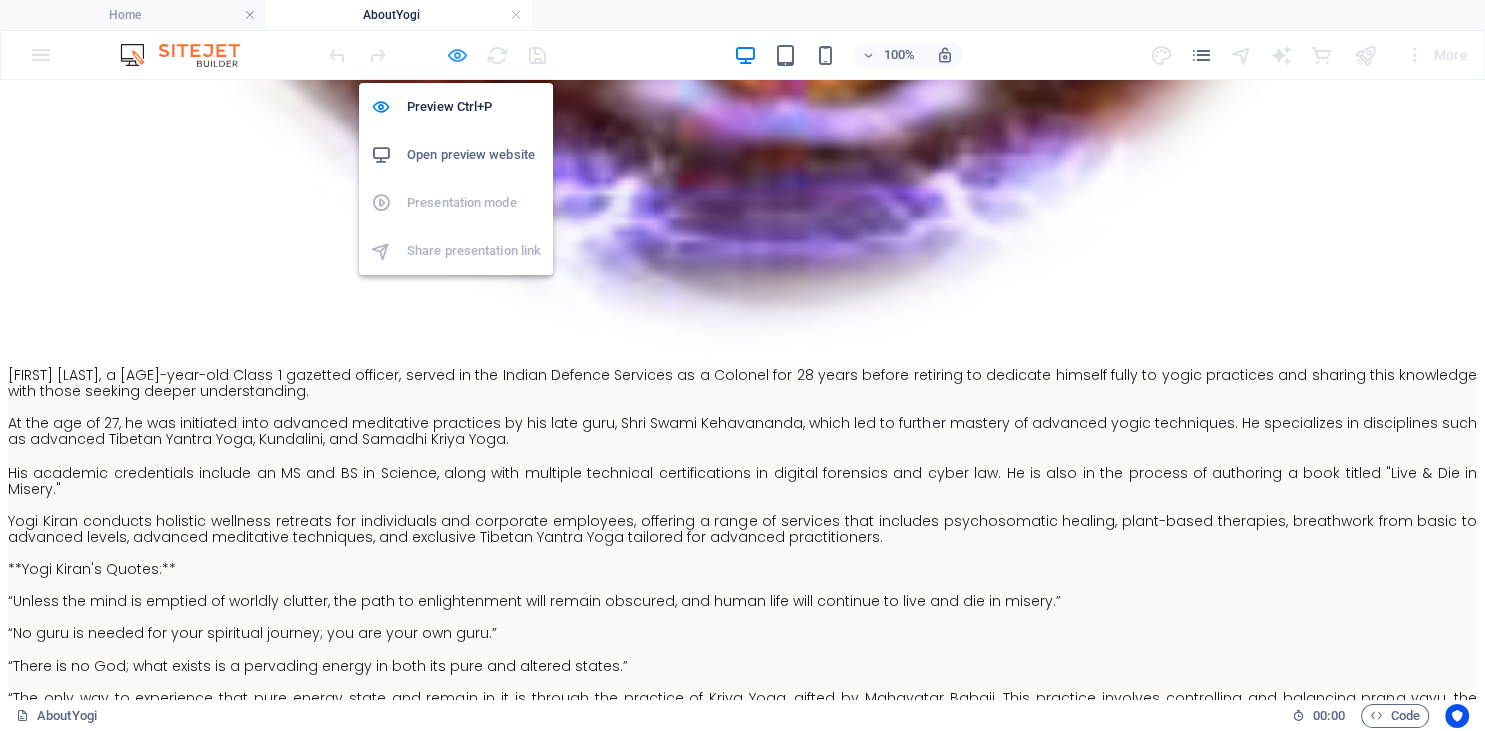 click at bounding box center [457, 55] 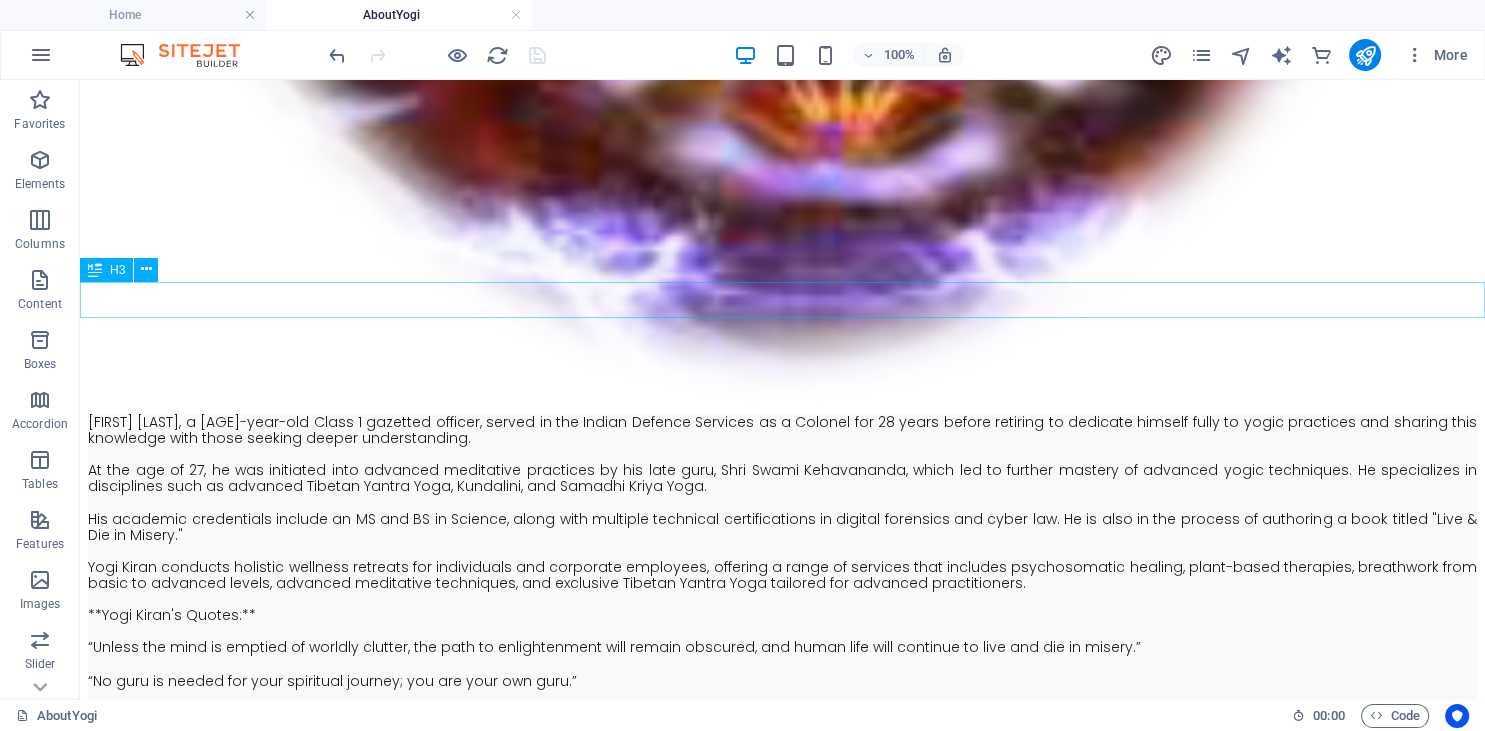 scroll, scrollTop: 3053, scrollLeft: 0, axis: vertical 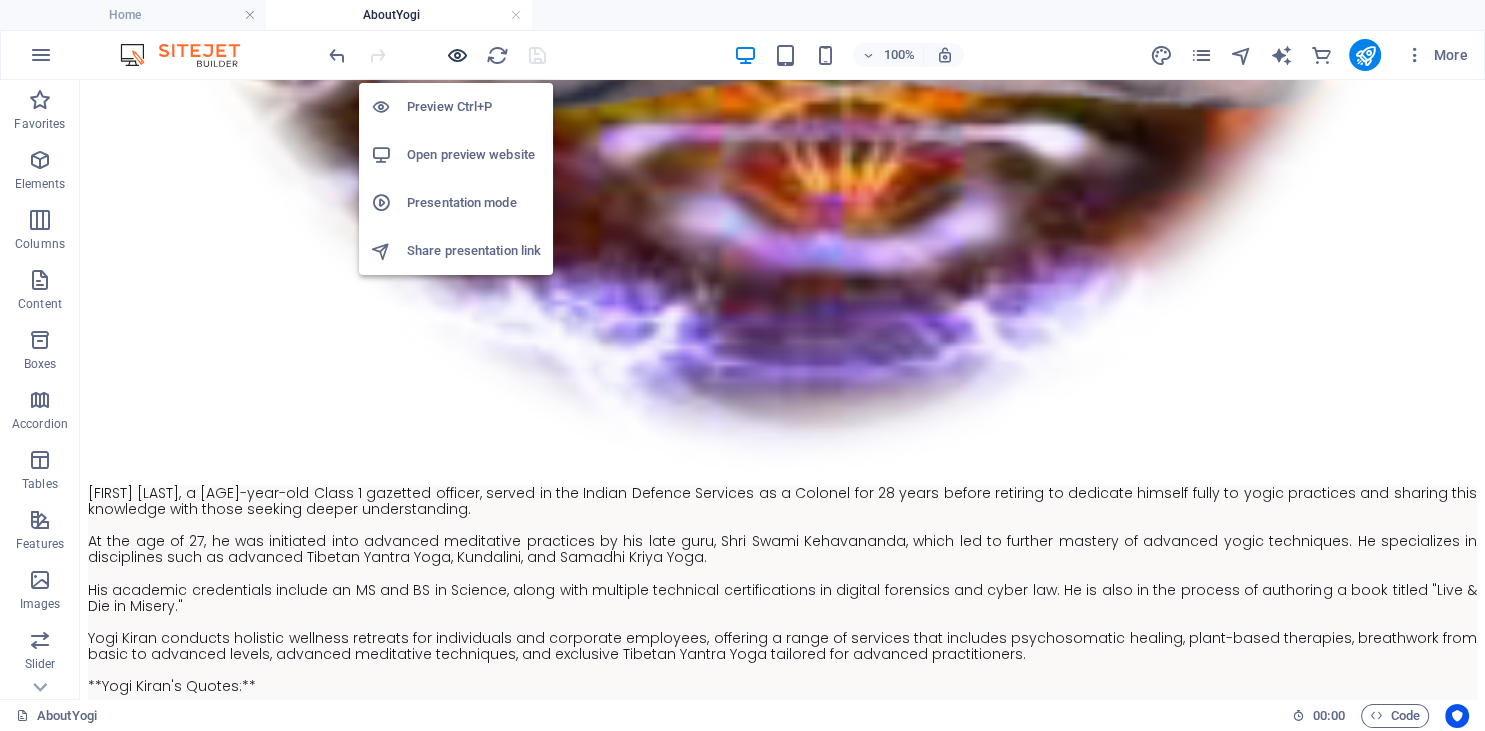 click at bounding box center (457, 55) 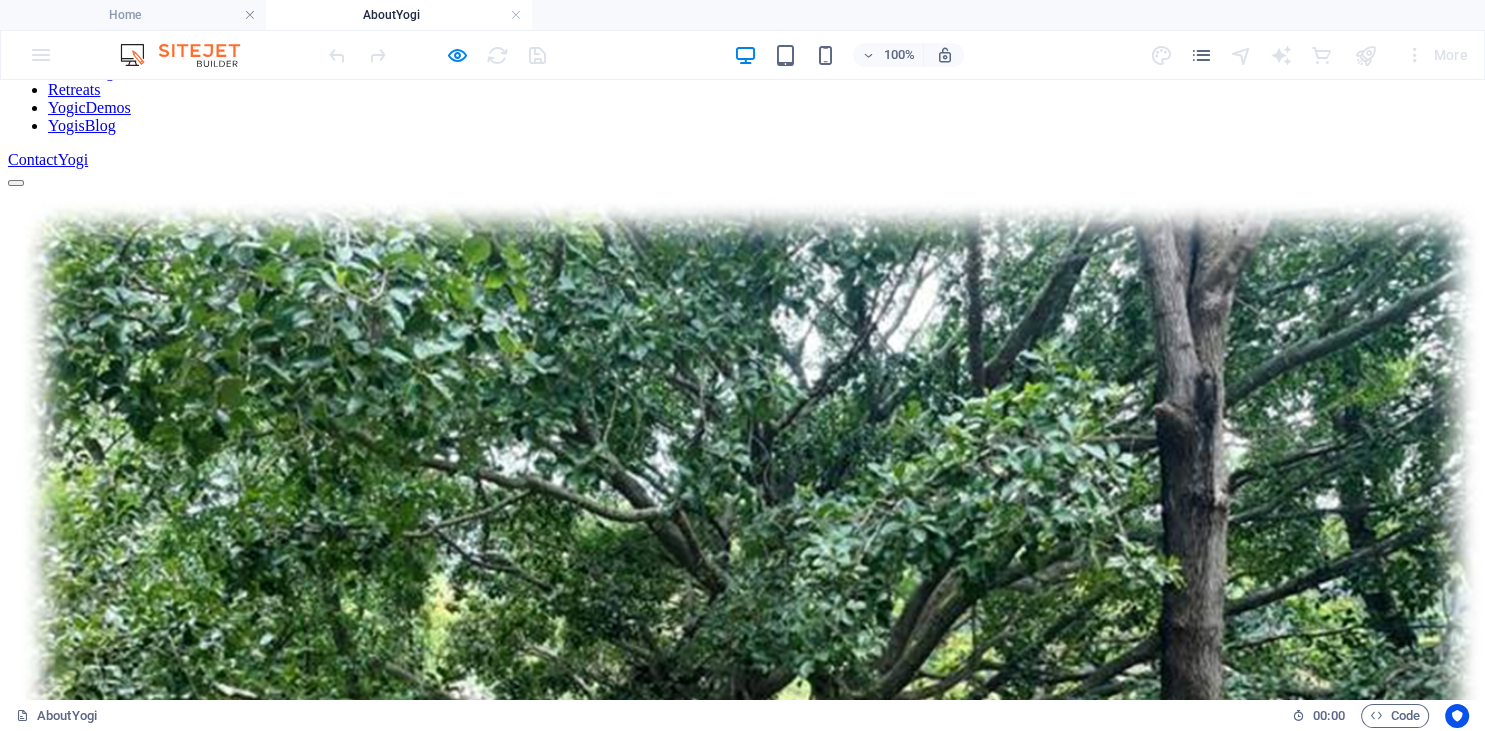 scroll, scrollTop: 0, scrollLeft: 0, axis: both 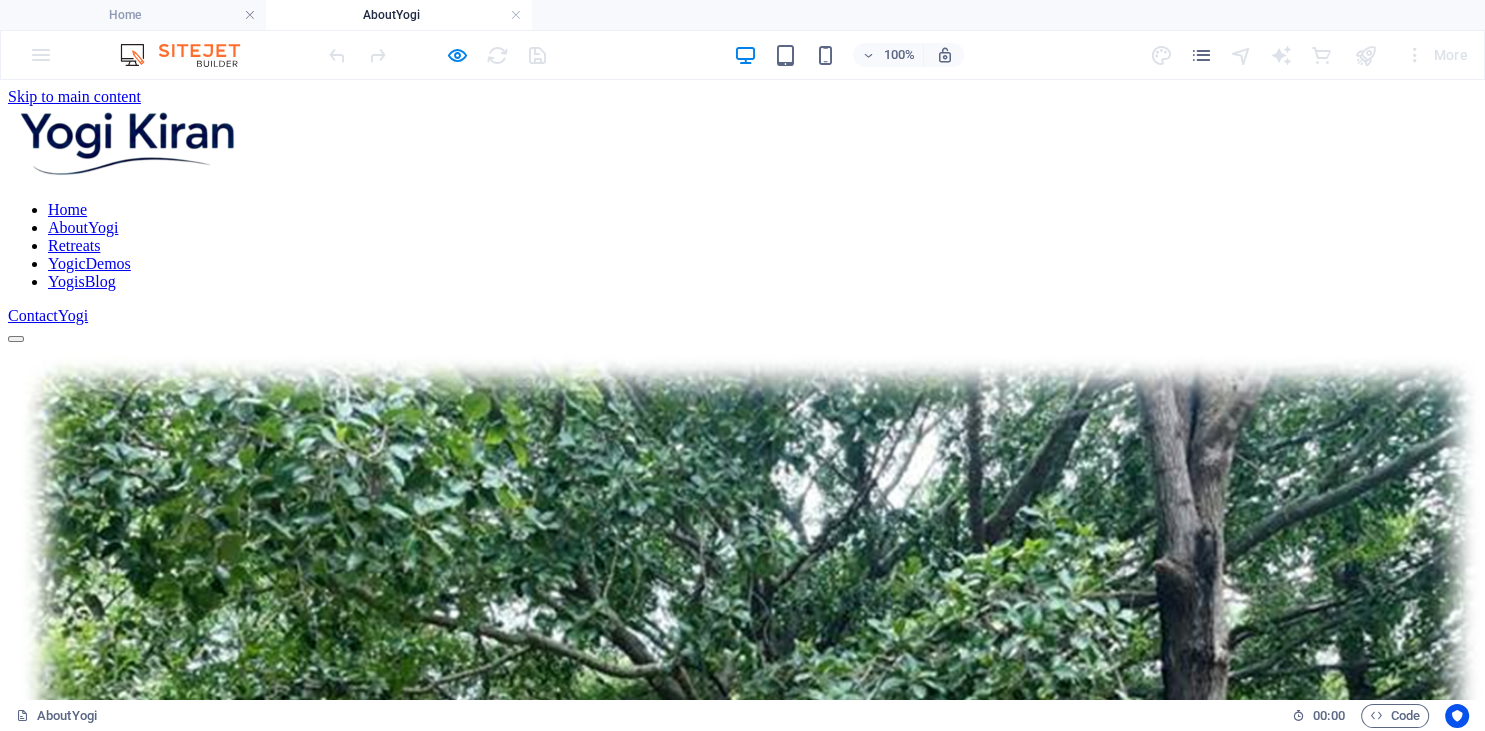 click on "YogisBlog" at bounding box center [82, 281] 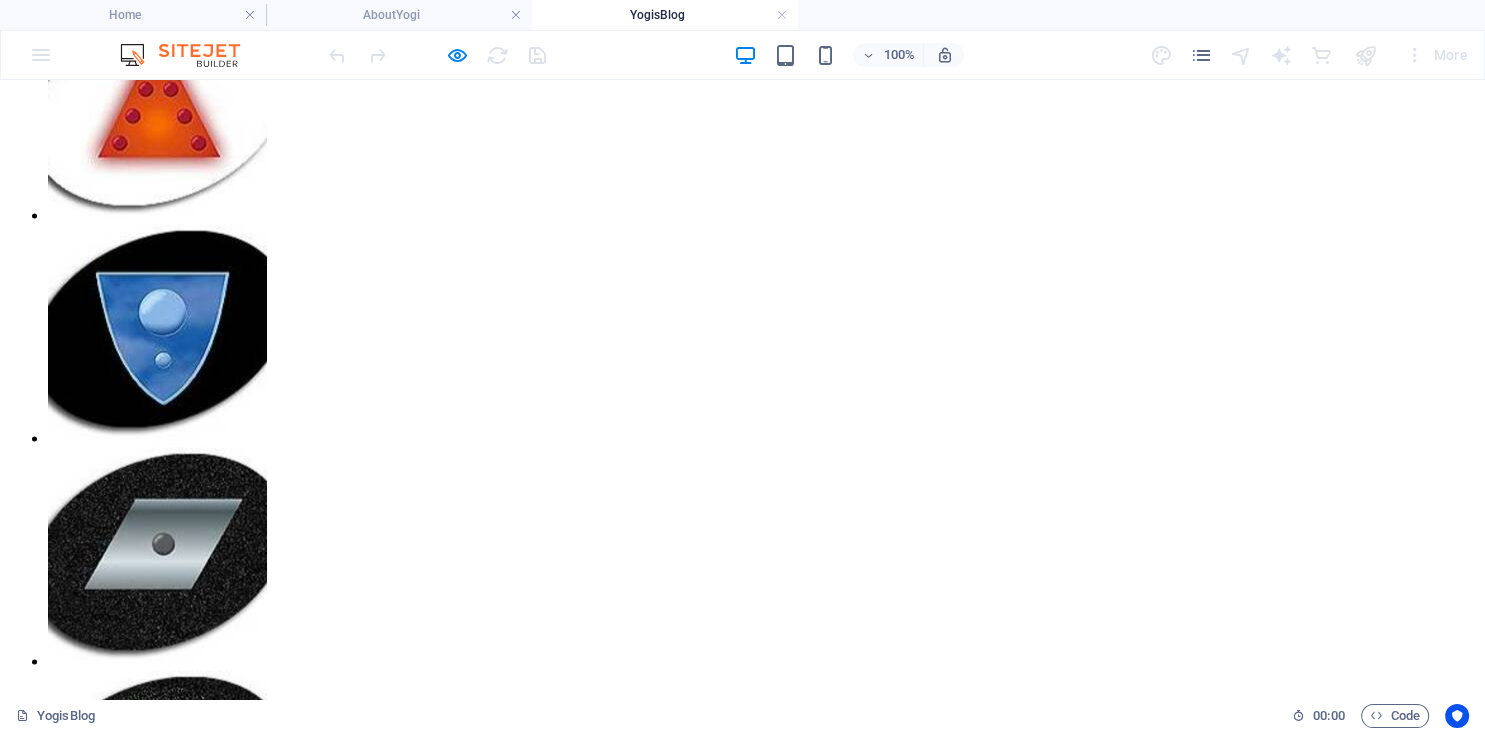 scroll, scrollTop: 11446, scrollLeft: 0, axis: vertical 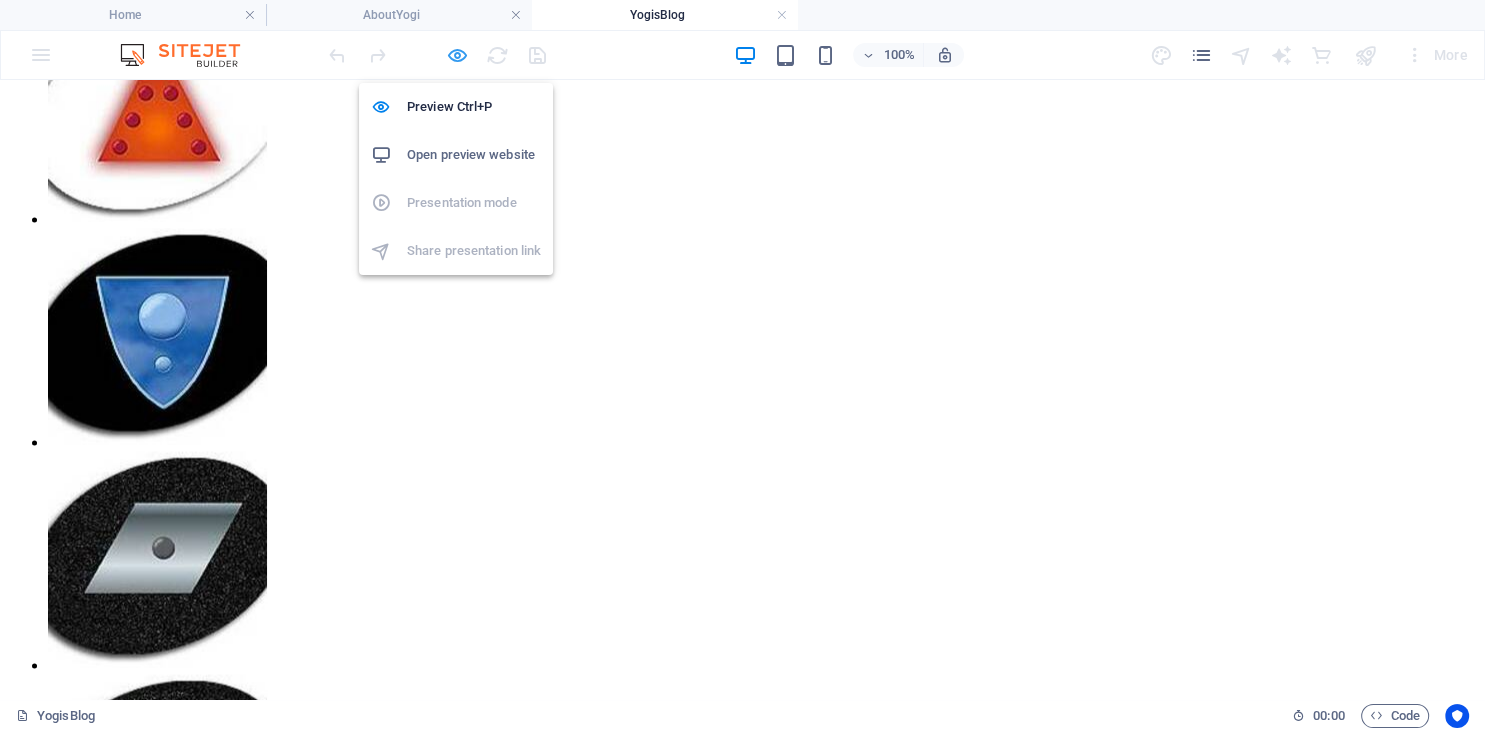click at bounding box center (457, 55) 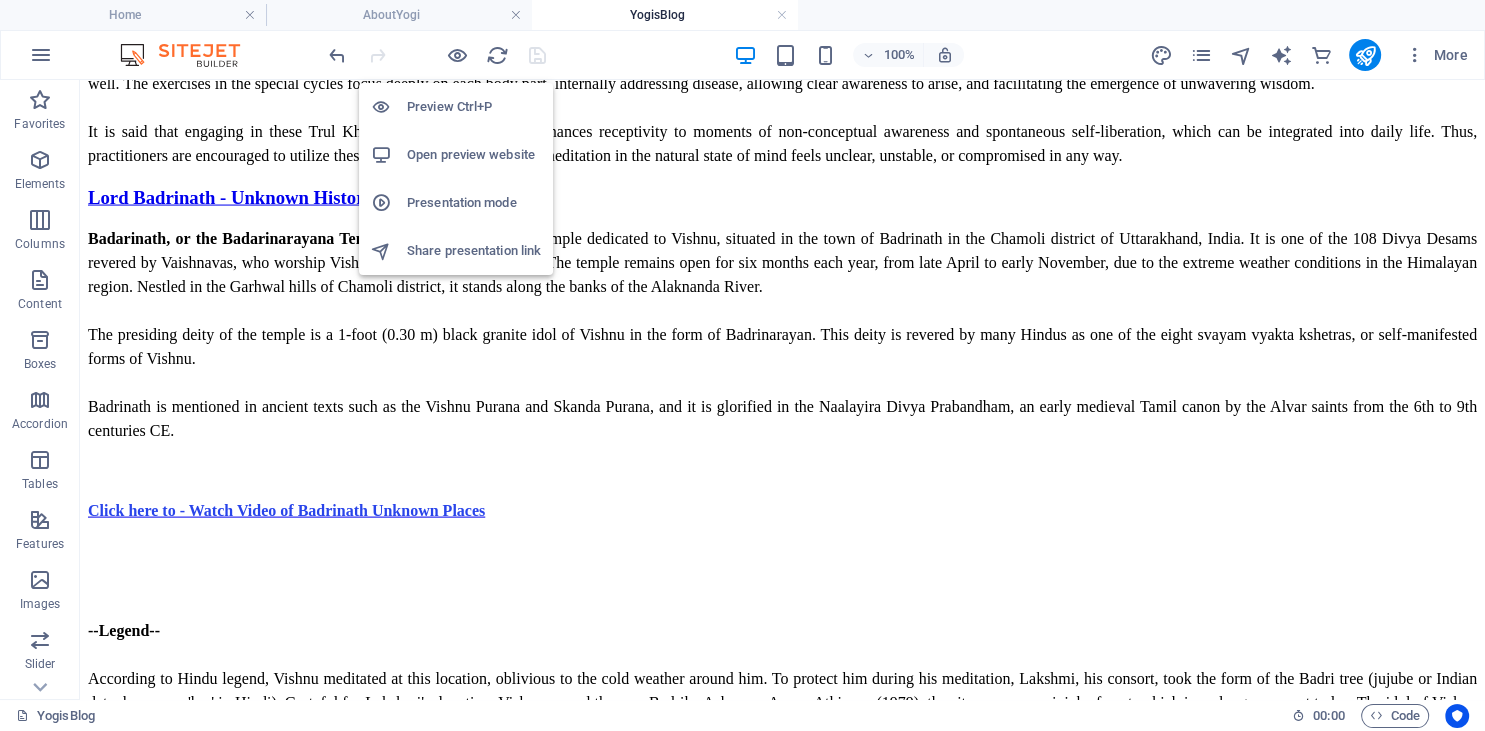 scroll, scrollTop: 15492, scrollLeft: 0, axis: vertical 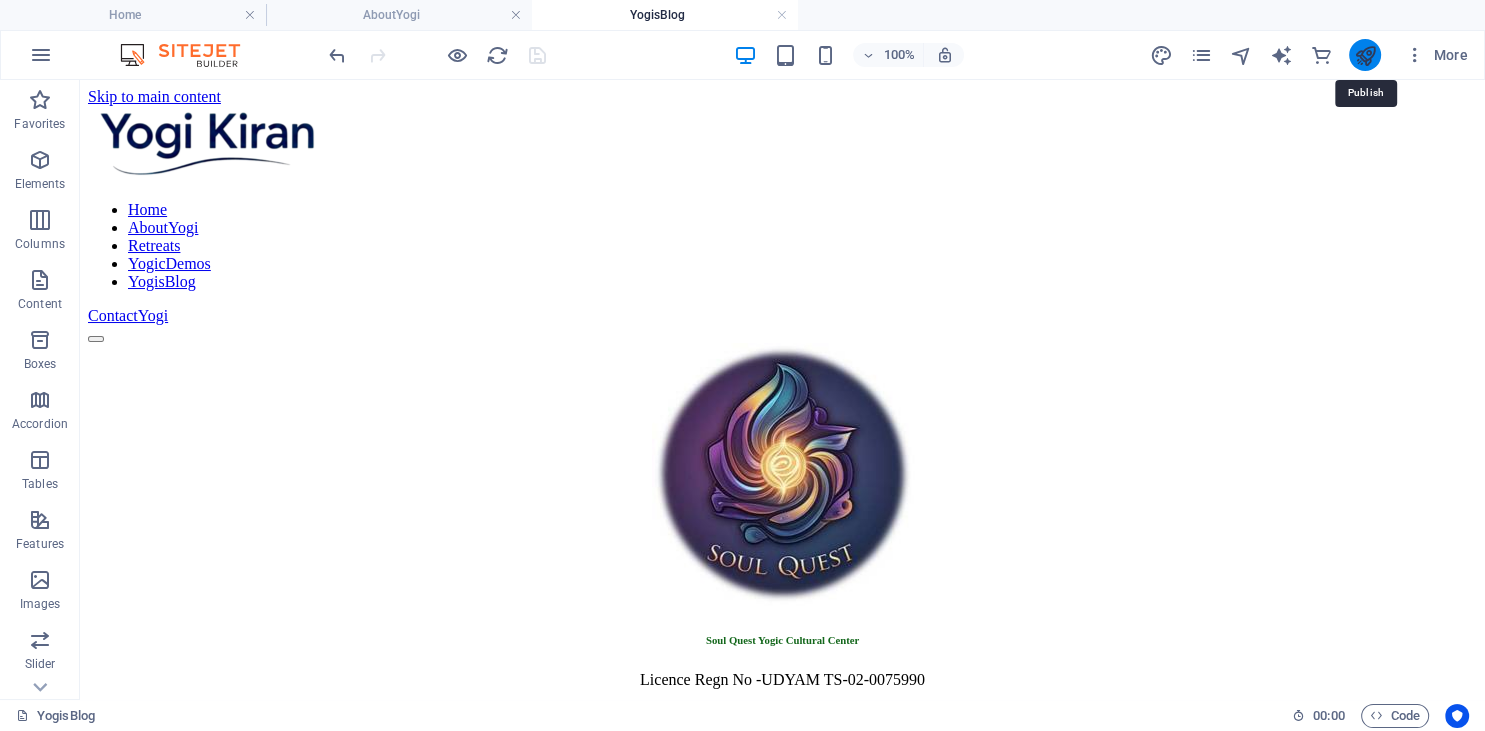 drag, startPoint x: 1362, startPoint y: 58, endPoint x: 1074, endPoint y: 137, distance: 298.63858 